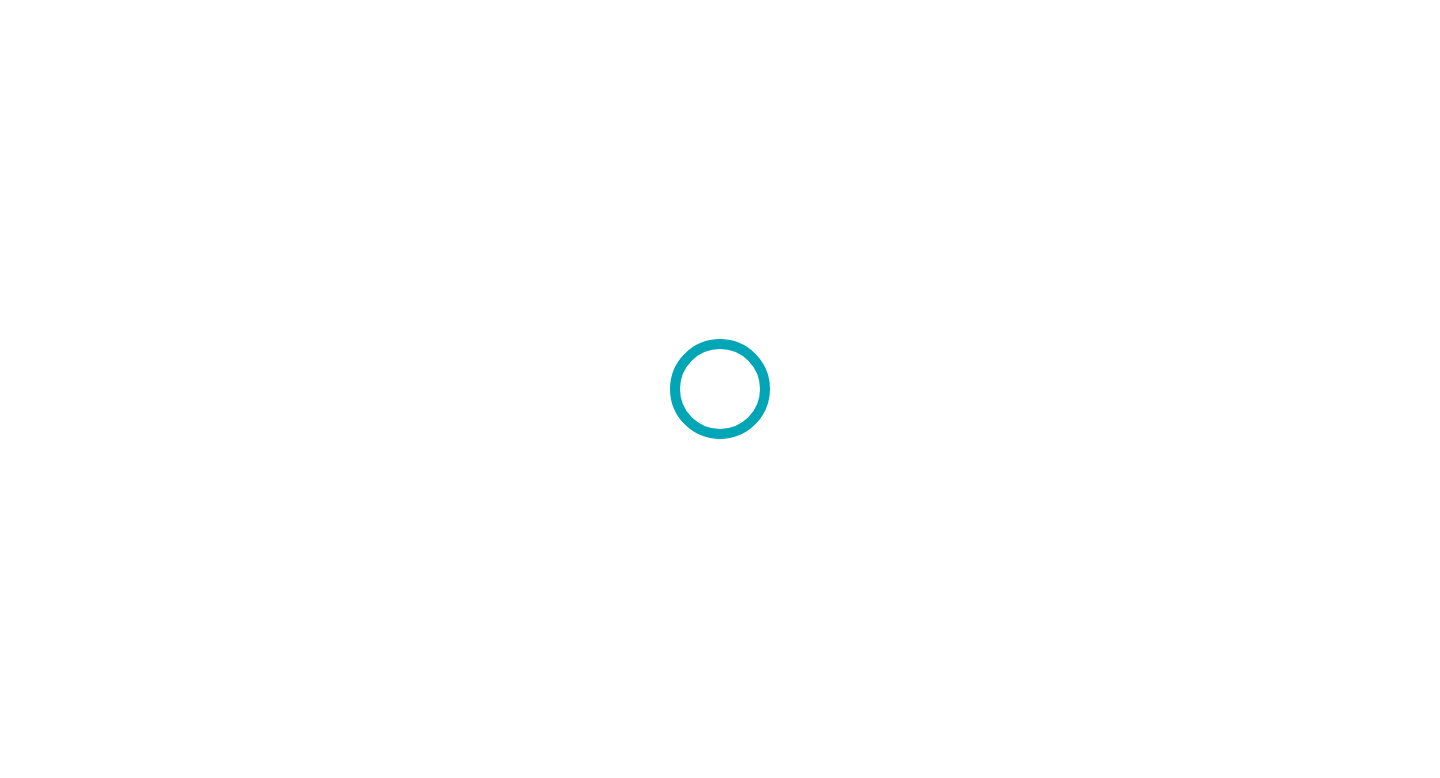 scroll, scrollTop: 0, scrollLeft: 0, axis: both 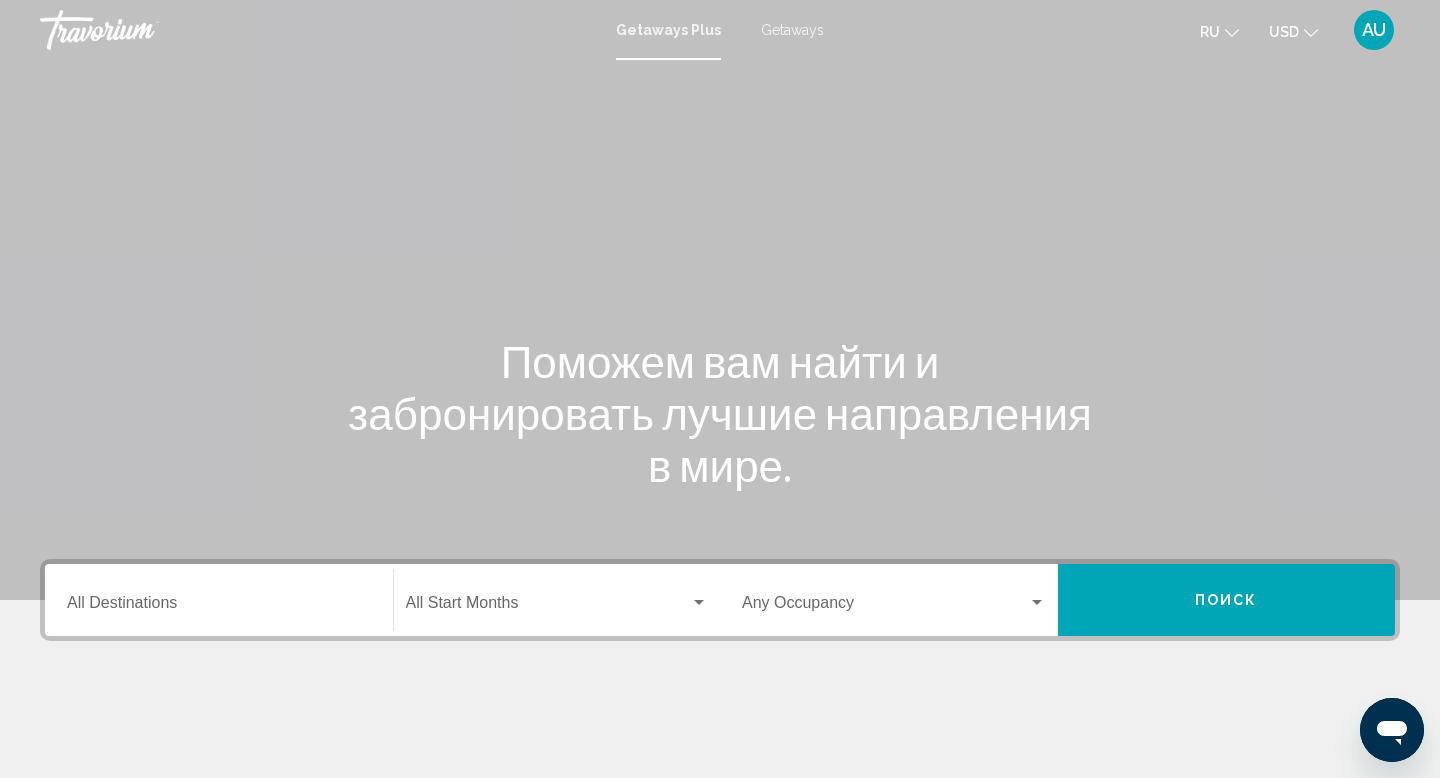 click on "AU" at bounding box center [1374, 30] 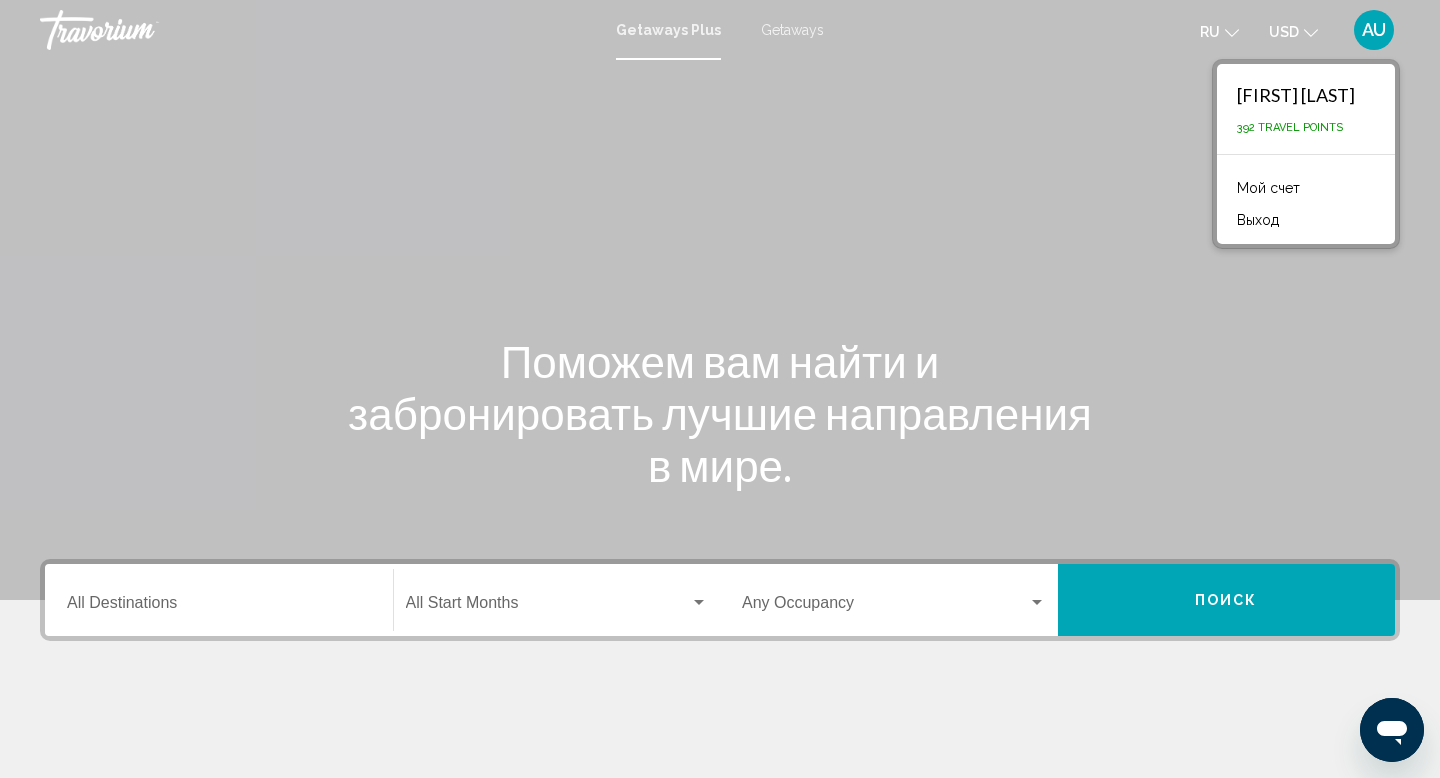 click on "Мой счет" at bounding box center [1268, 188] 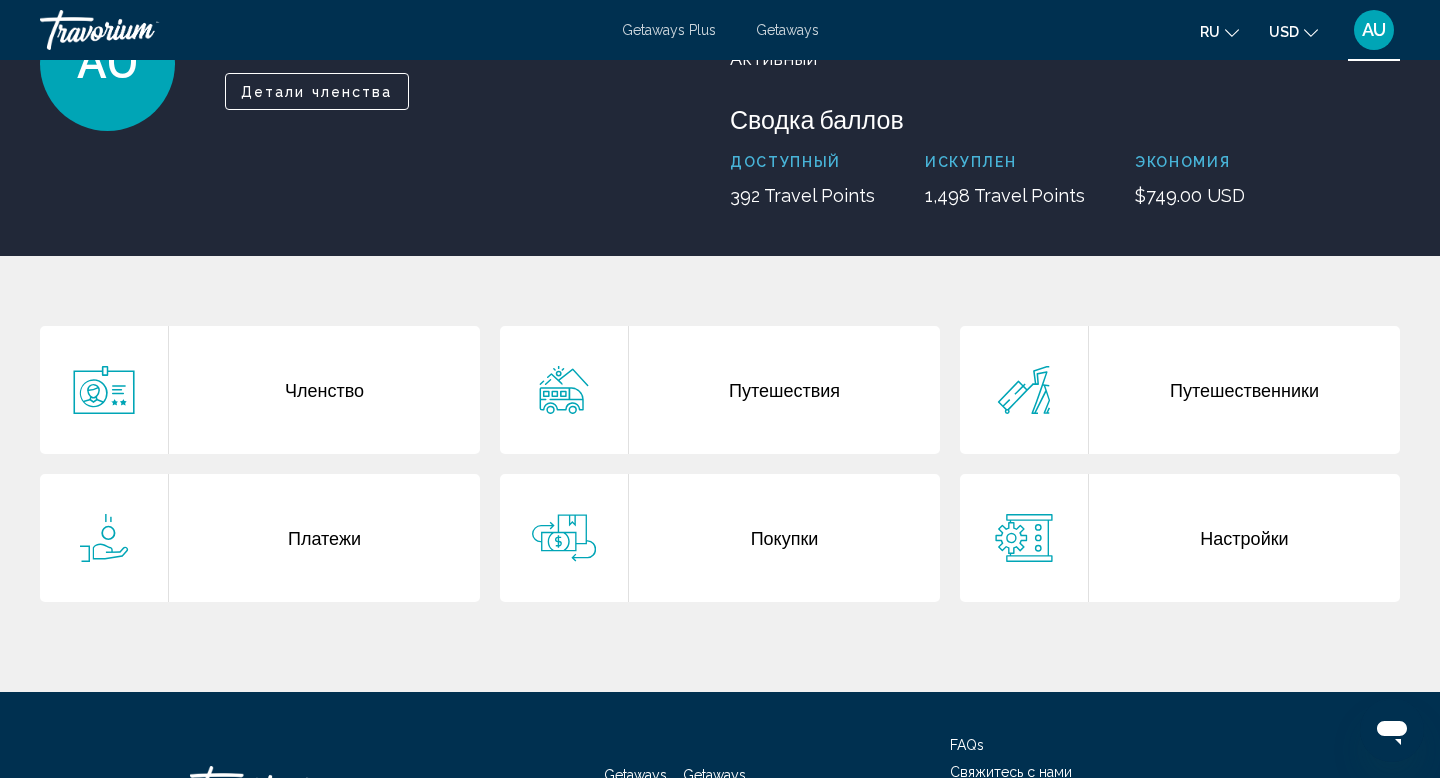scroll, scrollTop: 199, scrollLeft: 0, axis: vertical 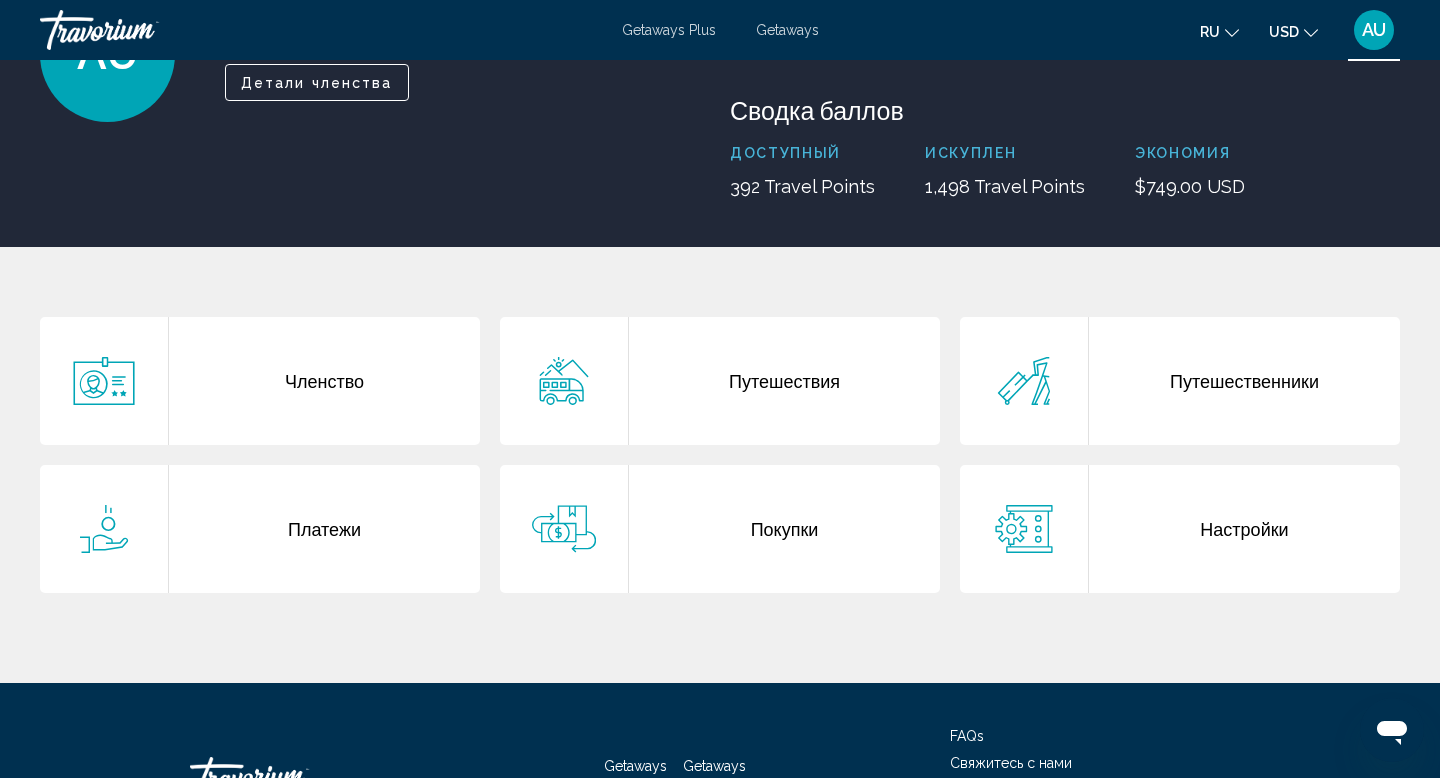 click on "ru" 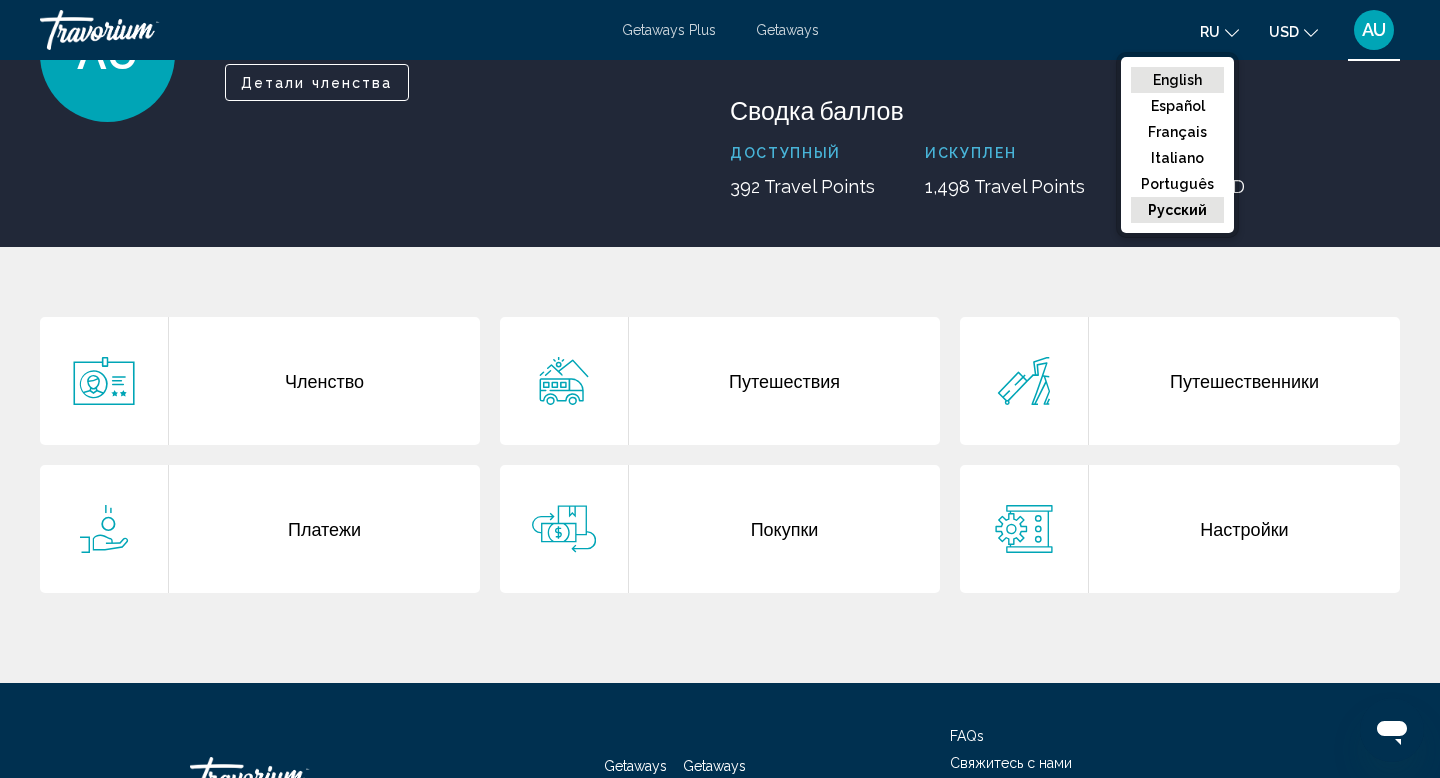 click on "English" 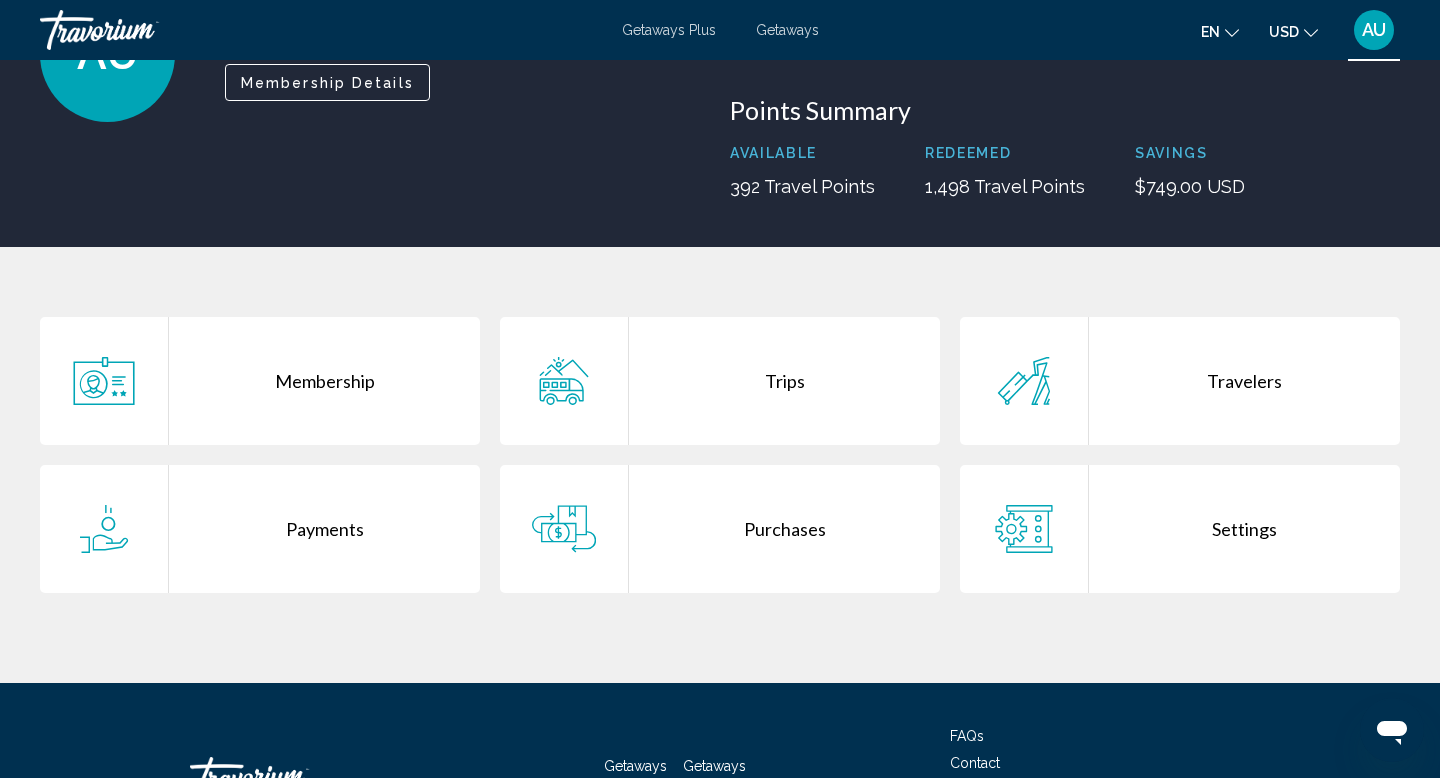 click on "Trips" at bounding box center [784, 381] 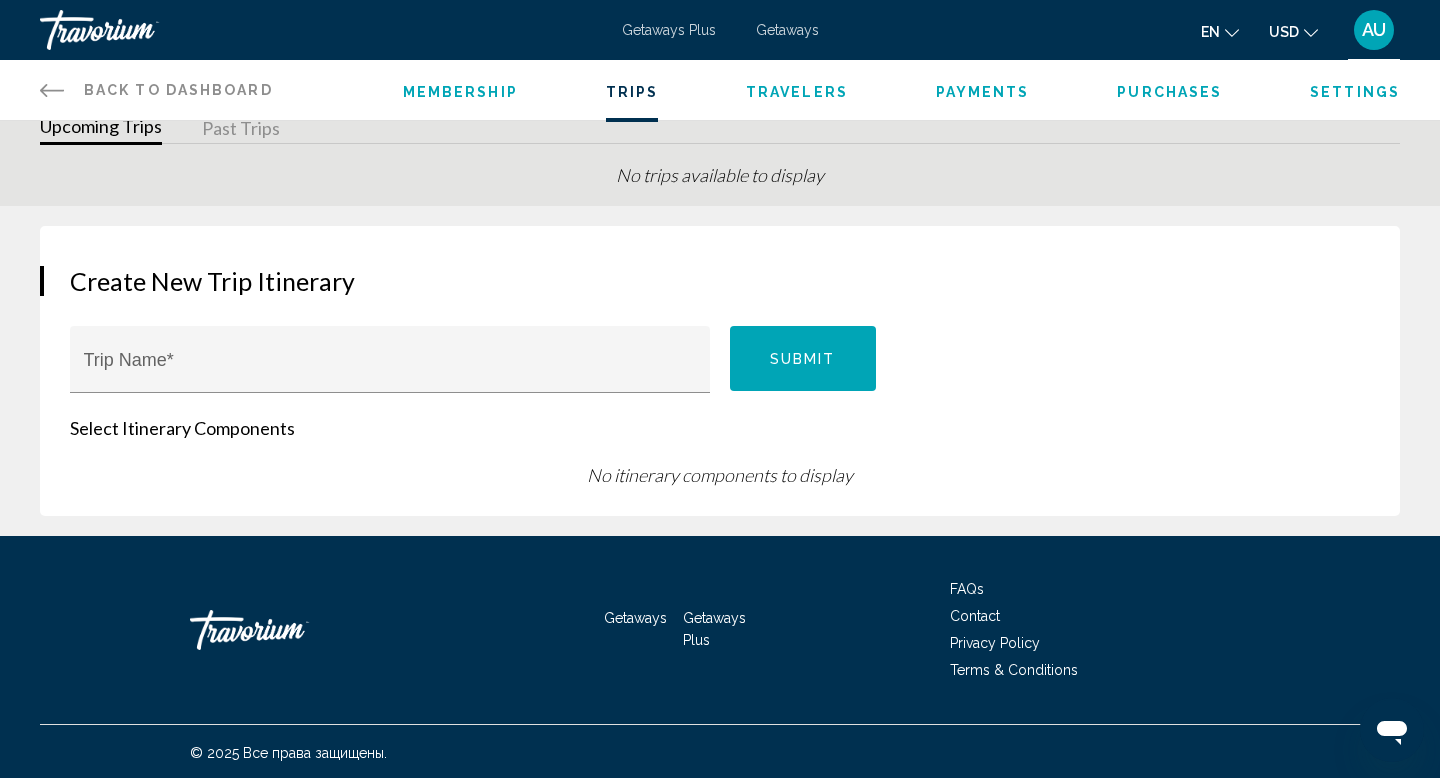 scroll, scrollTop: 0, scrollLeft: 0, axis: both 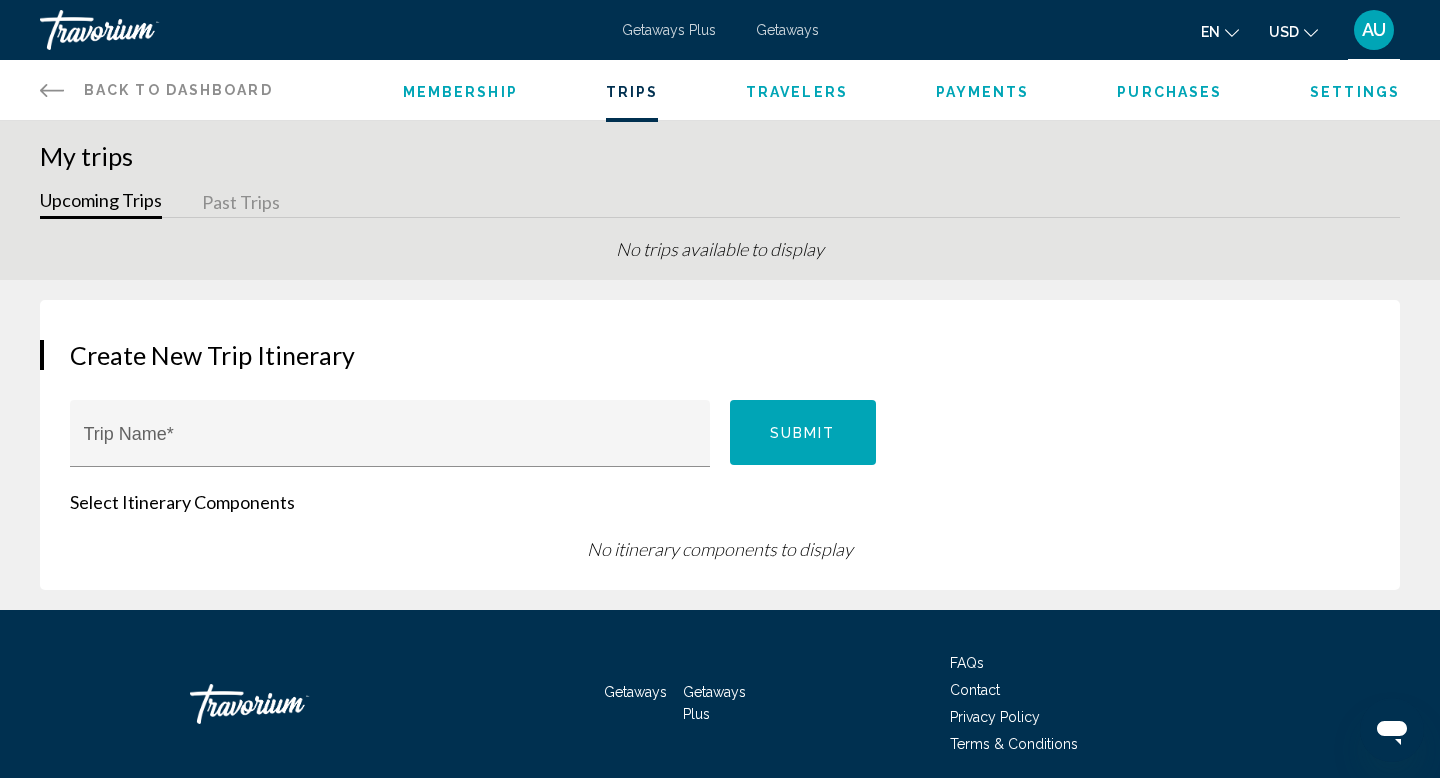 click on "Travelers" at bounding box center (797, 92) 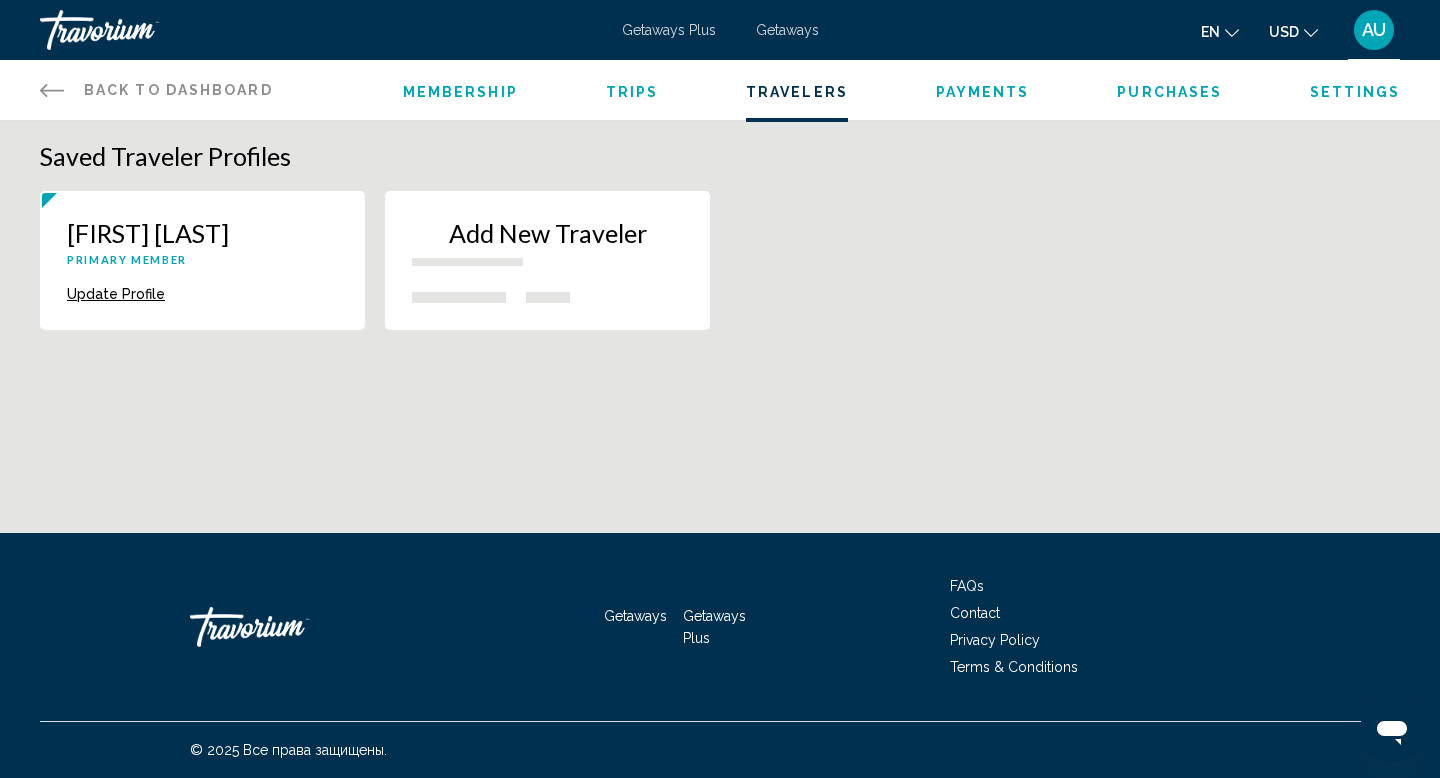click on "Payments" at bounding box center [983, 92] 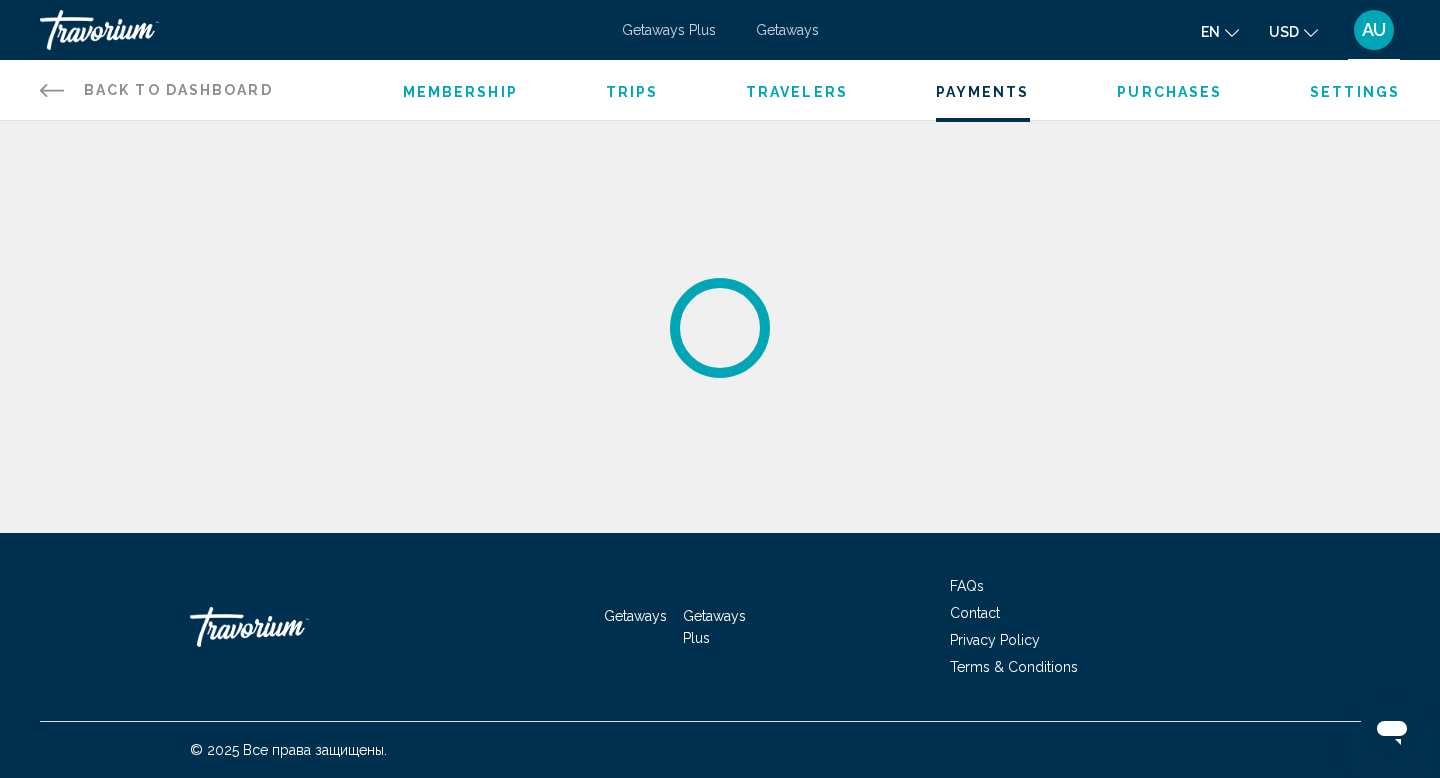 click on "Purchases" at bounding box center (1169, 92) 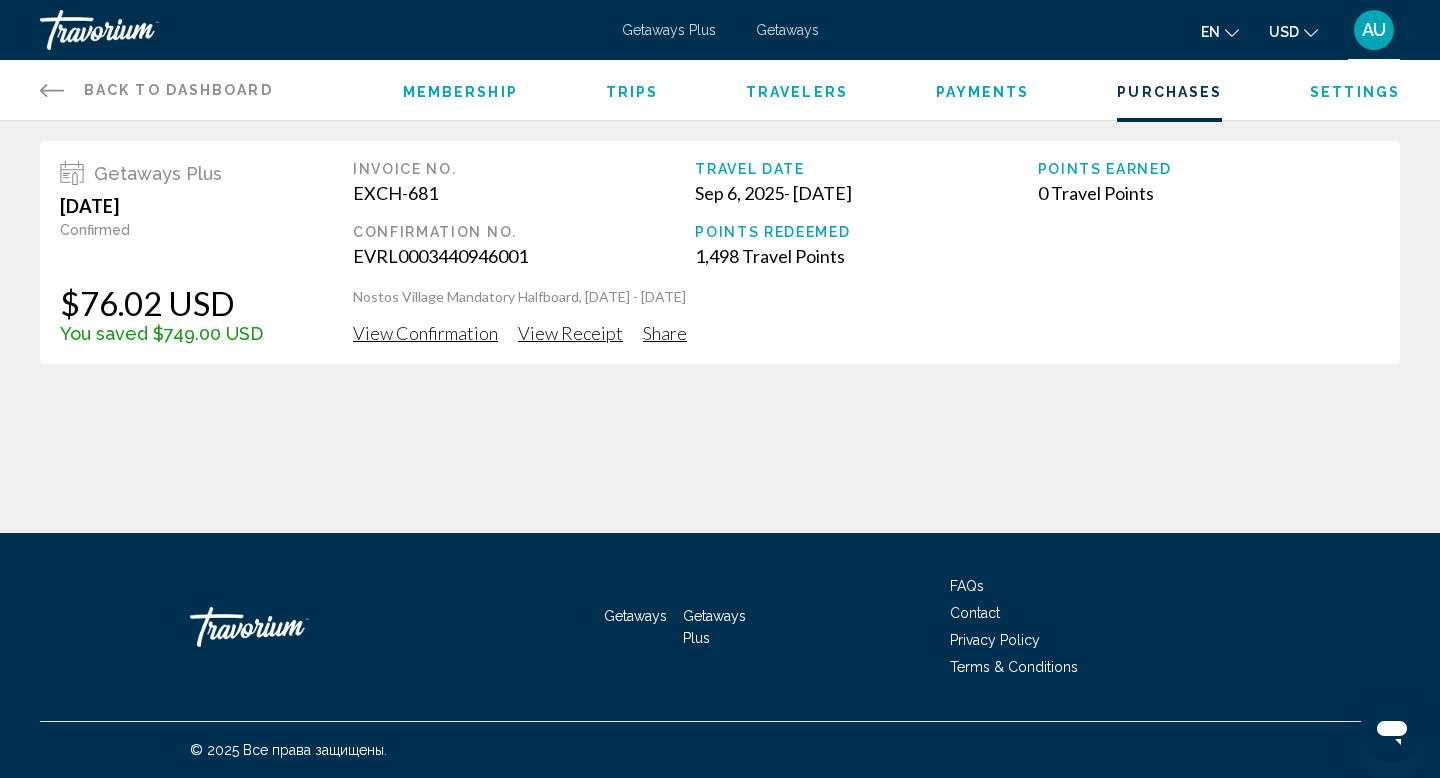 click on "View Confirmation" at bounding box center [425, 333] 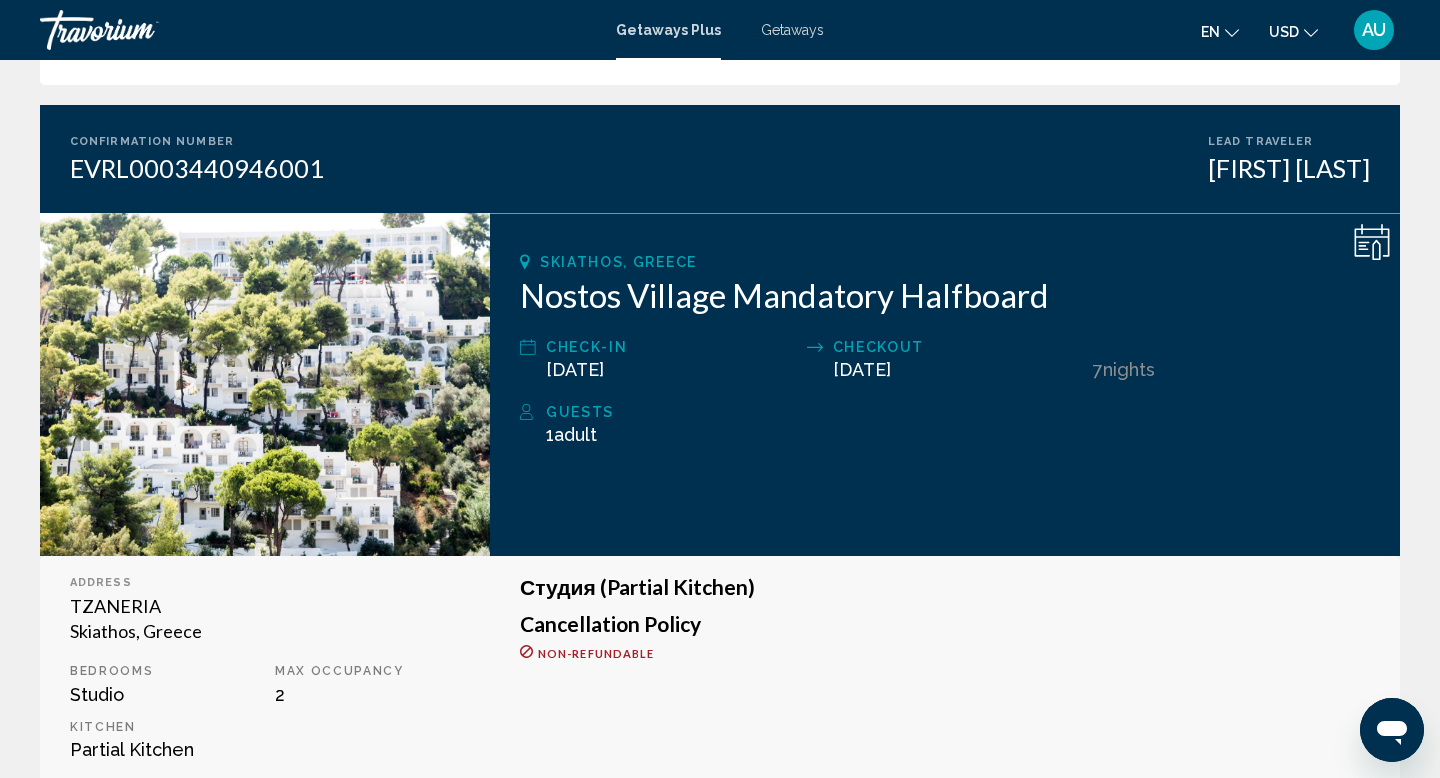 scroll, scrollTop: 155, scrollLeft: 0, axis: vertical 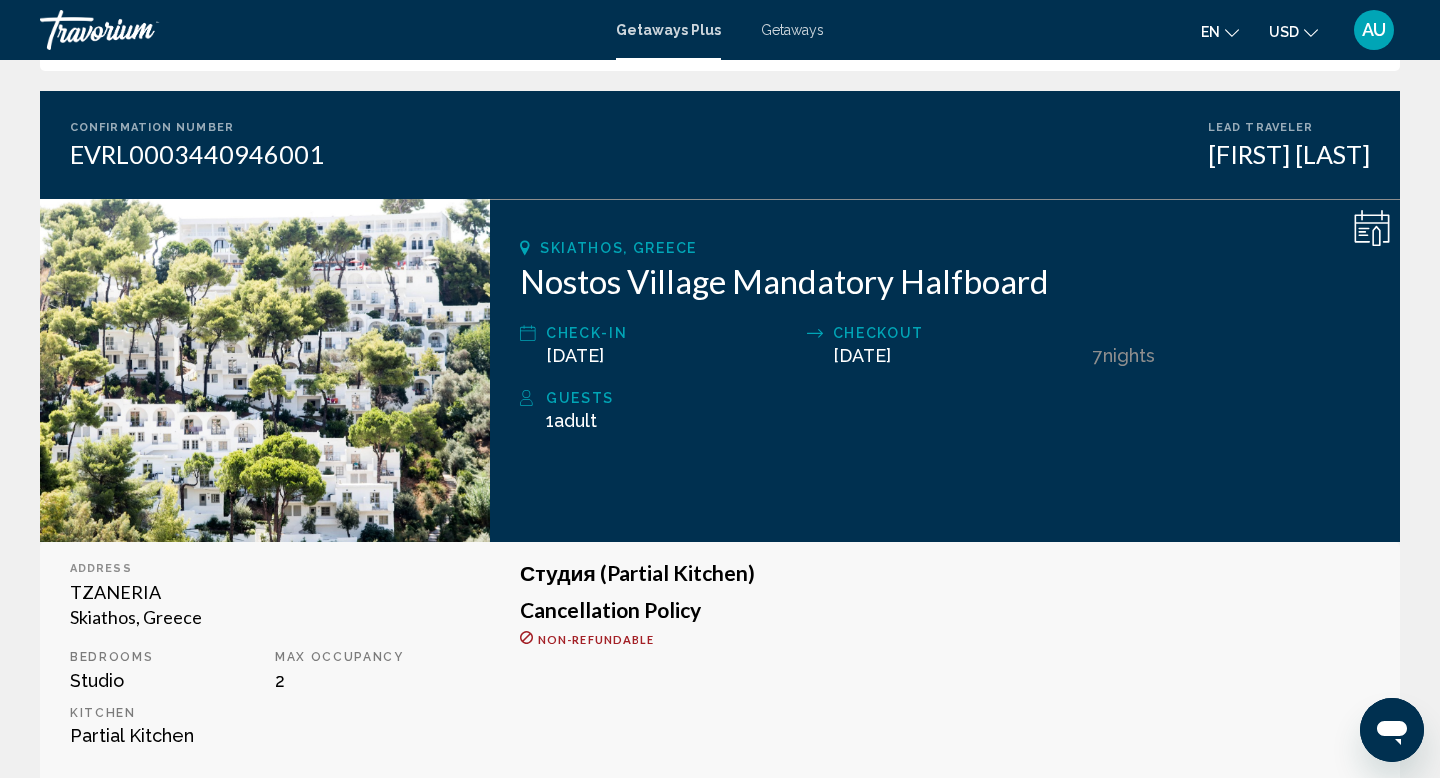 click at bounding box center (1392, 730) 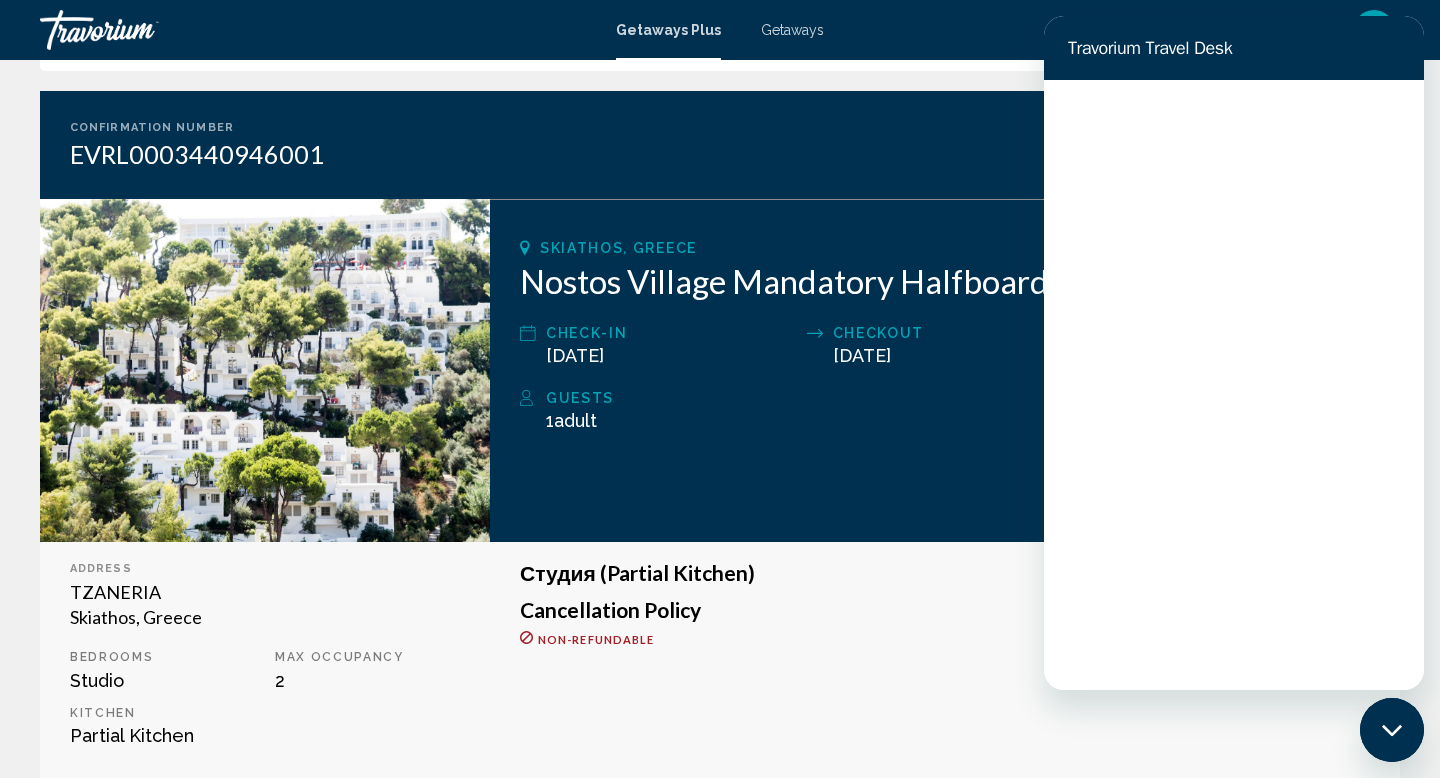 scroll, scrollTop: 0, scrollLeft: 0, axis: both 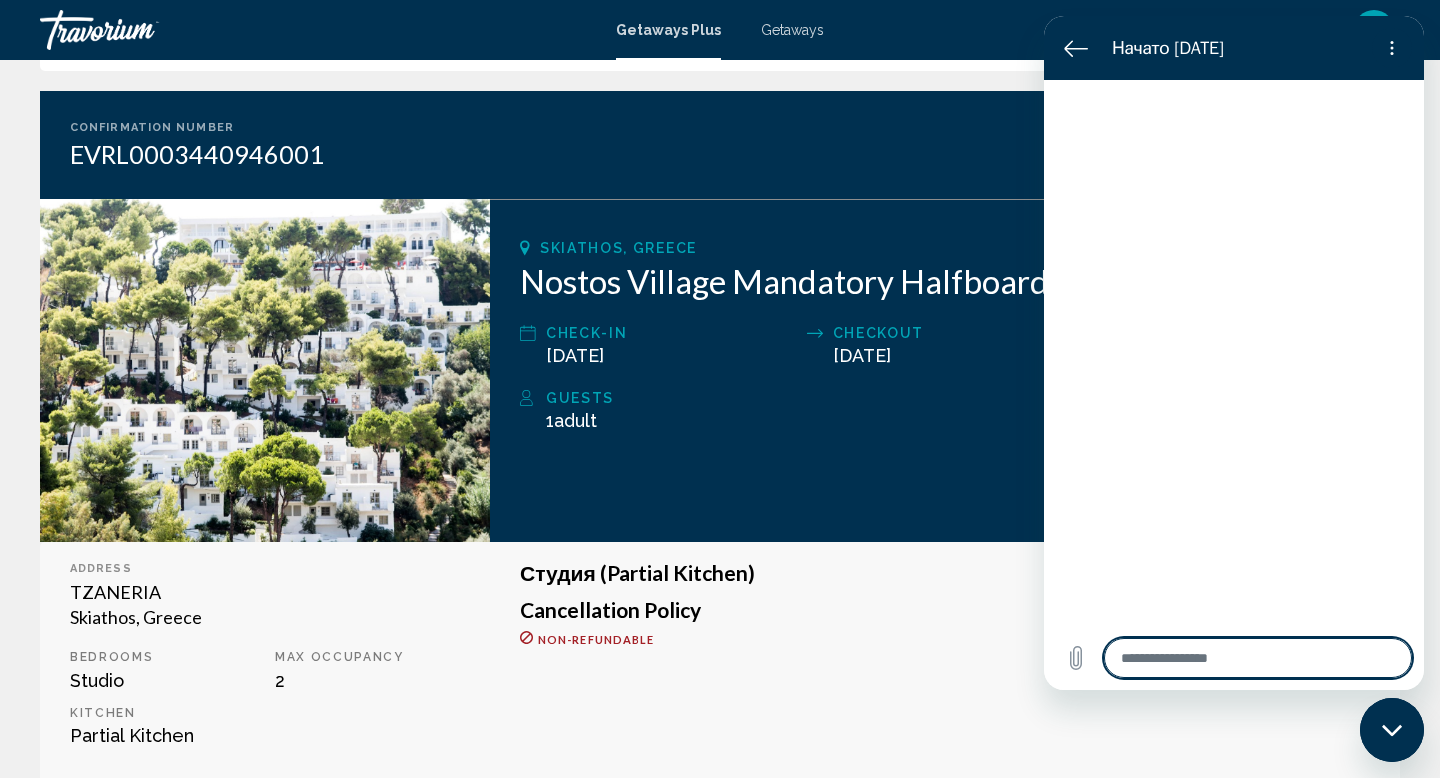 click at bounding box center (1258, 658) 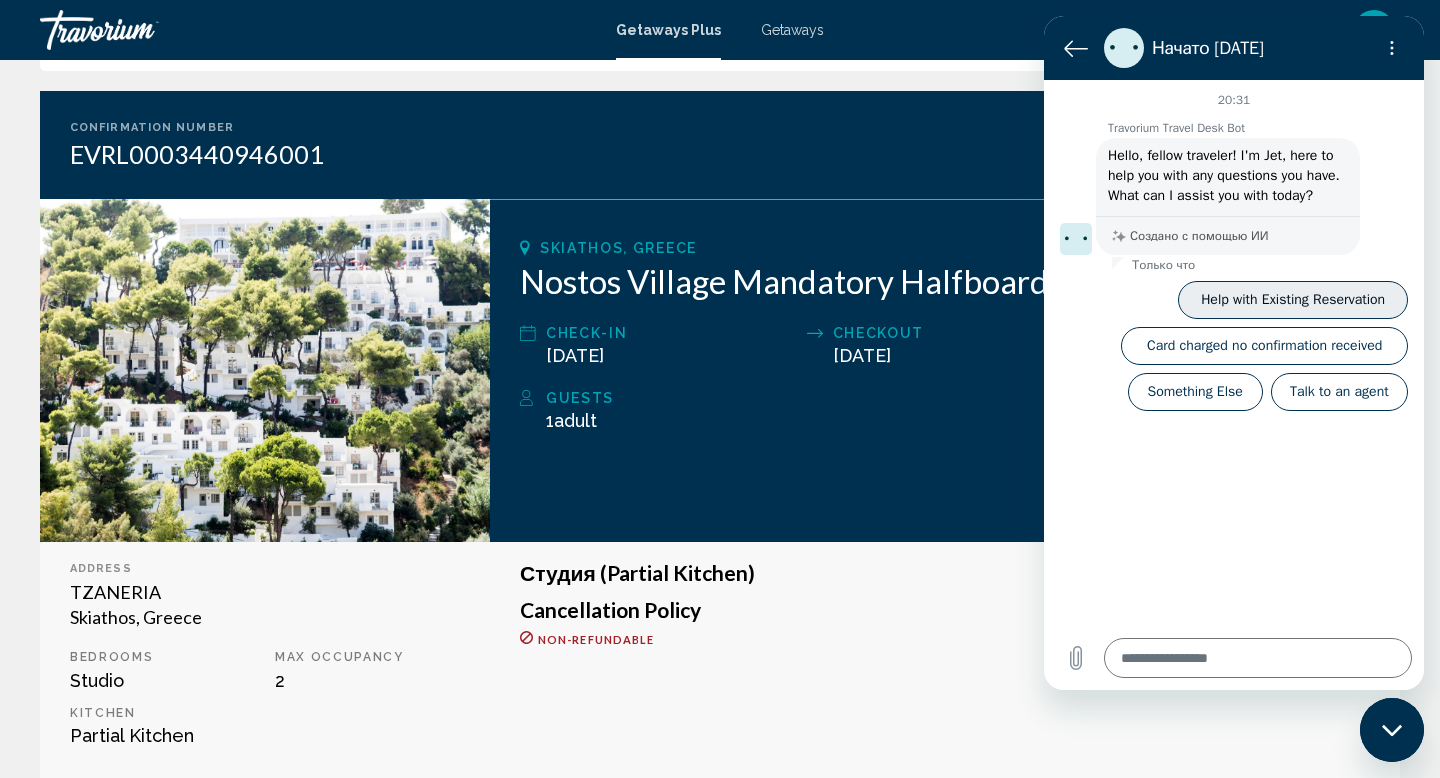 click on "Help with Existing Reservation" at bounding box center (1293, 300) 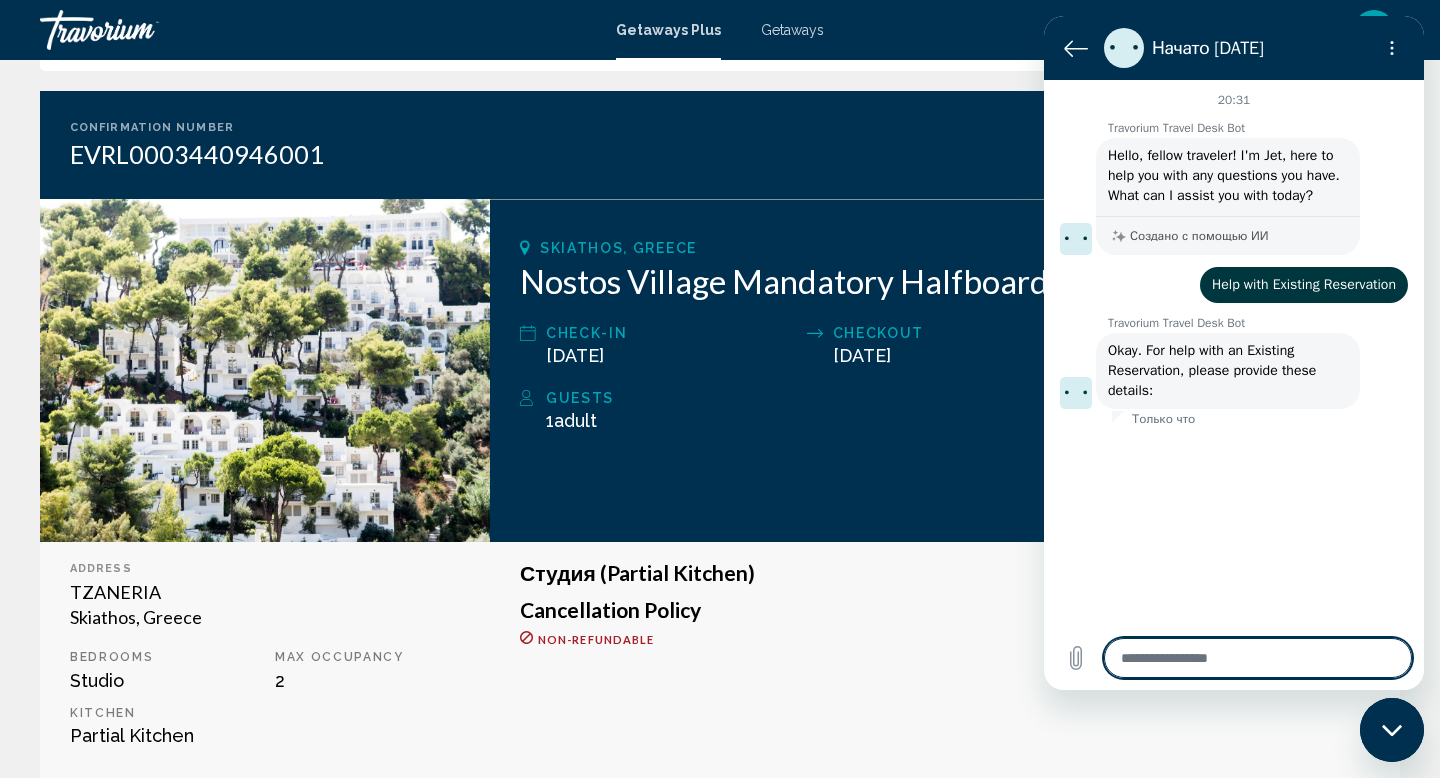 type on "*" 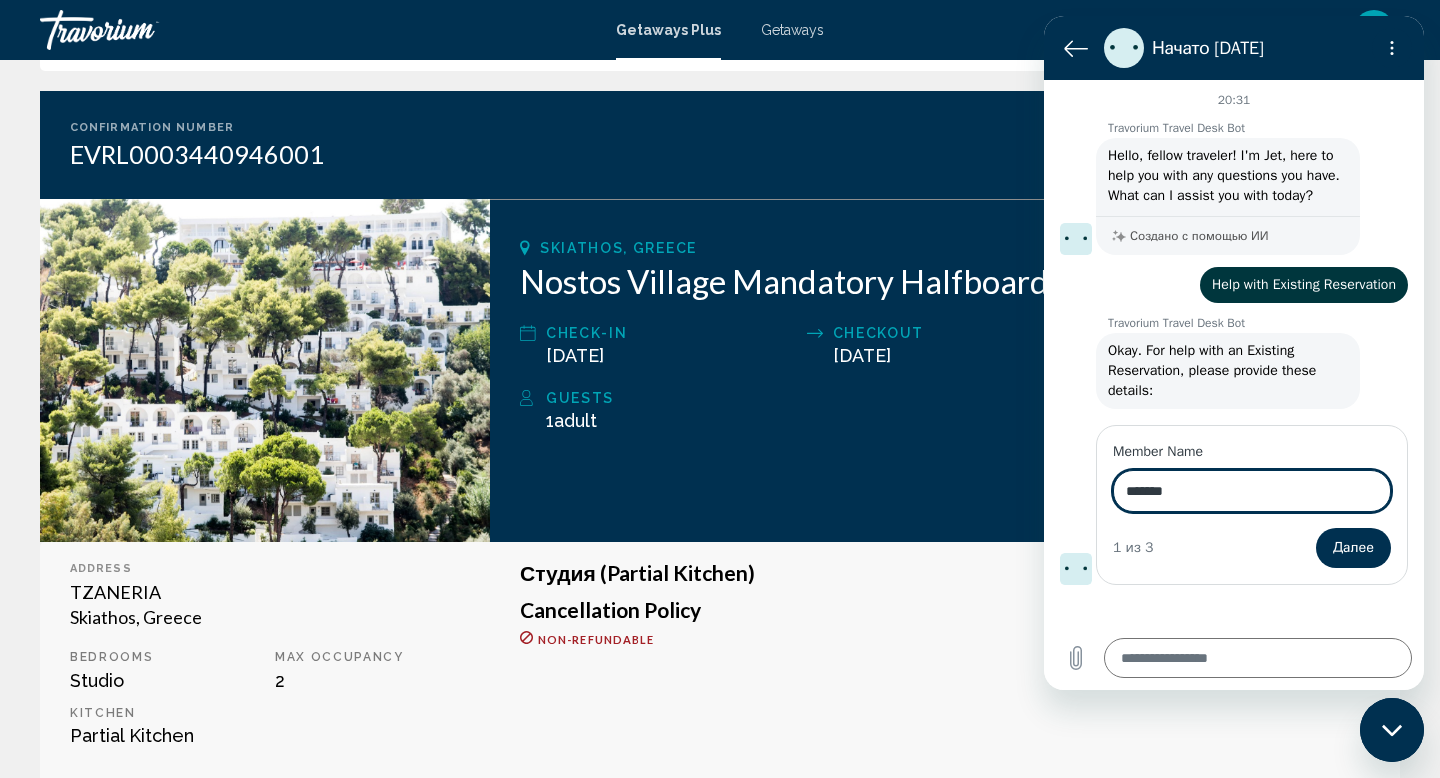 type on "**********" 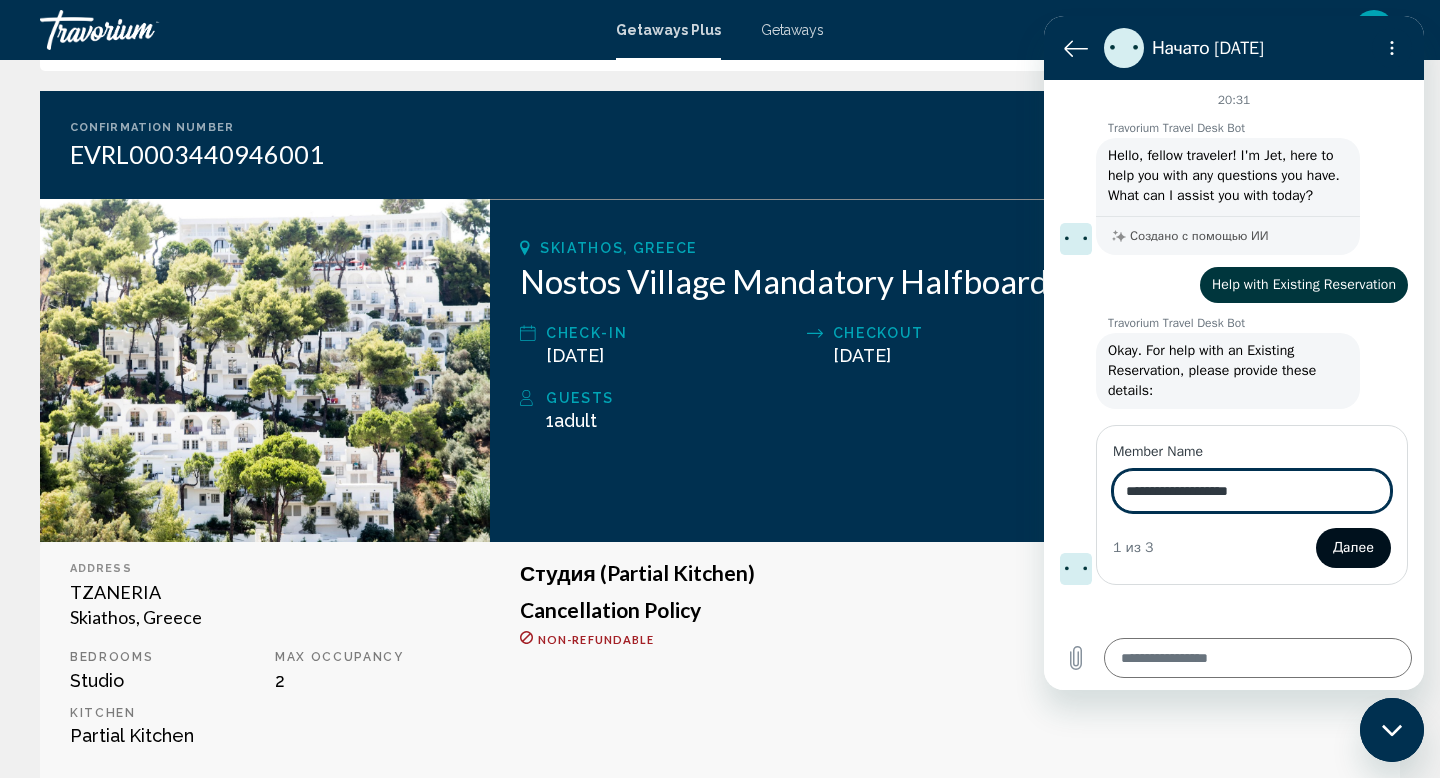 click on "Далее" at bounding box center [1353, 548] 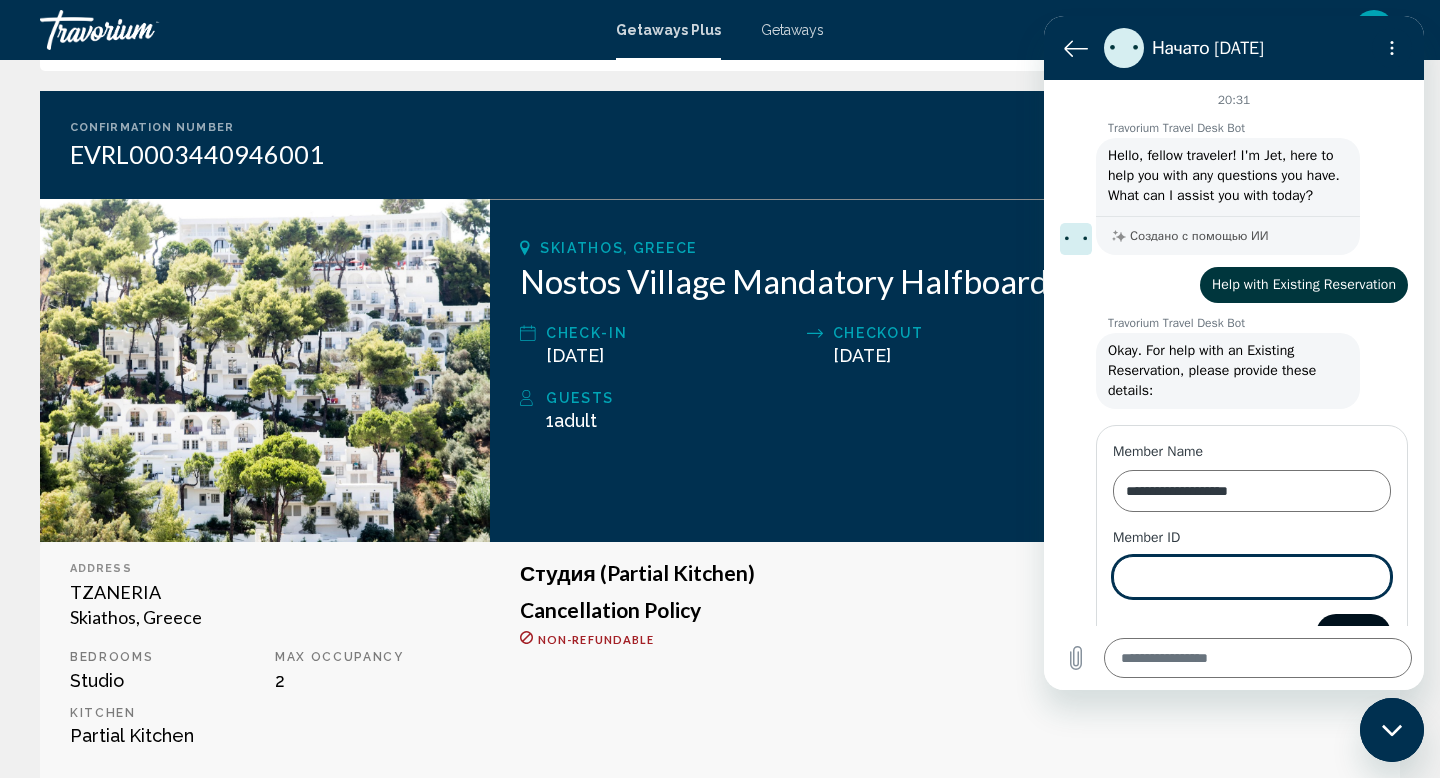 scroll, scrollTop: 66, scrollLeft: 0, axis: vertical 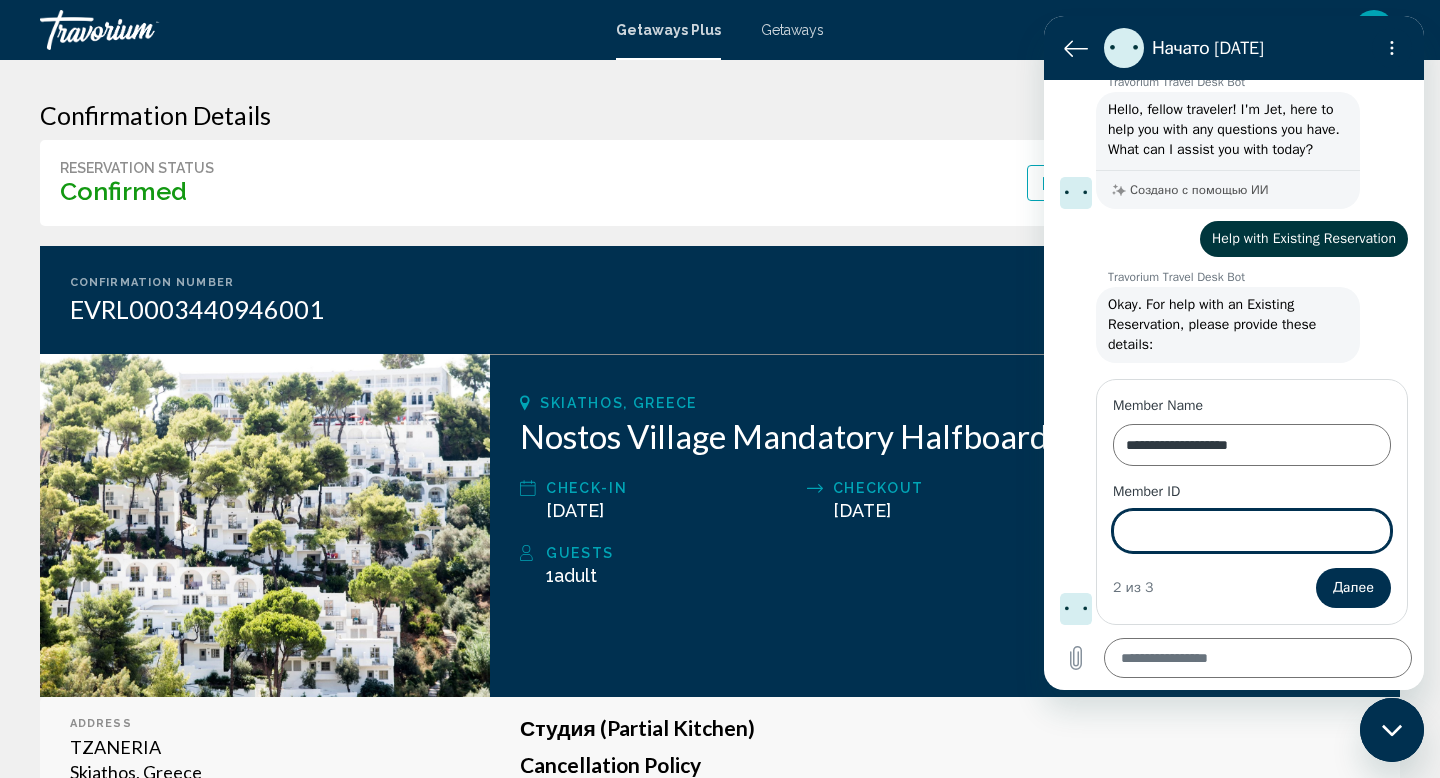 click on "Confirmation Details Reservation Status Confirmed
Print
Cancel Reservation Confirmation Number EVRL0003440946001 Lead Traveler [FIRST] [LAST]
Skiathos, Greece Nostos Village Mandatory Halfboard
Check-In [DATE]
Checkout [DATE] 7  Night Nights
Guests 1  Adult Adults ,   Child Children Address TZANERIA [CITY], [STATE] Bedrooms Studio Max Occupancy 2 Kitchen Partial Kitchen Студия (Partial Kitchen) Cancellation Policy
Non-refundable Important Information Обязательные сборы Информация Mandatory usage fee is 10.00 Euros, per night, per room,  . Cash or Credit is accepted. The fee is €10 from April to October per unit per day. Ограничения политики 7" at bounding box center (720, 880) 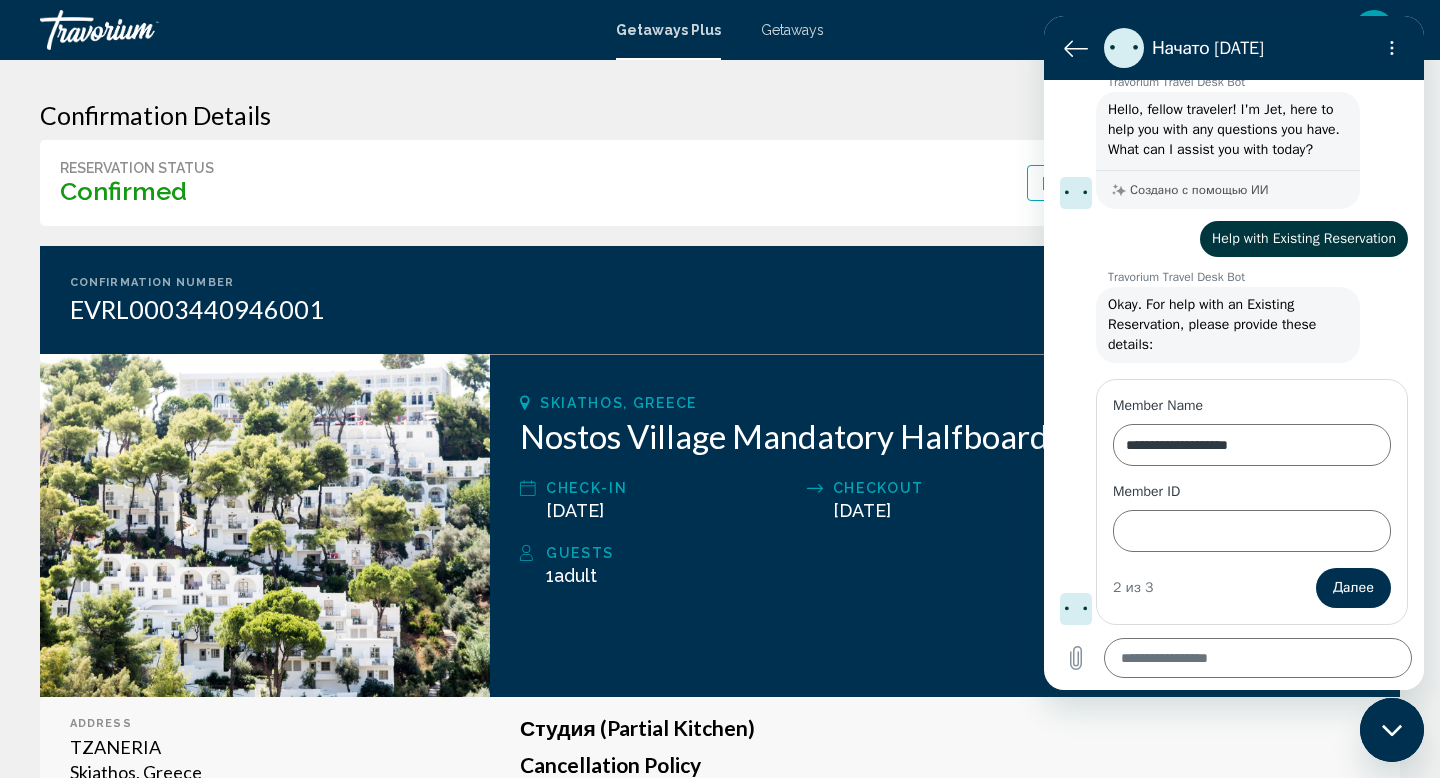 click on "Confirmation Details Reservation Status Confirmed
Print
Cancel Reservation Confirmation Number EVRL0003440946001 Lead Traveler [FIRST] [LAST]
Skiathos, Greece Nostos Village Mandatory Halfboard
Check-In [DATE]
Checkout [DATE] 7  Night Nights
Guests 1  Adult Adults ,   Child Children Address TZANERIA [CITY], [STATE] Bedrooms Studio Max Occupancy 2 Kitchen Partial Kitchen Студия (Partial Kitchen) Cancellation Policy
Non-refundable Important Information Обязательные сборы Информация Mandatory usage fee is 10.00 Euros, per night, per room,  . Cash or Credit is accepted. The fee is €10 from April to October per unit per day. Ограничения политики 7" at bounding box center [720, 880] 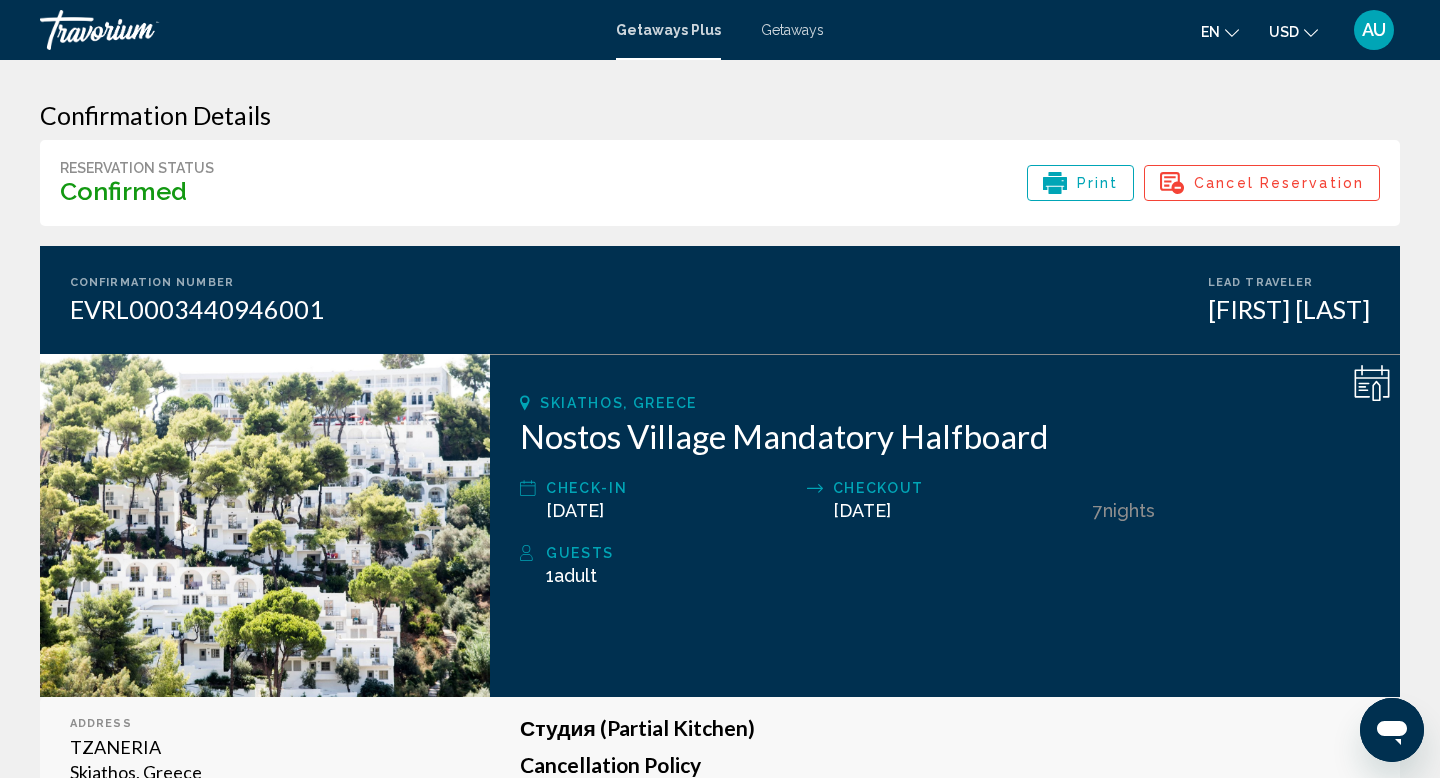 click on "AU" at bounding box center [1374, 30] 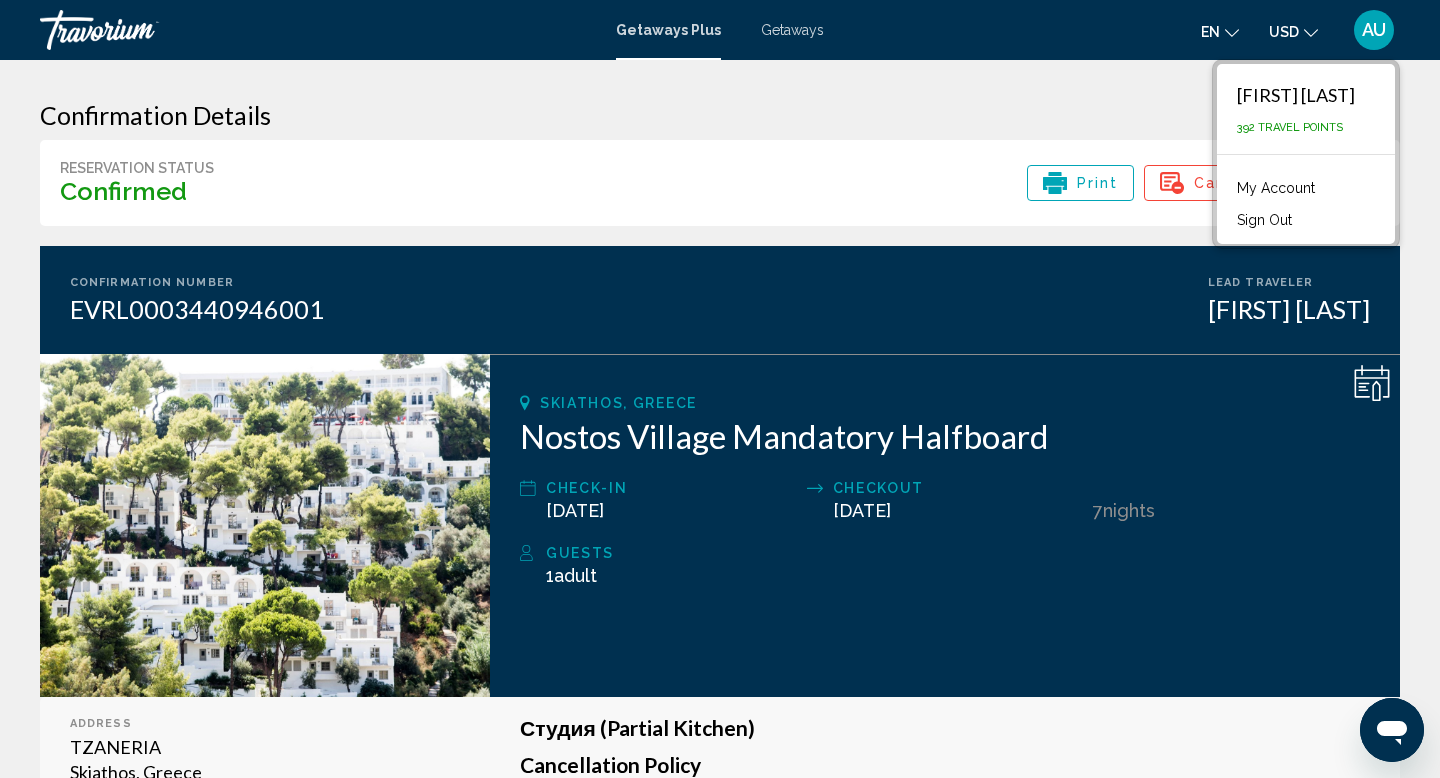 click on "My Account" at bounding box center [1276, 188] 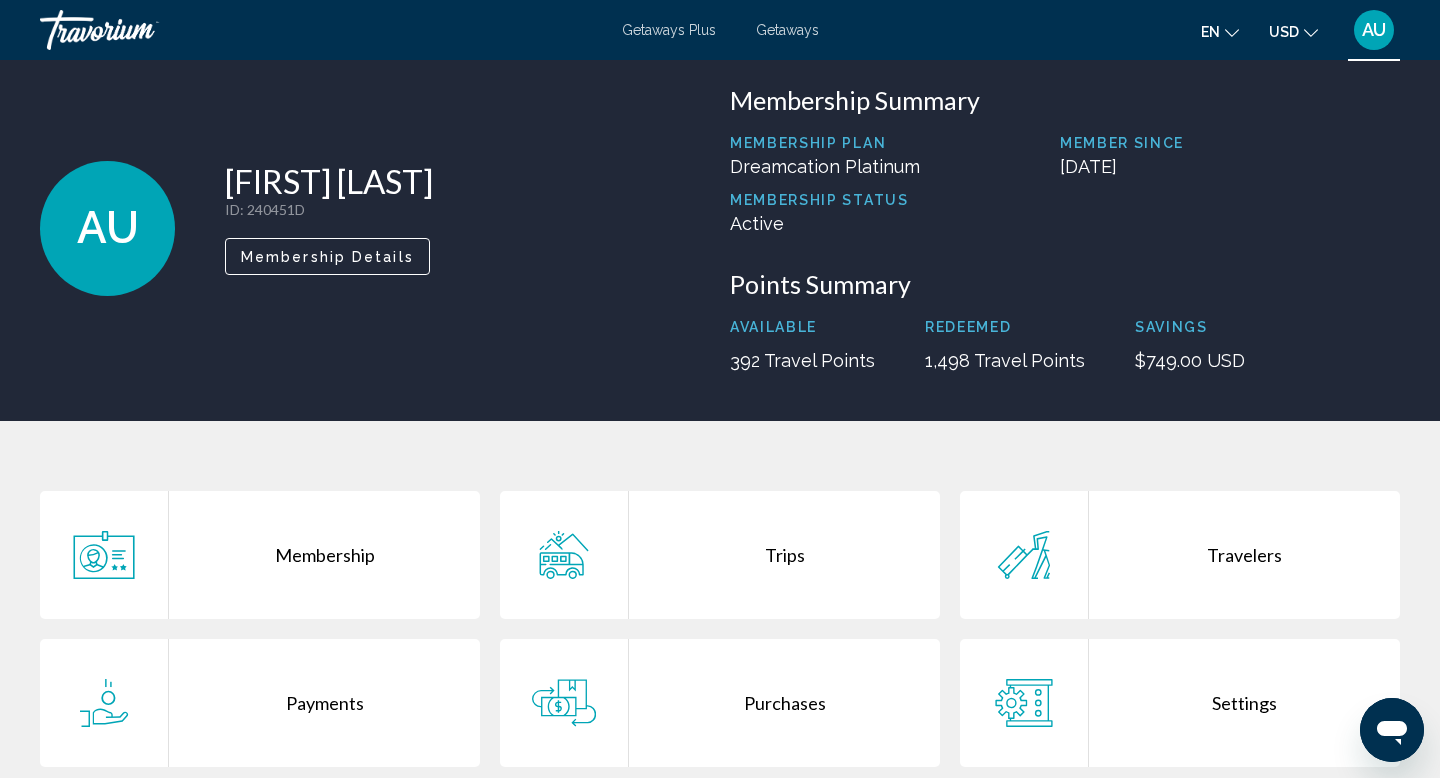 scroll, scrollTop: 27, scrollLeft: 0, axis: vertical 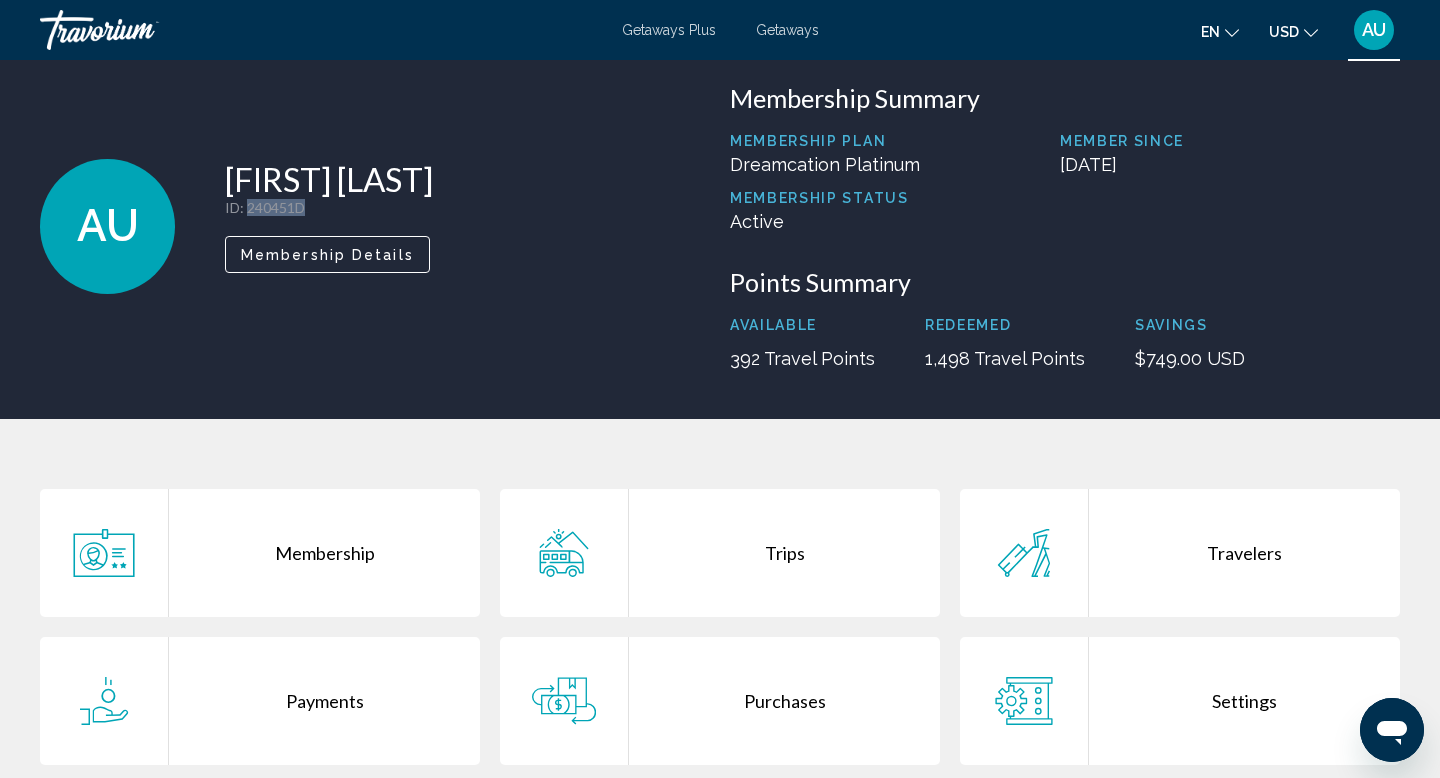 drag, startPoint x: 309, startPoint y: 208, endPoint x: 245, endPoint y: 207, distance: 64.00781 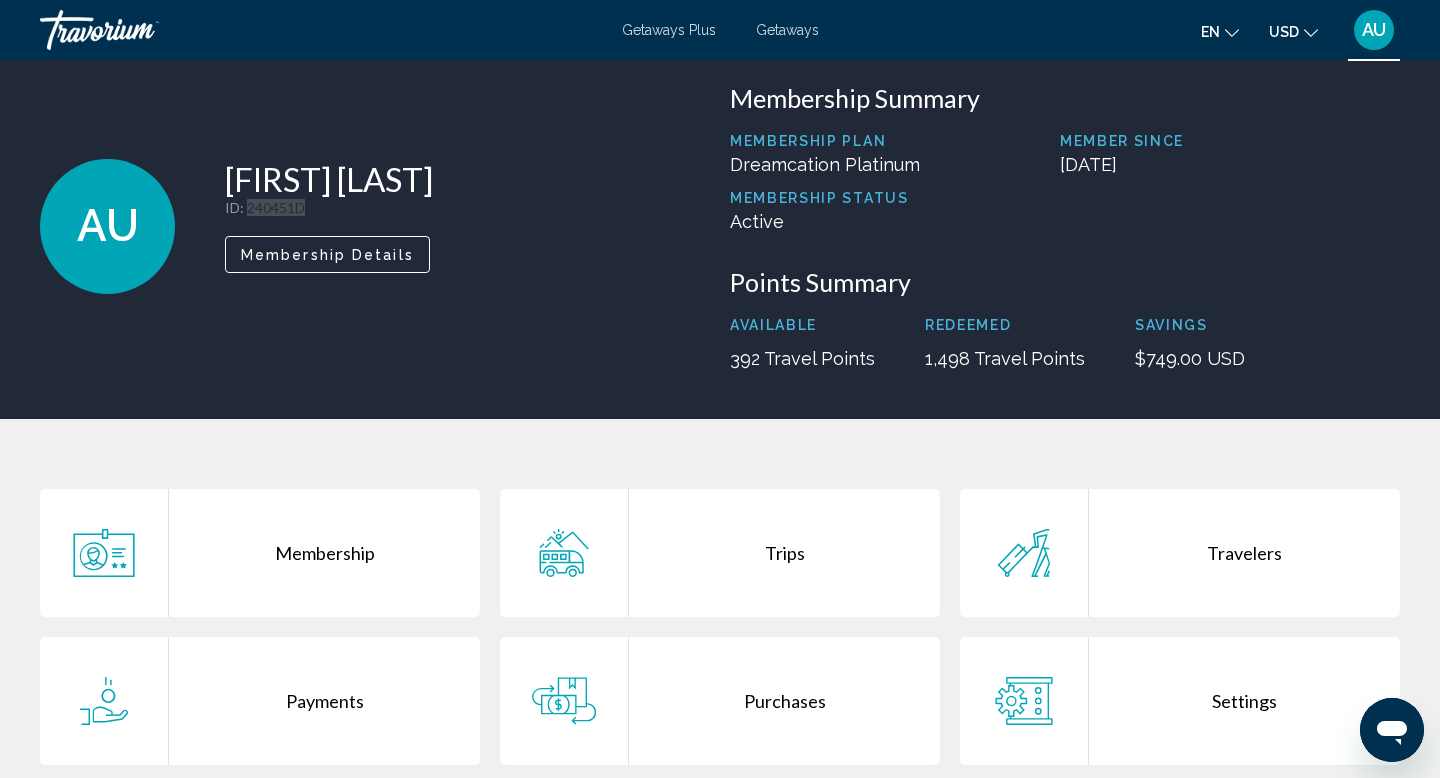 click 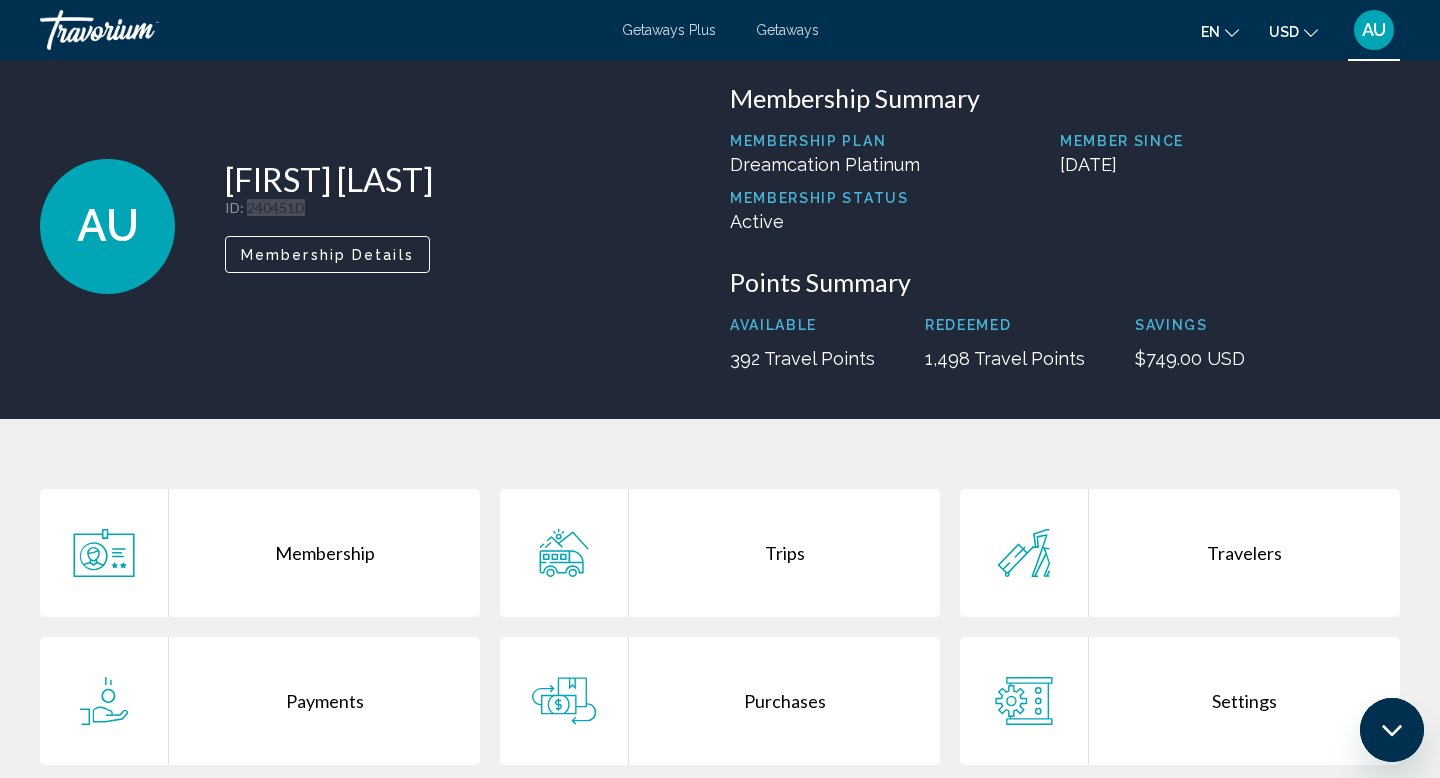 scroll, scrollTop: 0, scrollLeft: 0, axis: both 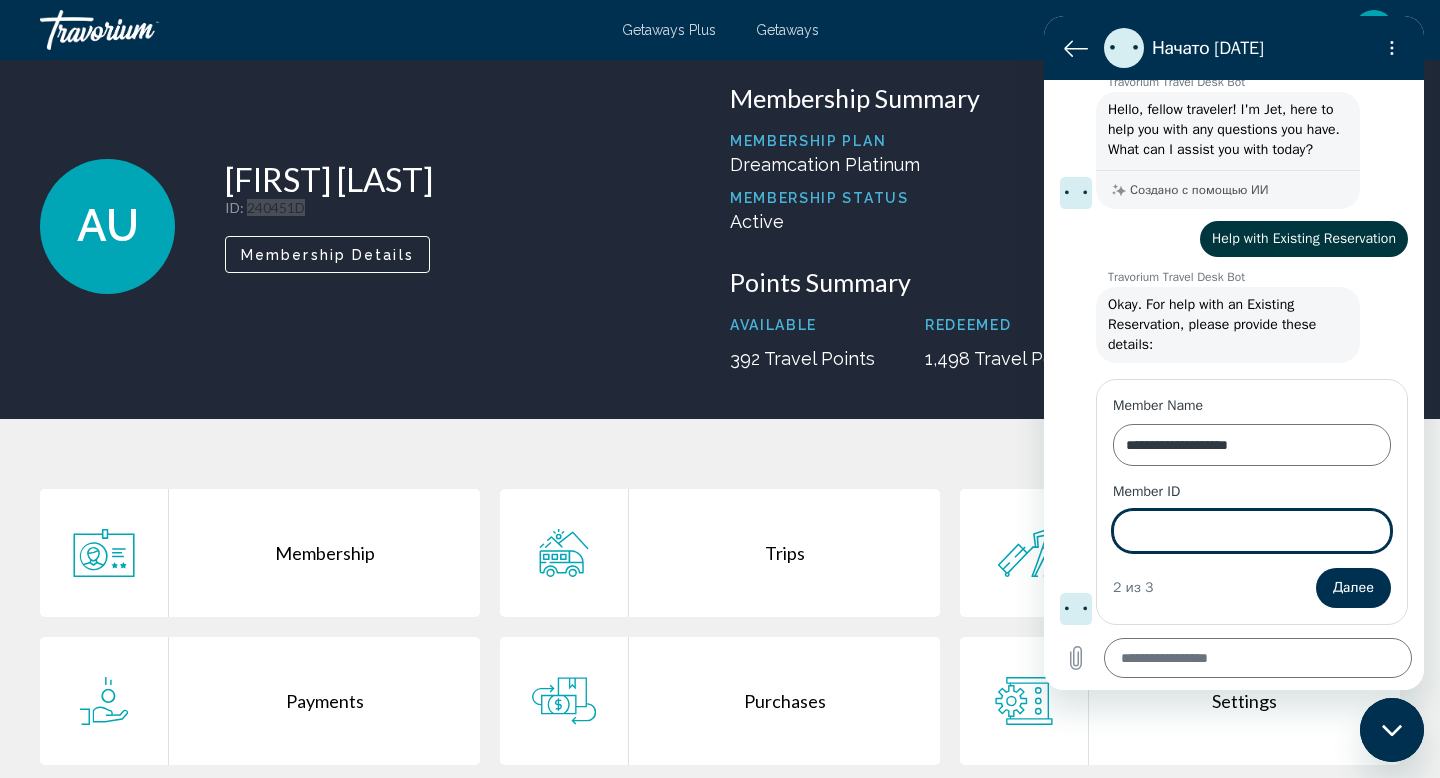 click on "Member ID" at bounding box center (1252, 531) 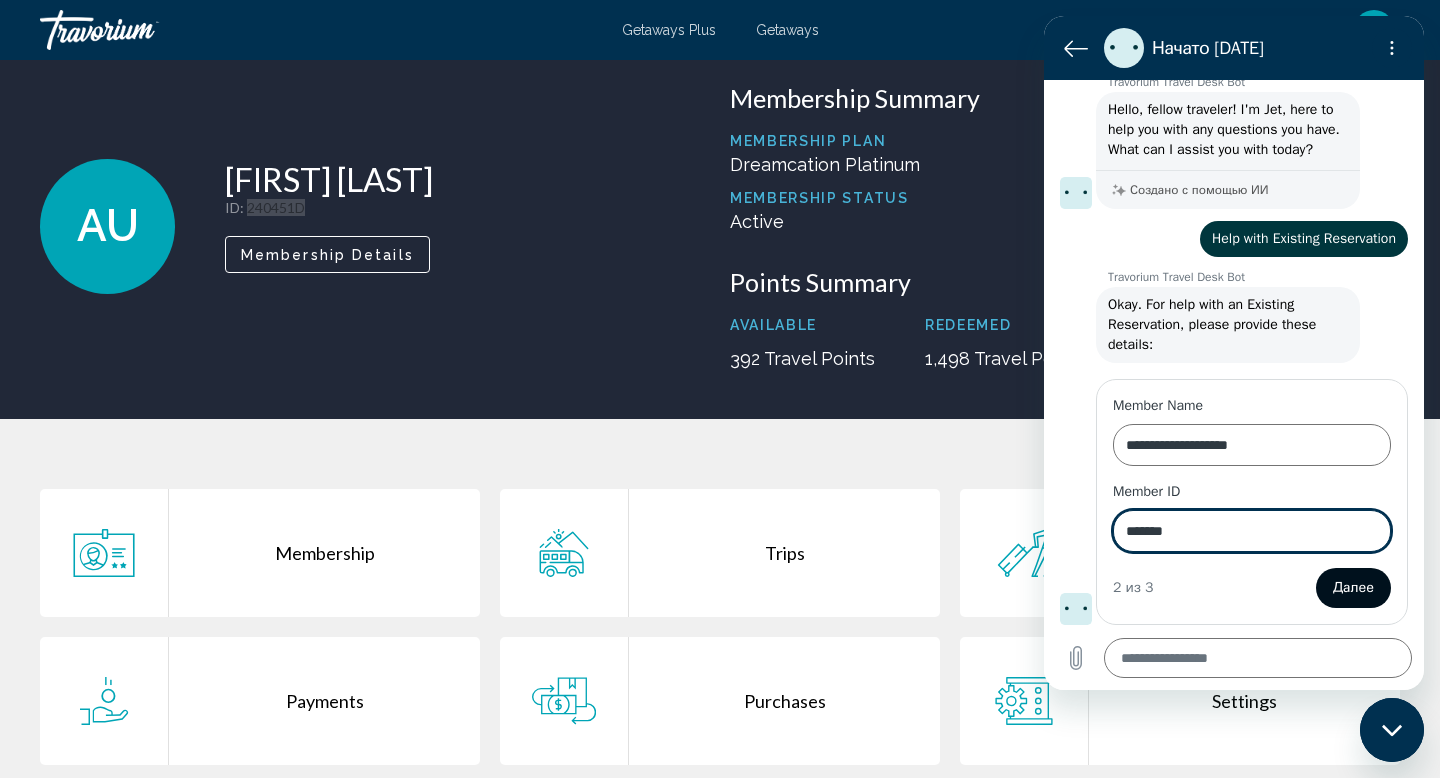 type on "*******" 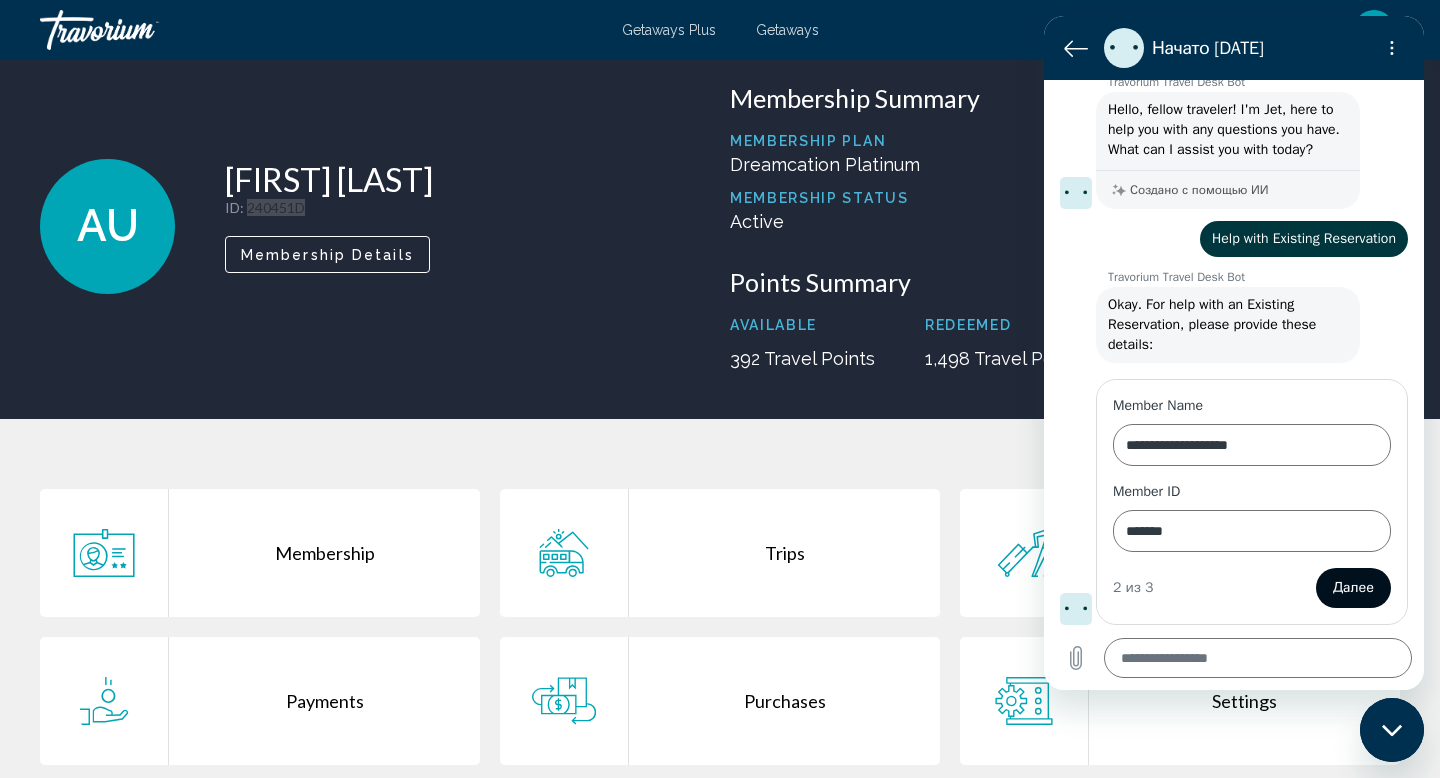 click on "Далее" at bounding box center (1353, 588) 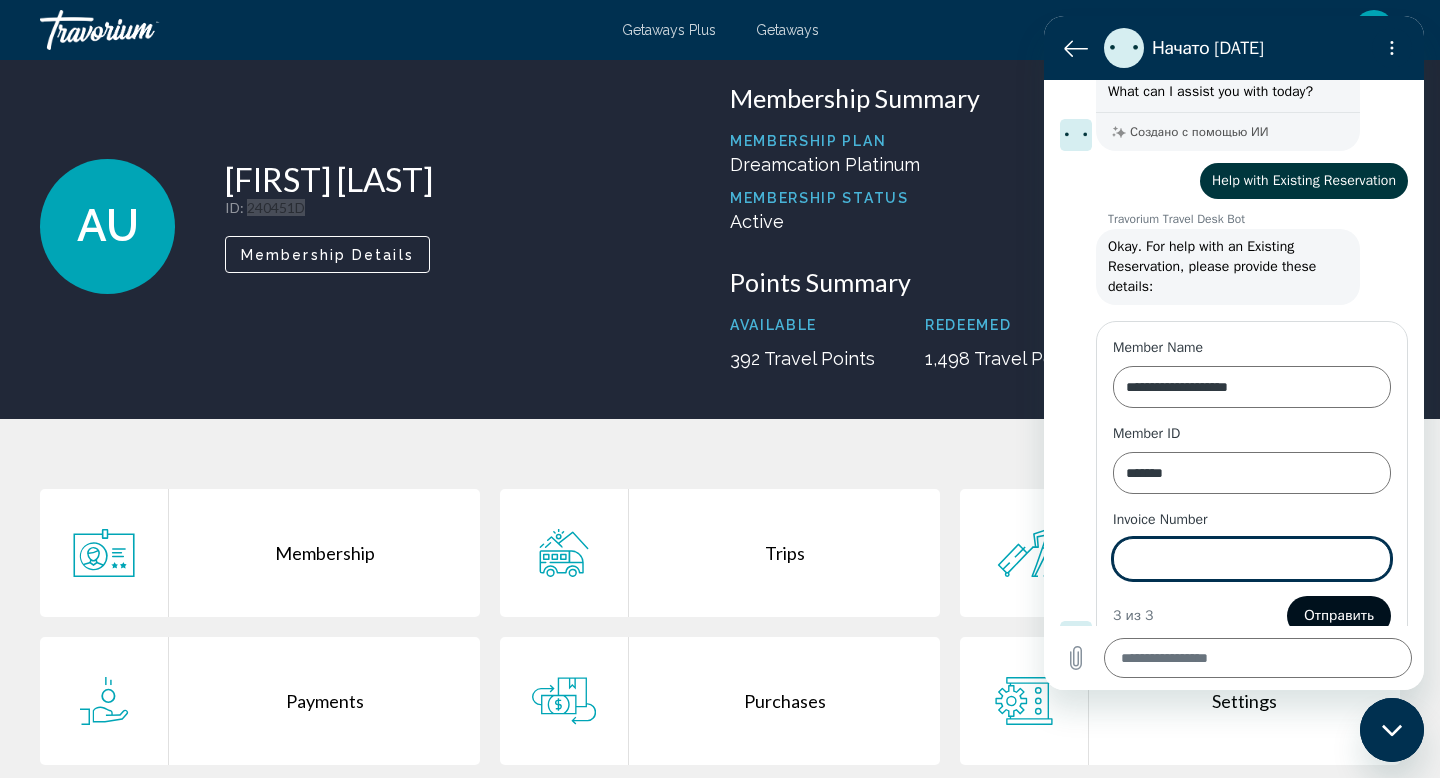 scroll, scrollTop: 152, scrollLeft: 0, axis: vertical 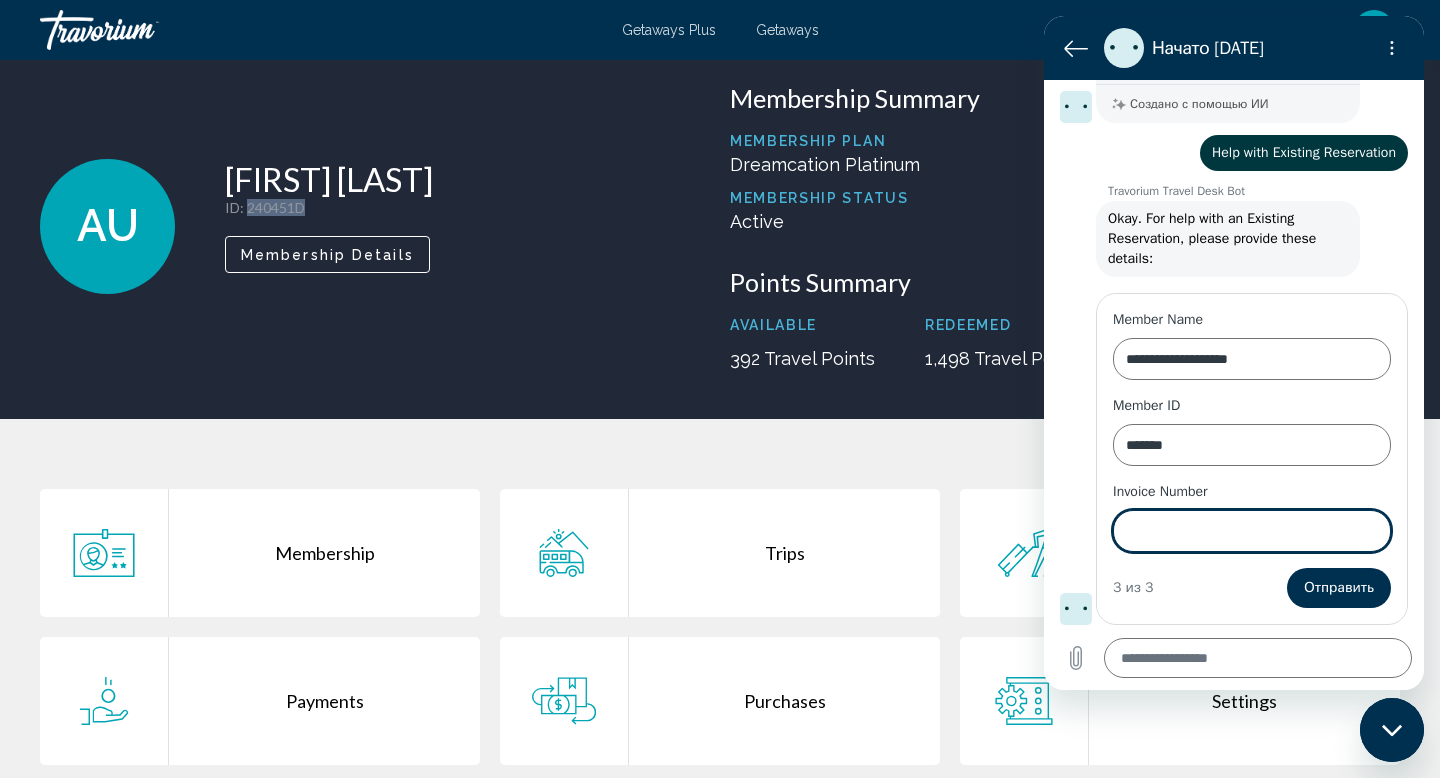 click on "Trips" at bounding box center [784, 553] 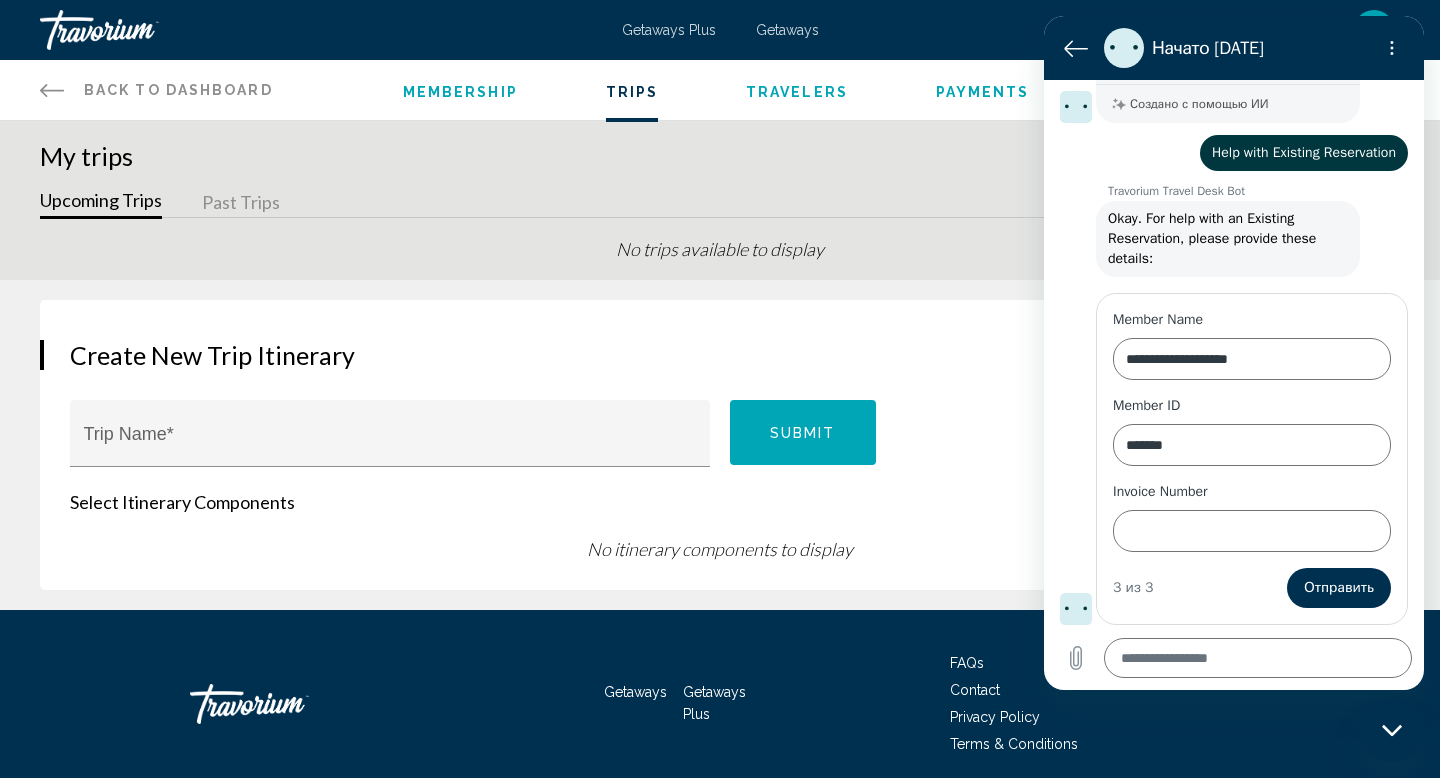 click on "Membership
Trips
Travelers
Payments
Purchases
Settings" at bounding box center [901, 90] 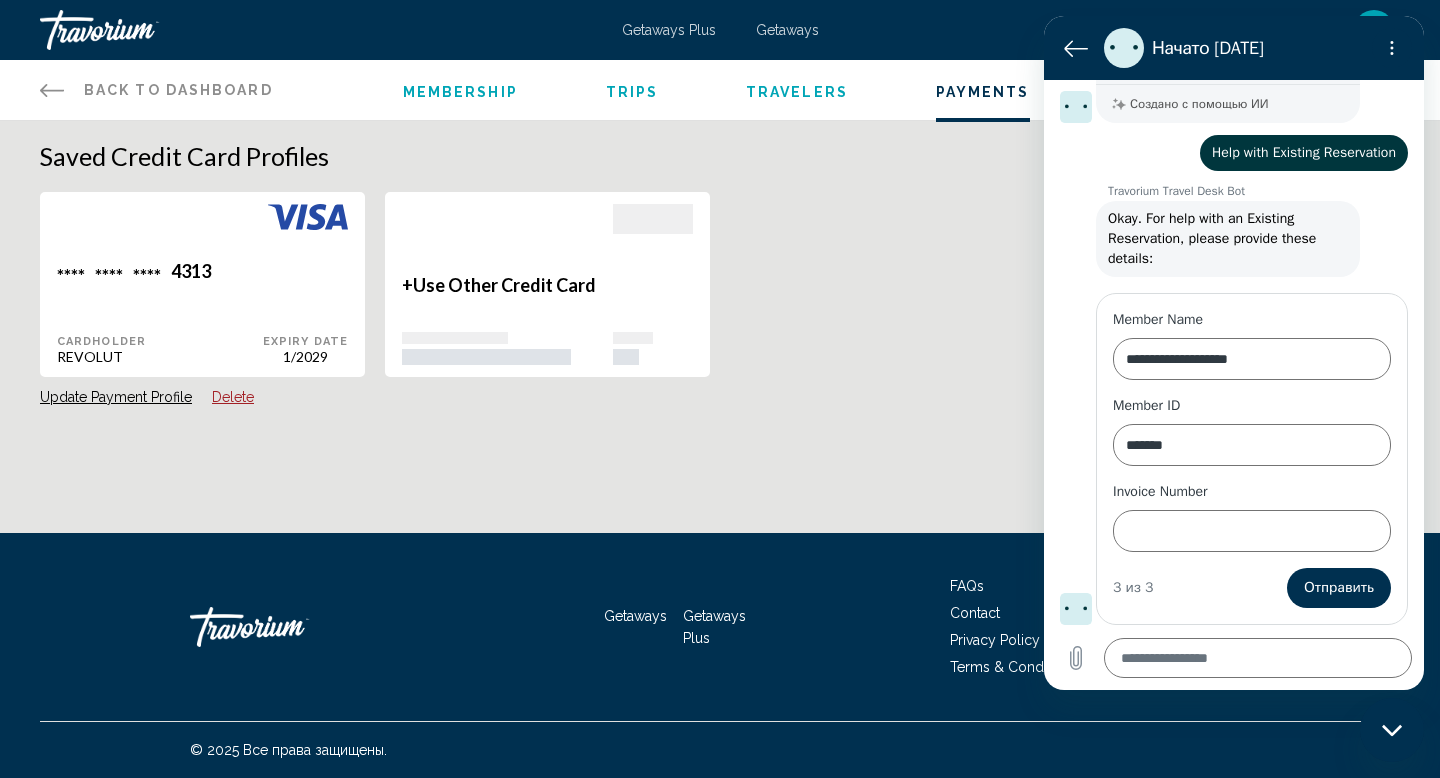 click on "**** **** **** [CARD_LAST_FOUR] Cardholder REVOLUT  Expiry Date [DATE] Update Payment Profile Delete  +  Use Other Credit Card" at bounding box center (720, 294) 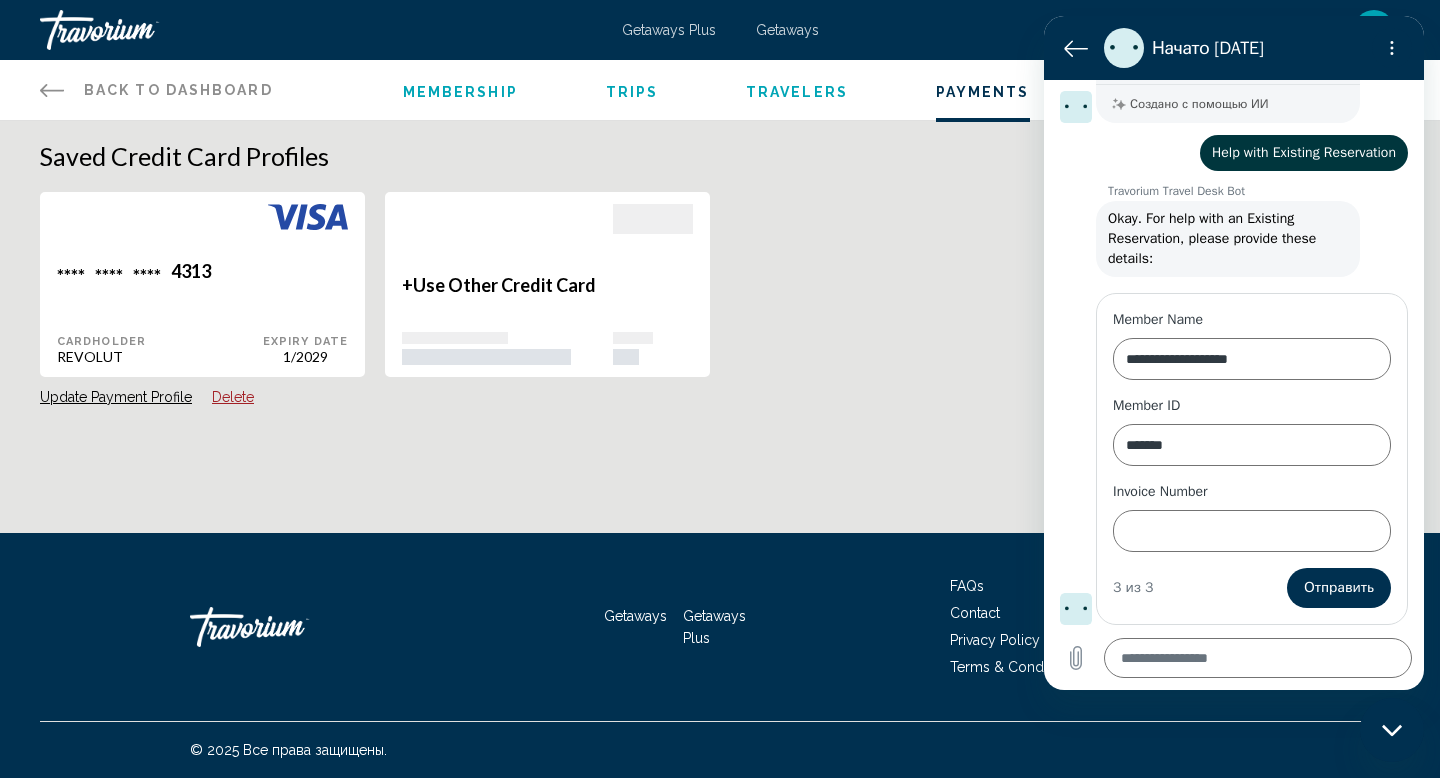 click on "Membership
Trips
Travelers
Payments
Purchases
Settings" at bounding box center (901, 90) 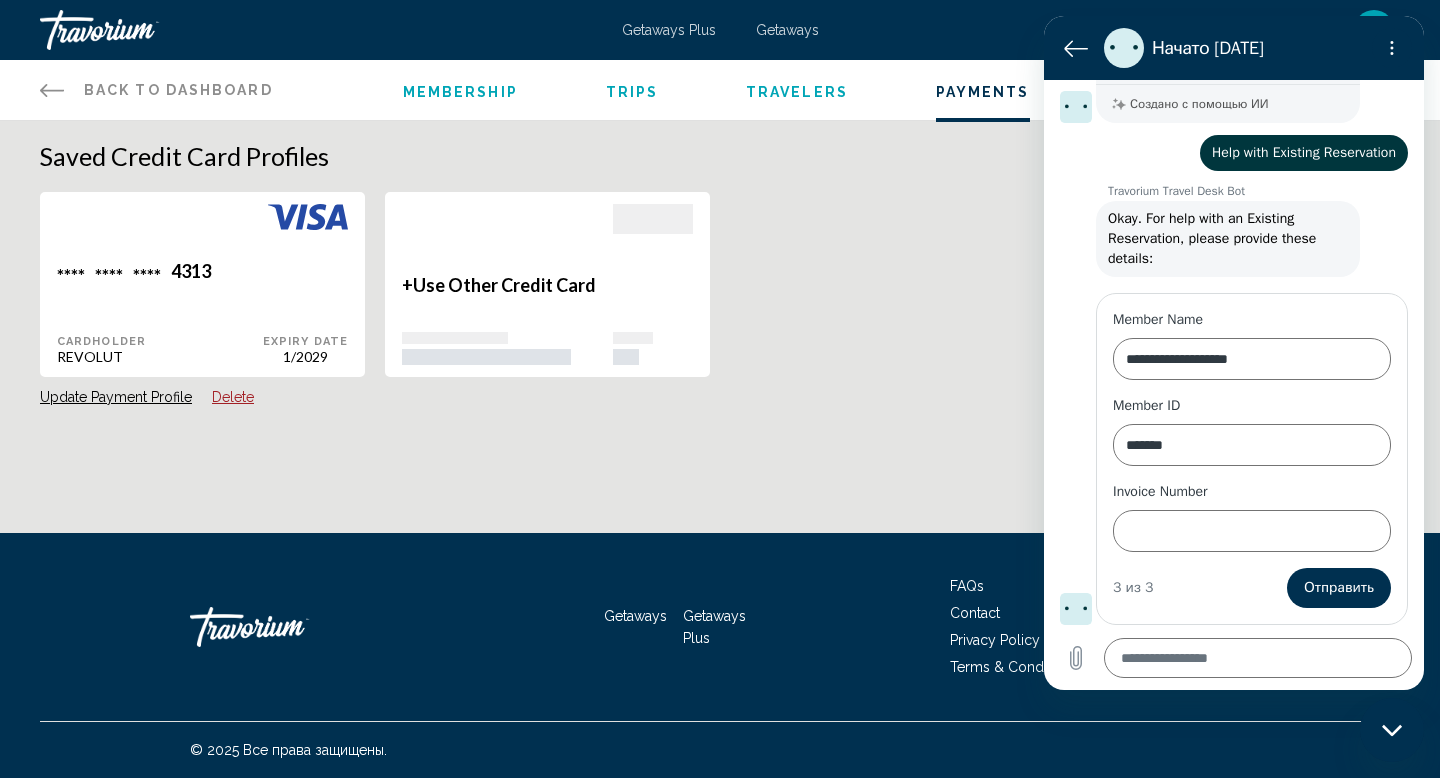 click on "**** **** **** [CARD_LAST_FOUR] Cardholder REVOLUT  Expiry Date [DATE] Update Payment Profile Delete  +  Use Other Credit Card" at bounding box center (720, 294) 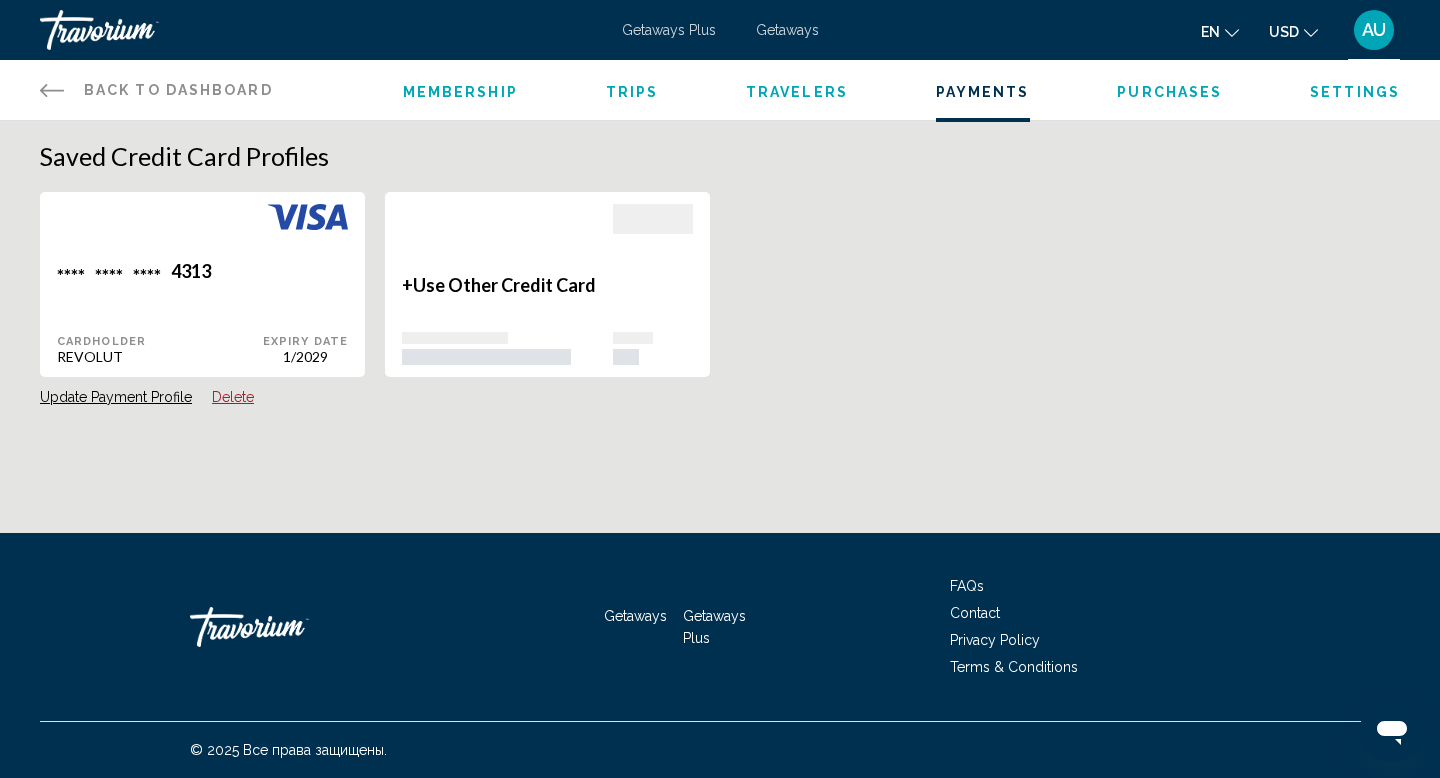 click on "Membership
Trips
Travelers
Payments
Purchases
Settings" at bounding box center [901, 90] 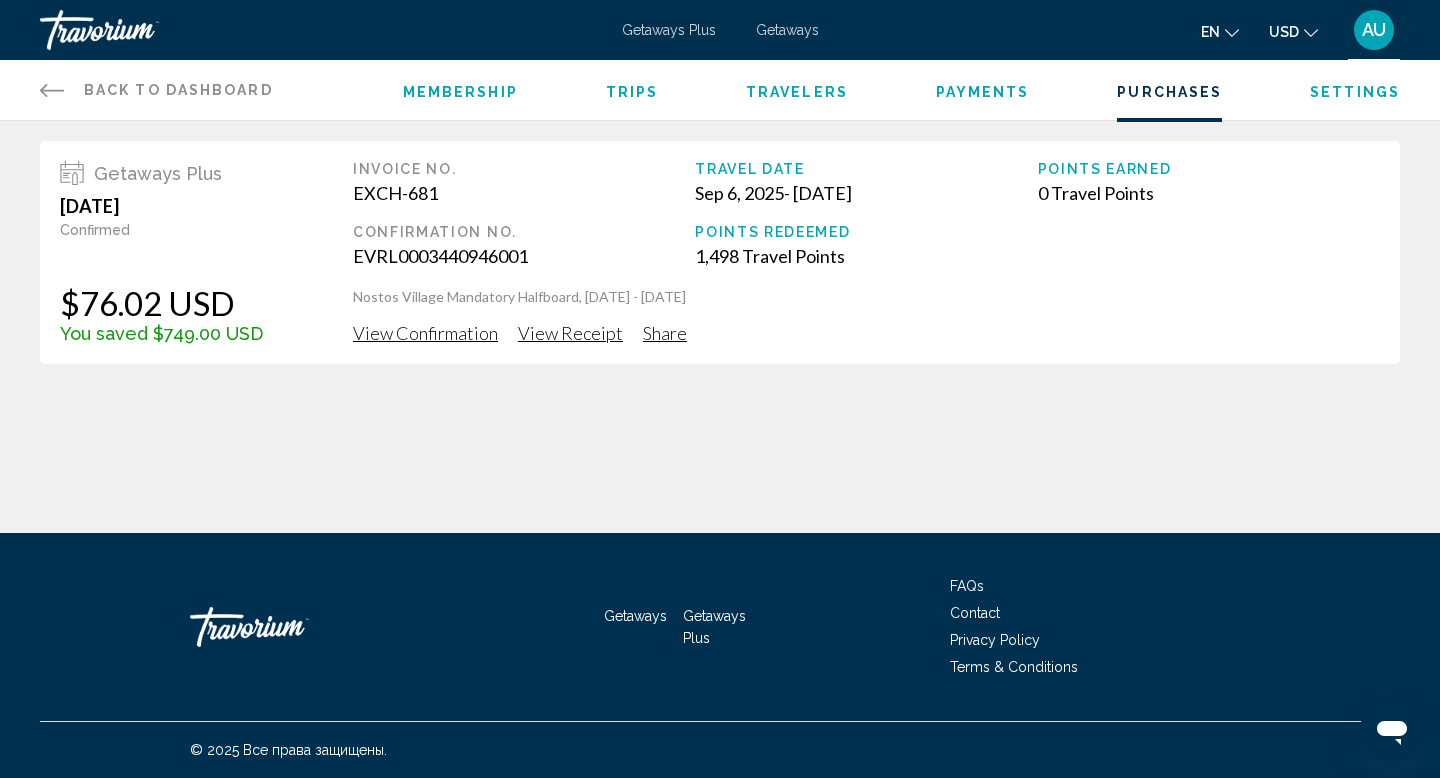 click 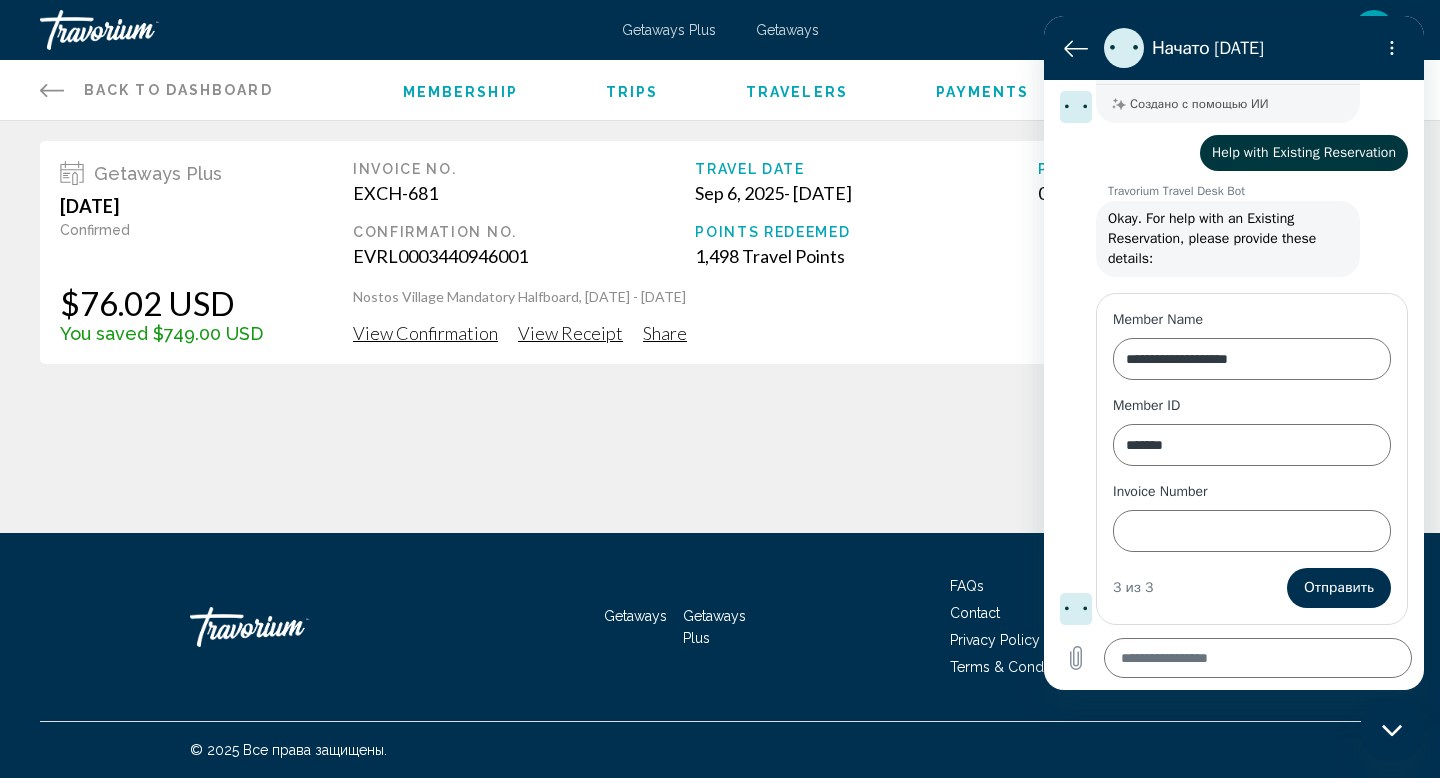 scroll, scrollTop: 0, scrollLeft: 0, axis: both 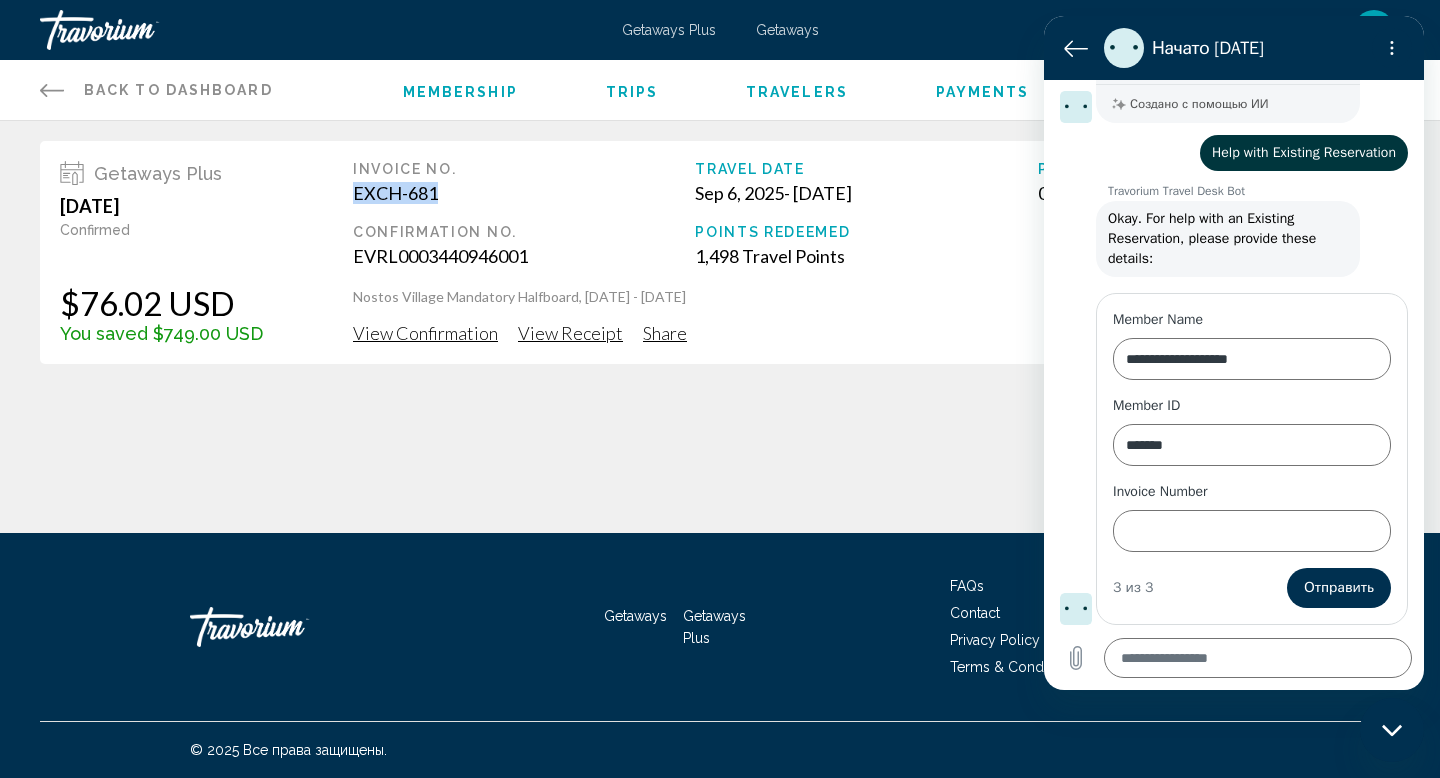 drag, startPoint x: 440, startPoint y: 188, endPoint x: 349, endPoint y: 188, distance: 91 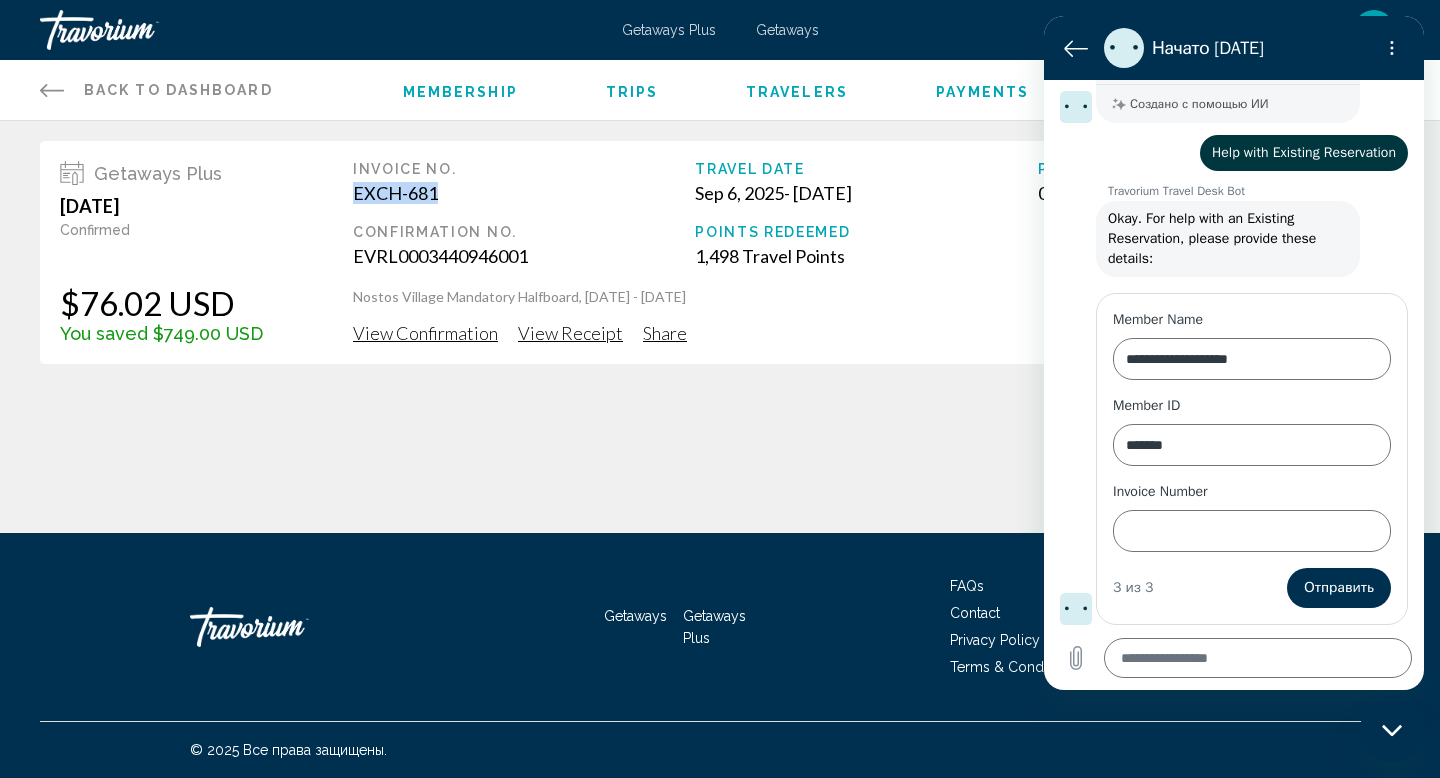 click on "EXCH-681" at bounding box center (524, 193) 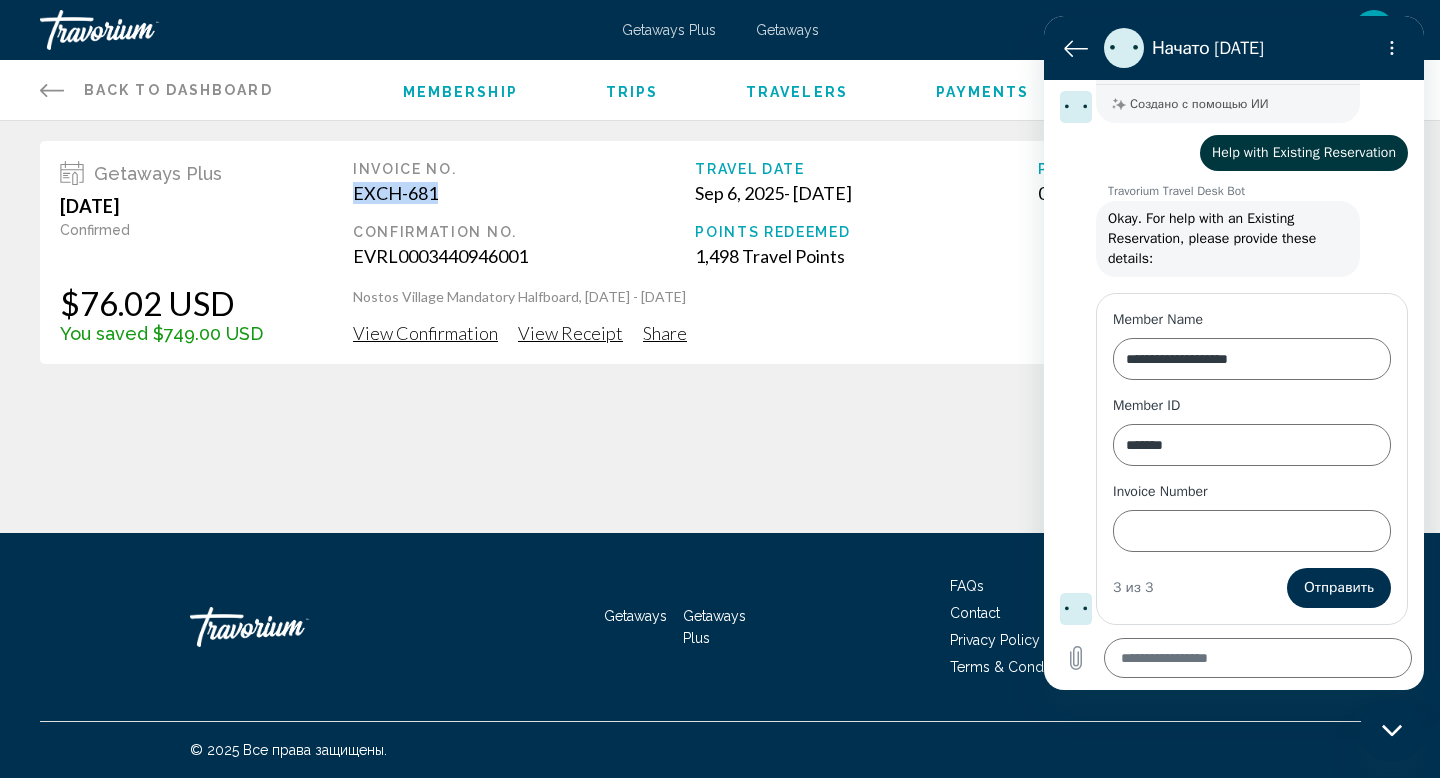 copy on "EXCH-681" 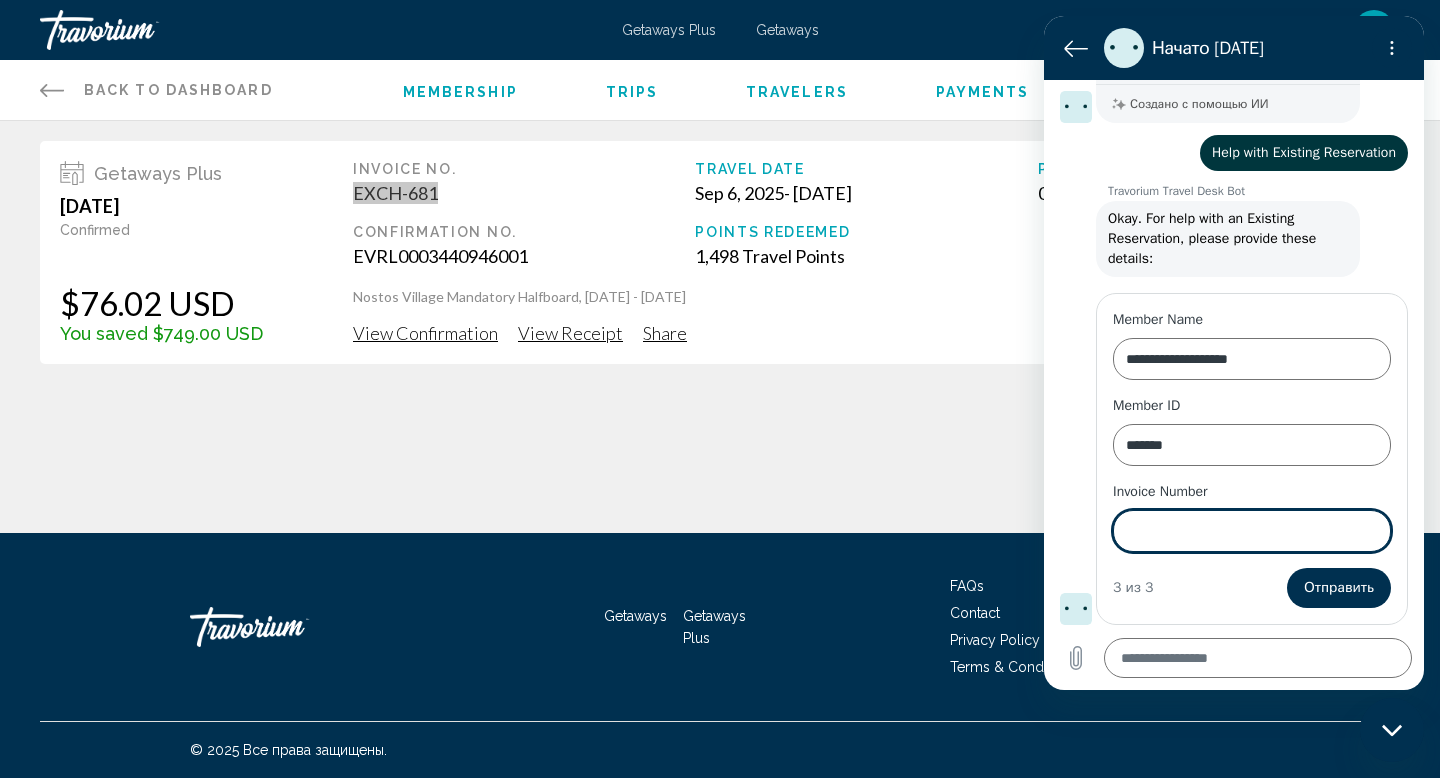 click on "Invoice Number" at bounding box center [1252, 531] 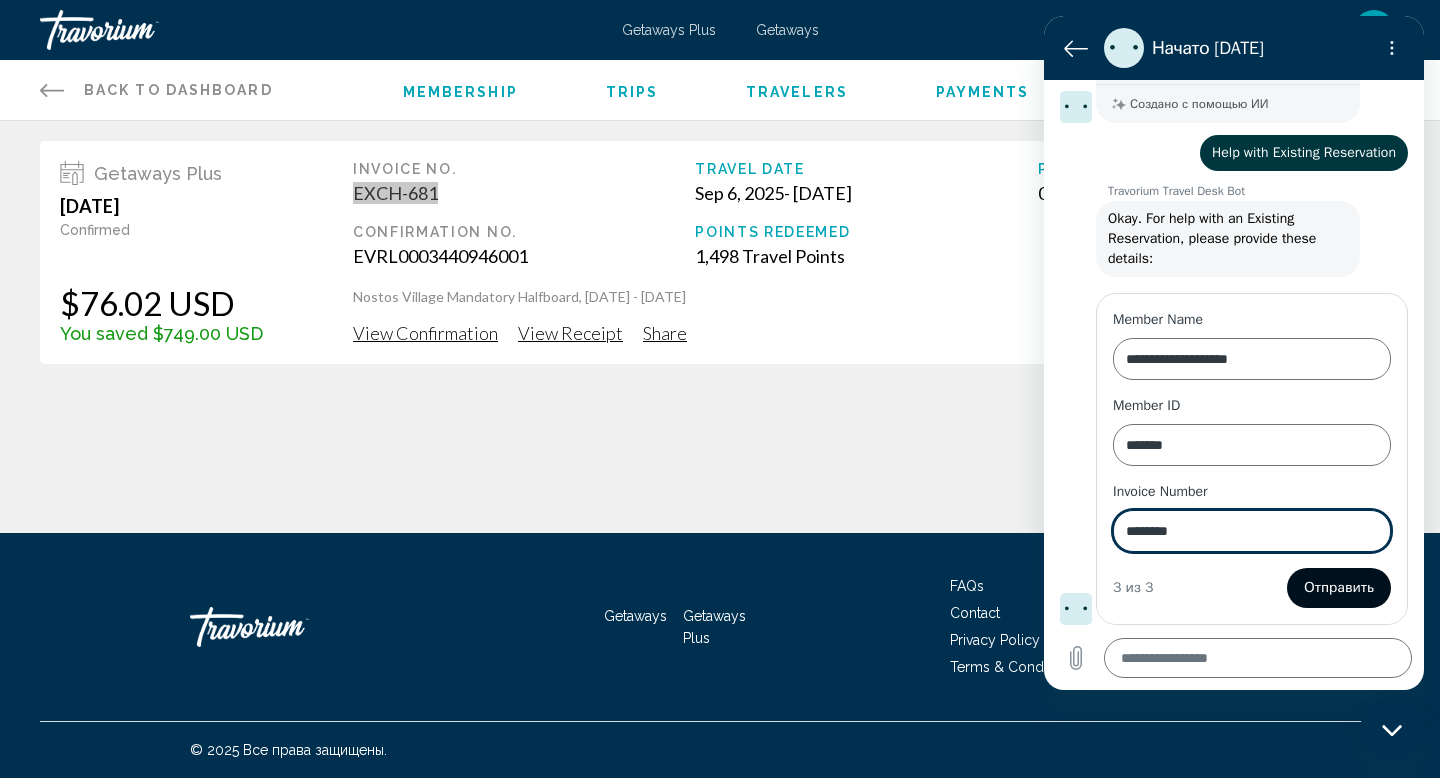 type on "********" 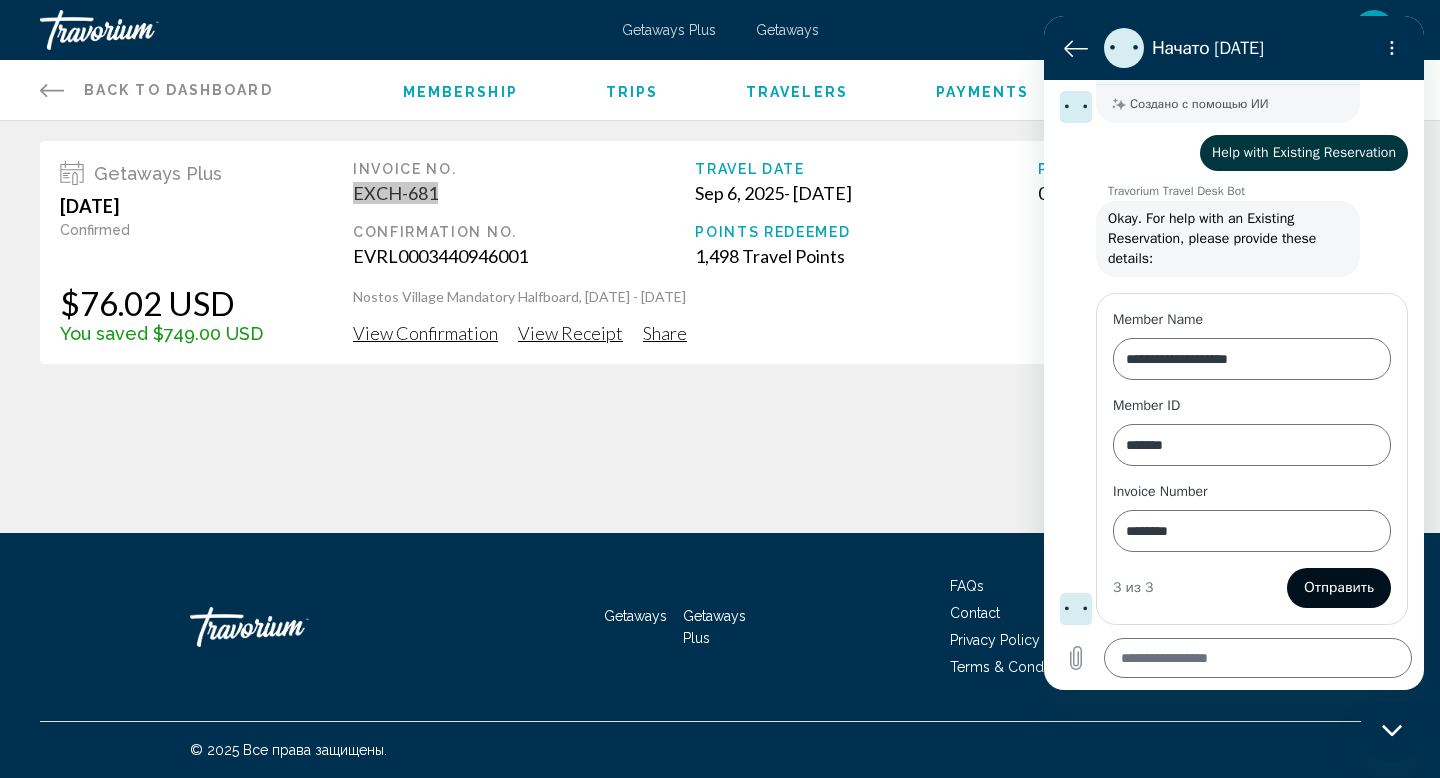 click on "Отправить" at bounding box center [1339, 588] 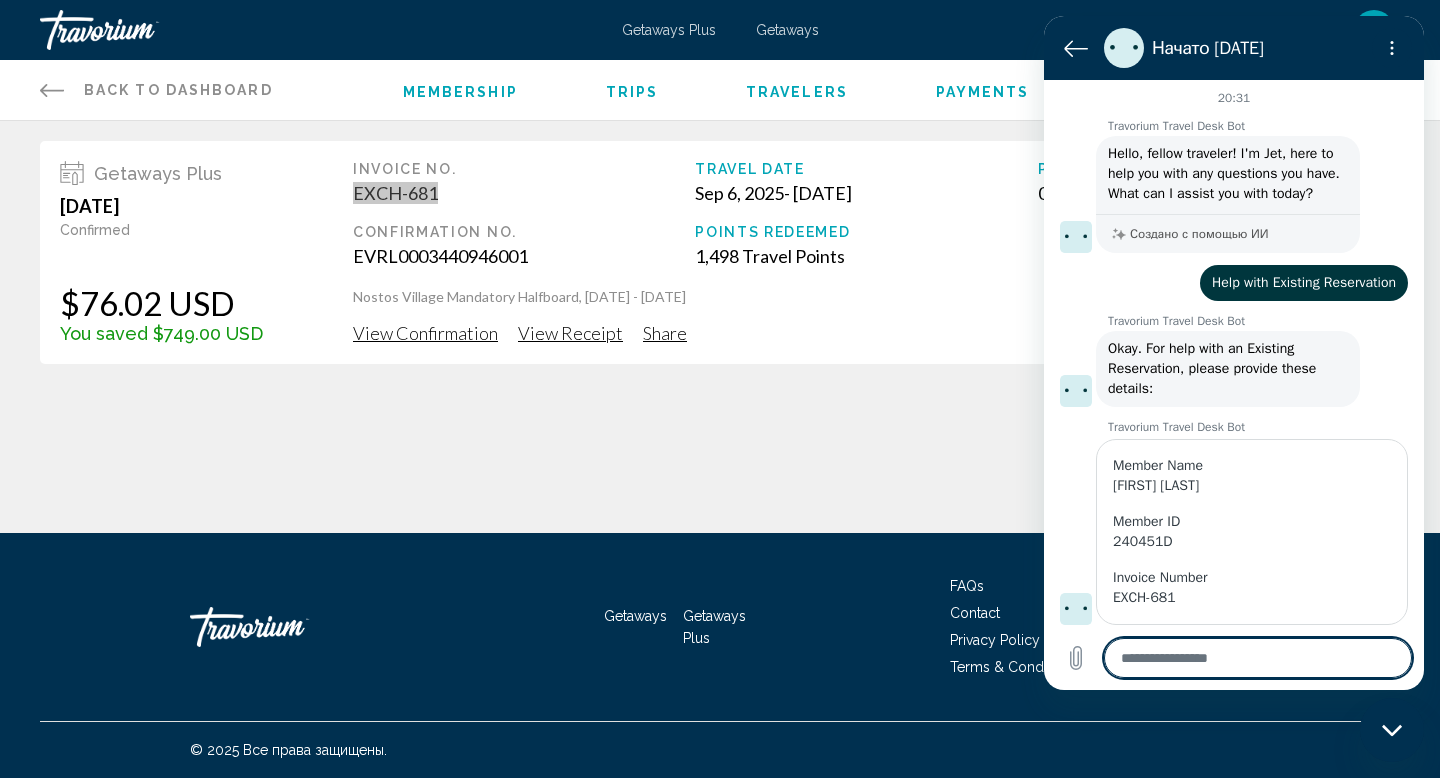 scroll, scrollTop: 66, scrollLeft: 0, axis: vertical 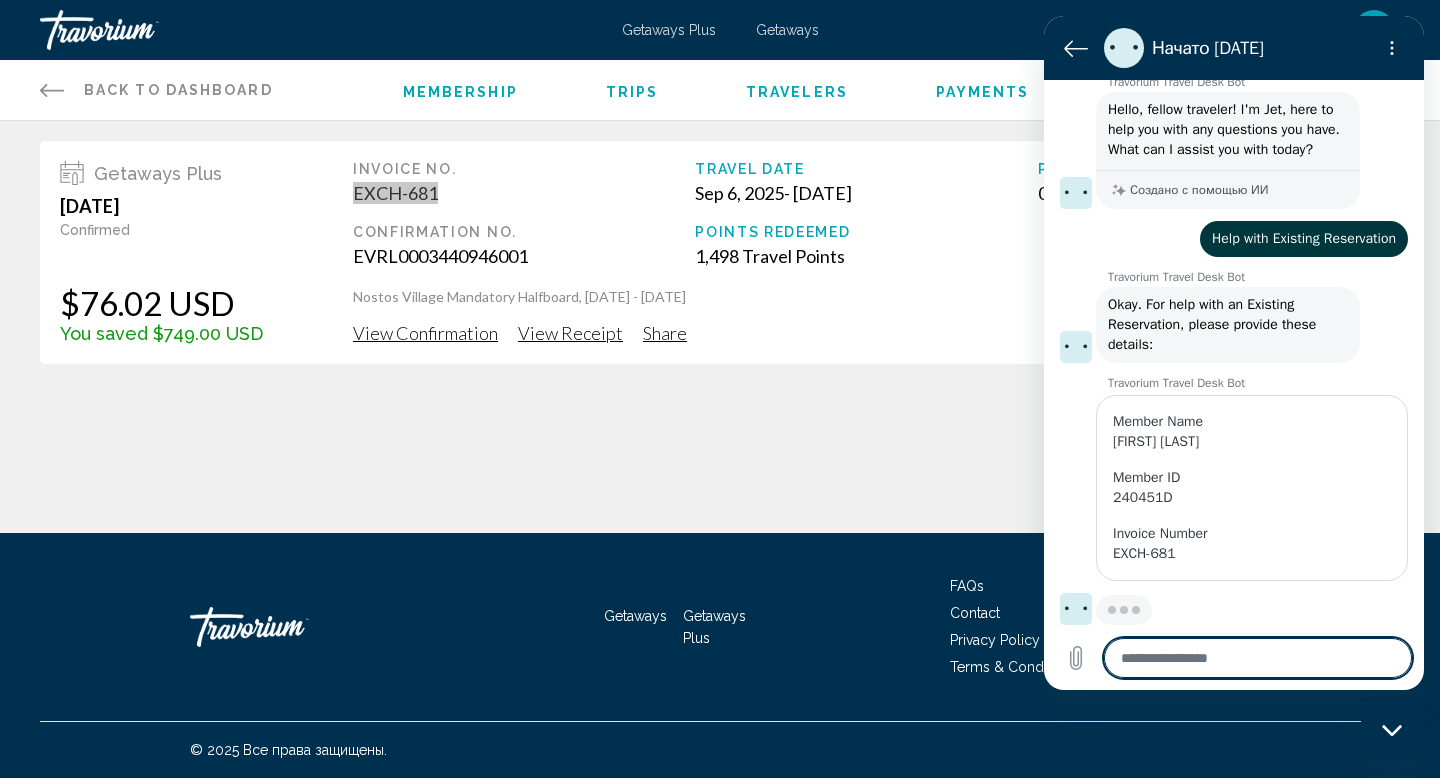 type on "*" 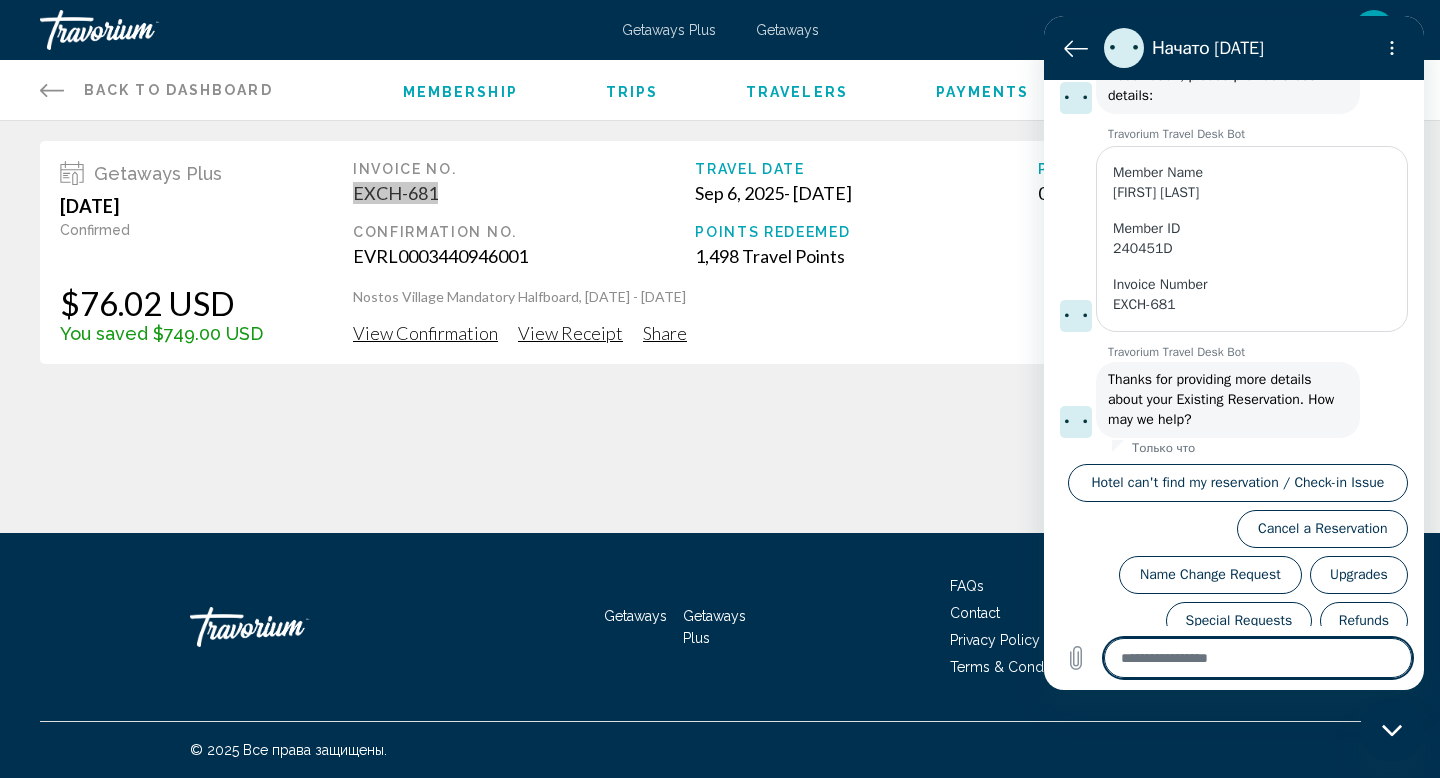scroll, scrollTop: 334, scrollLeft: 0, axis: vertical 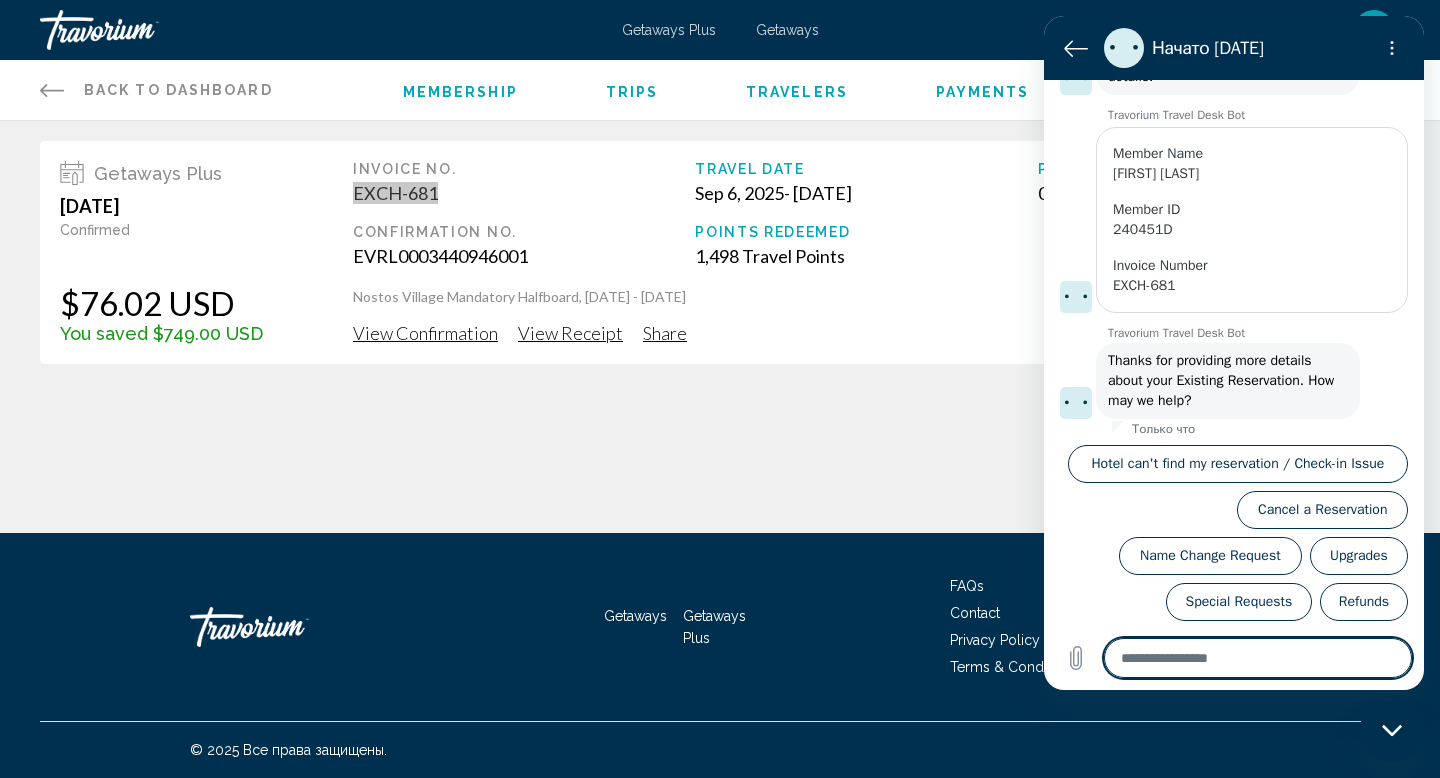 click at bounding box center (1258, 658) 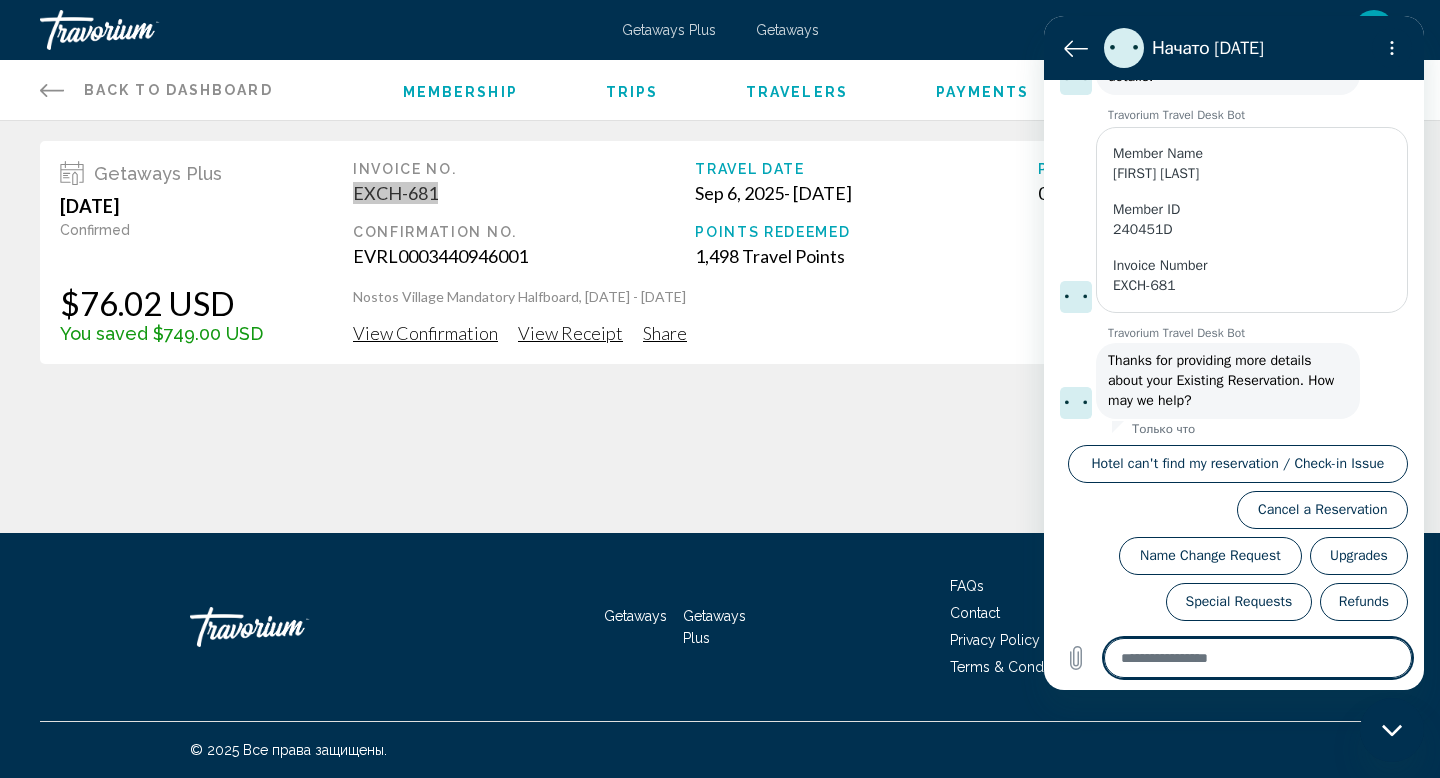 type on "*" 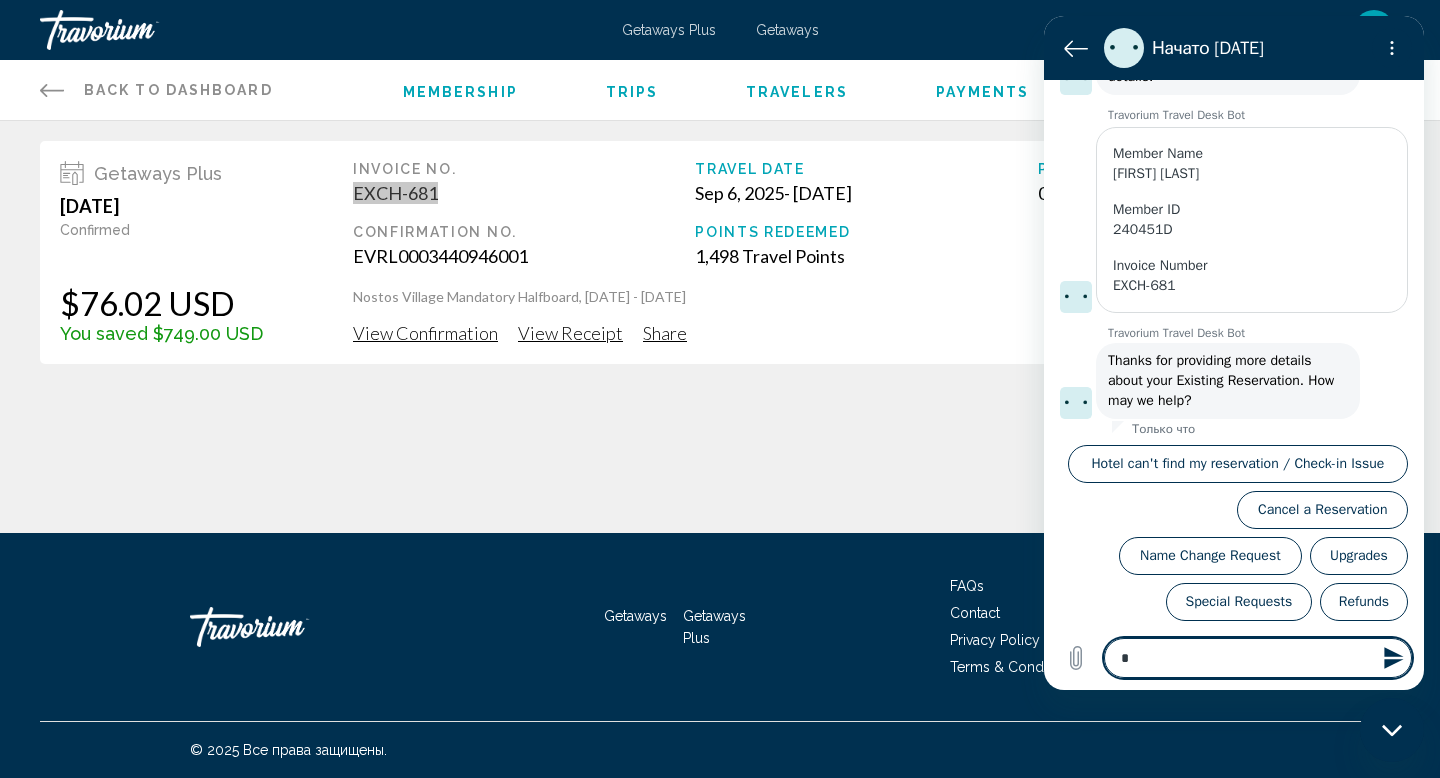 type on "*" 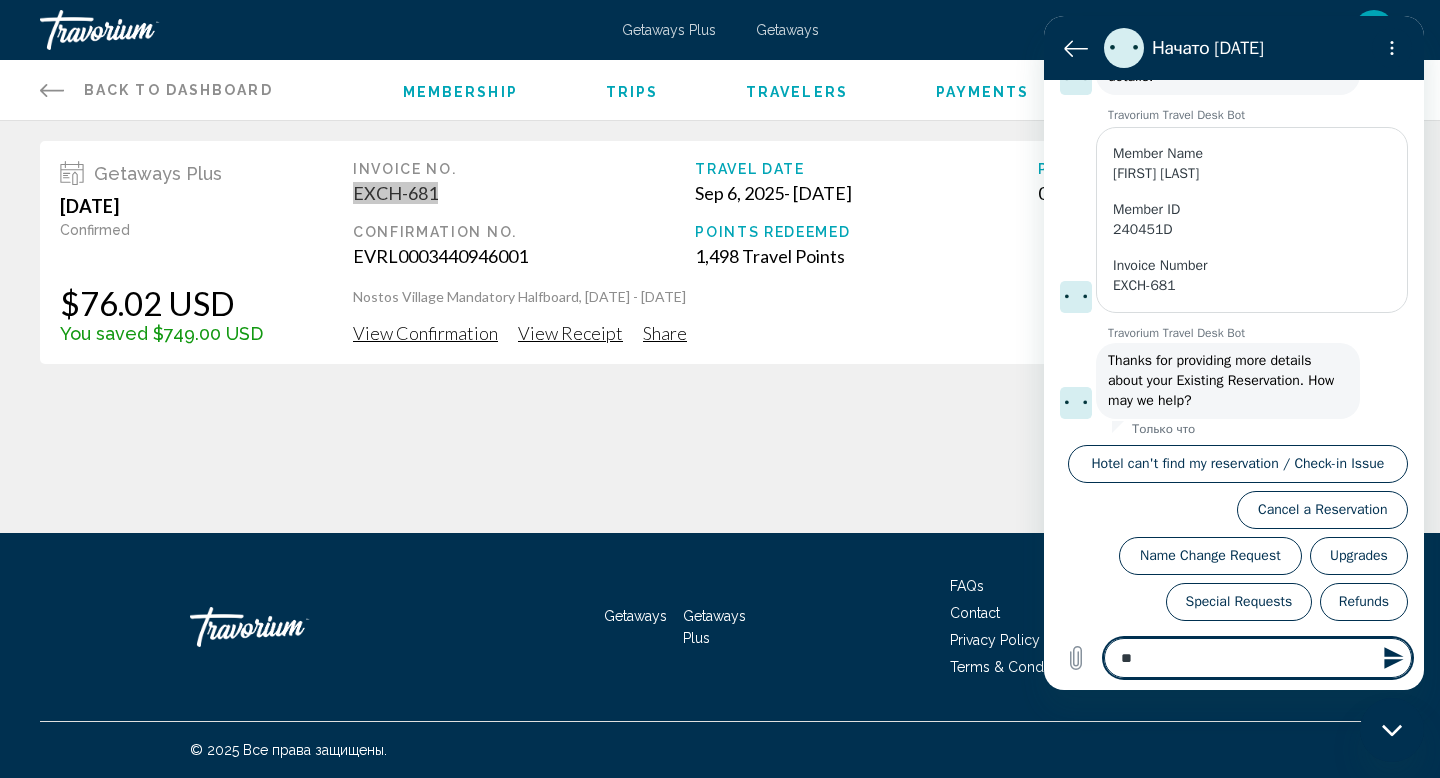 type on "***" 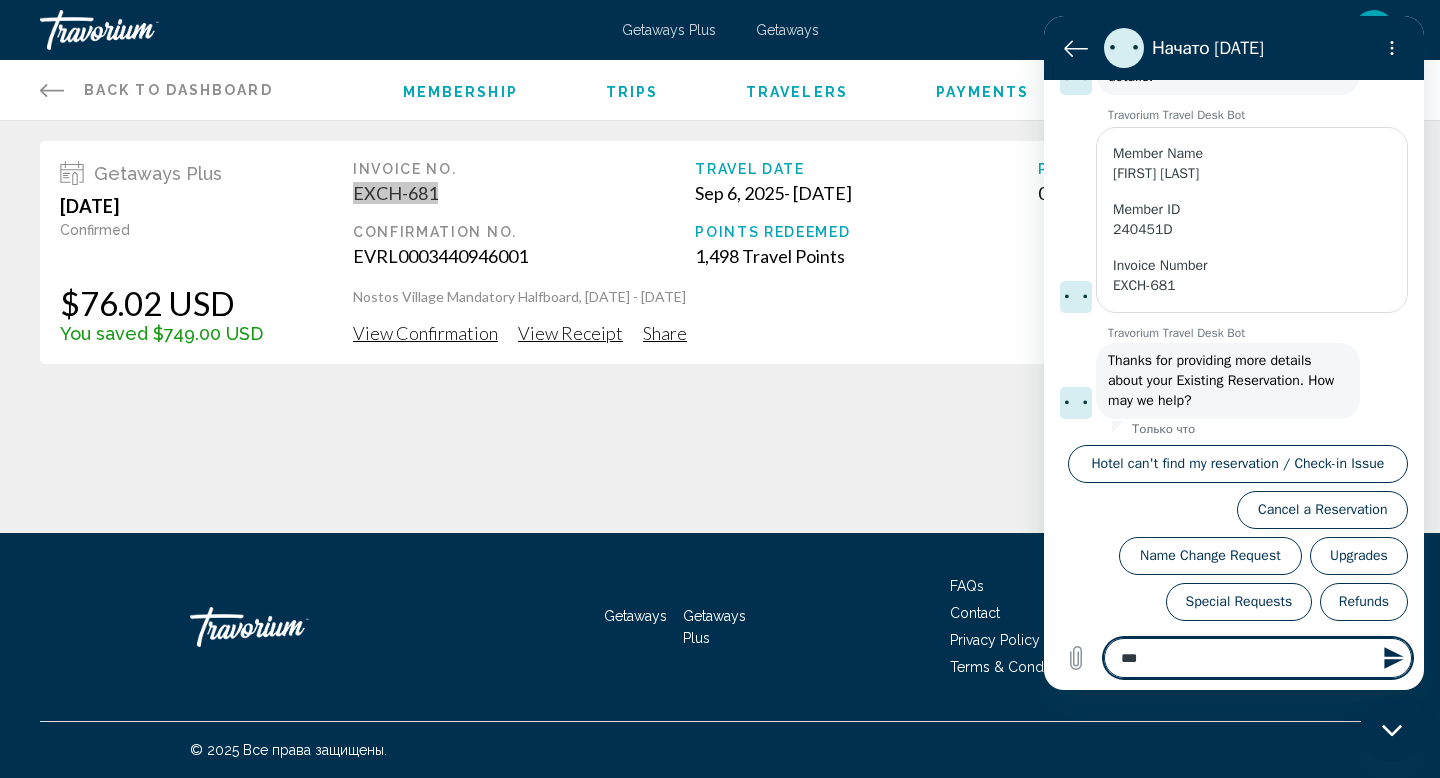 type on "****" 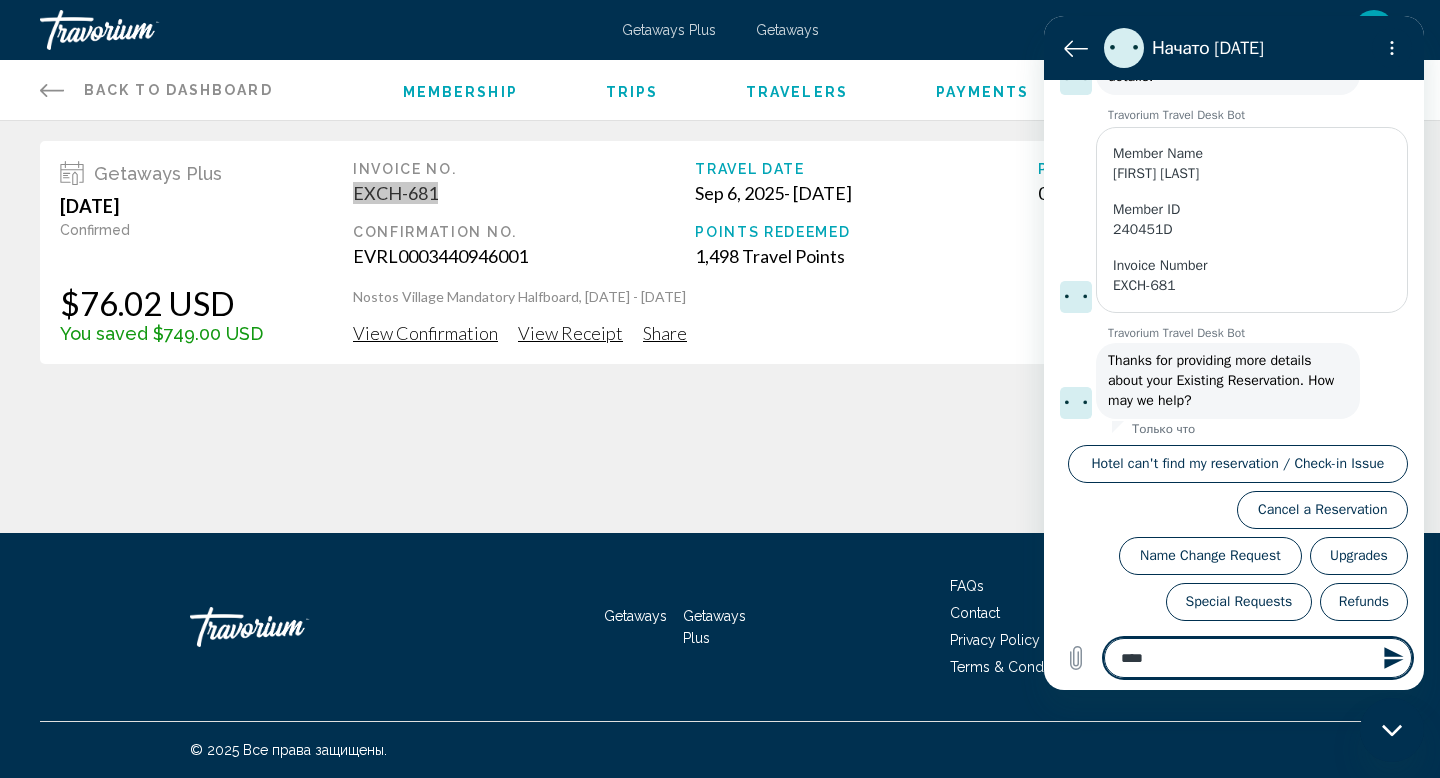 type on "*****" 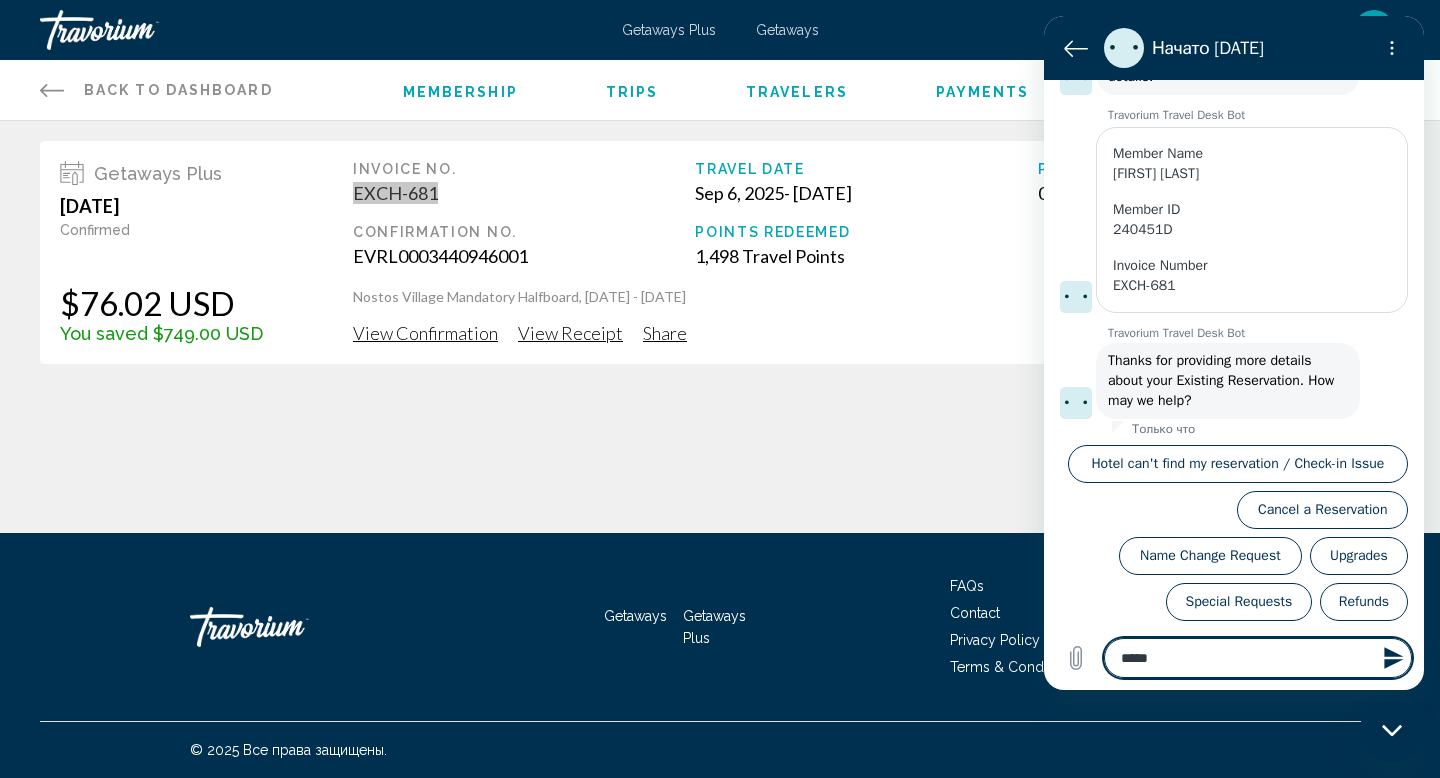 type on "******" 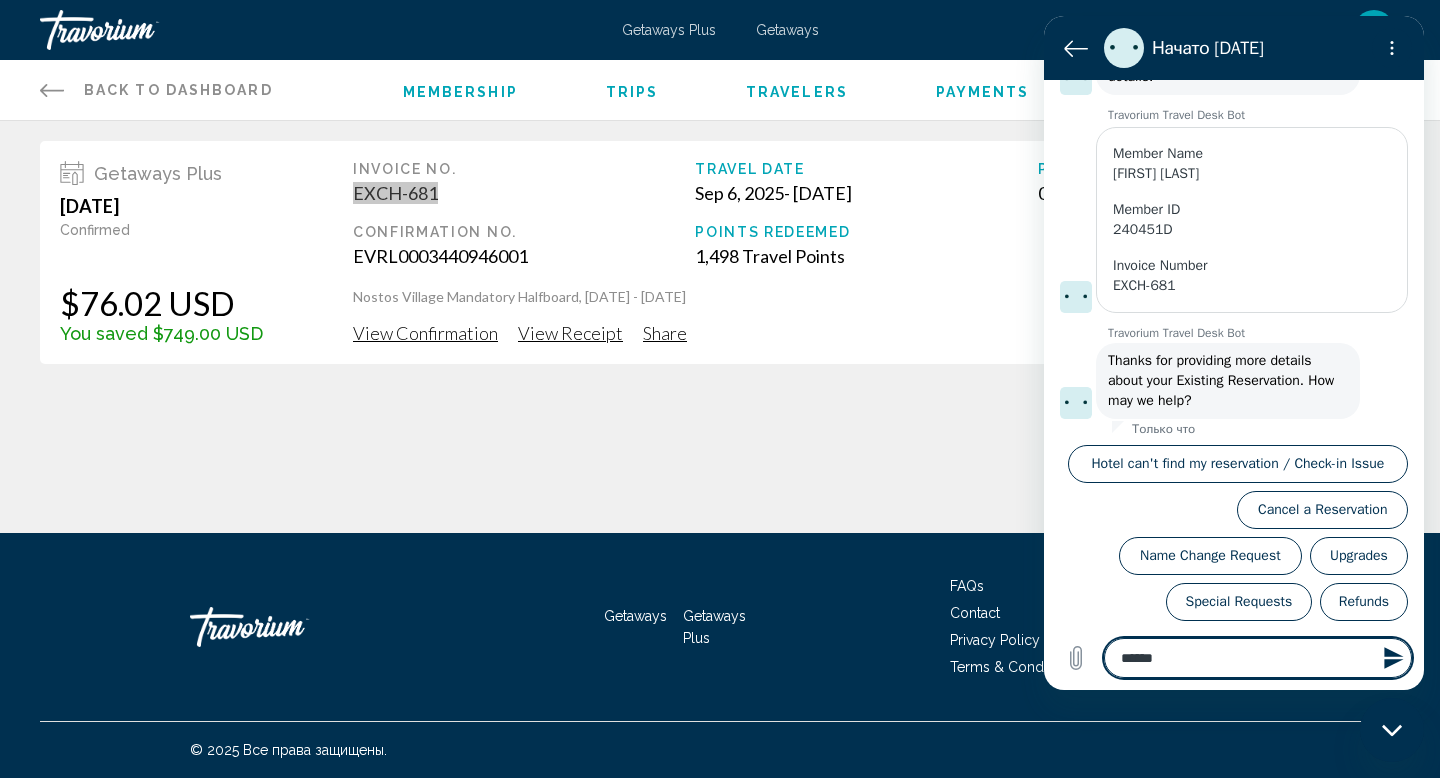 type on "*******" 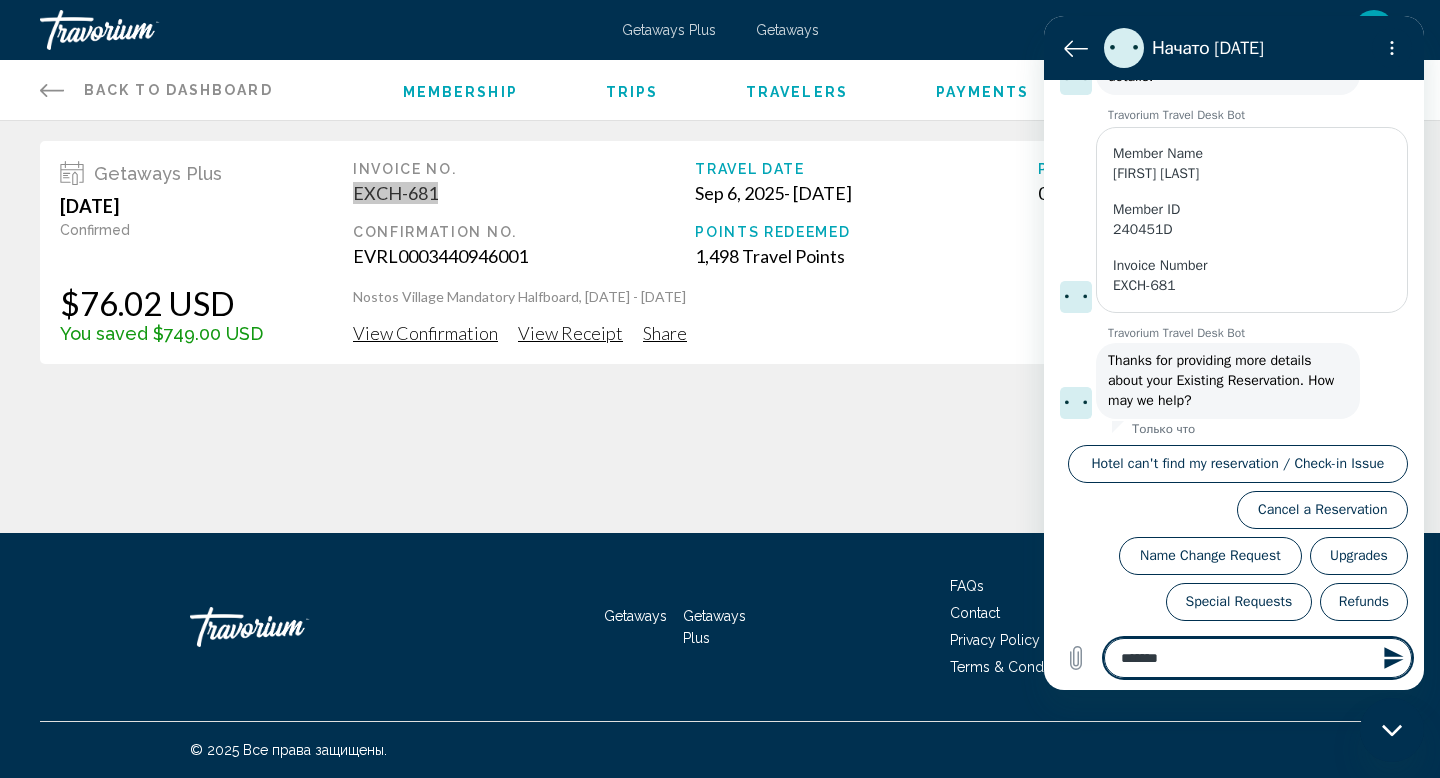 type on "*******" 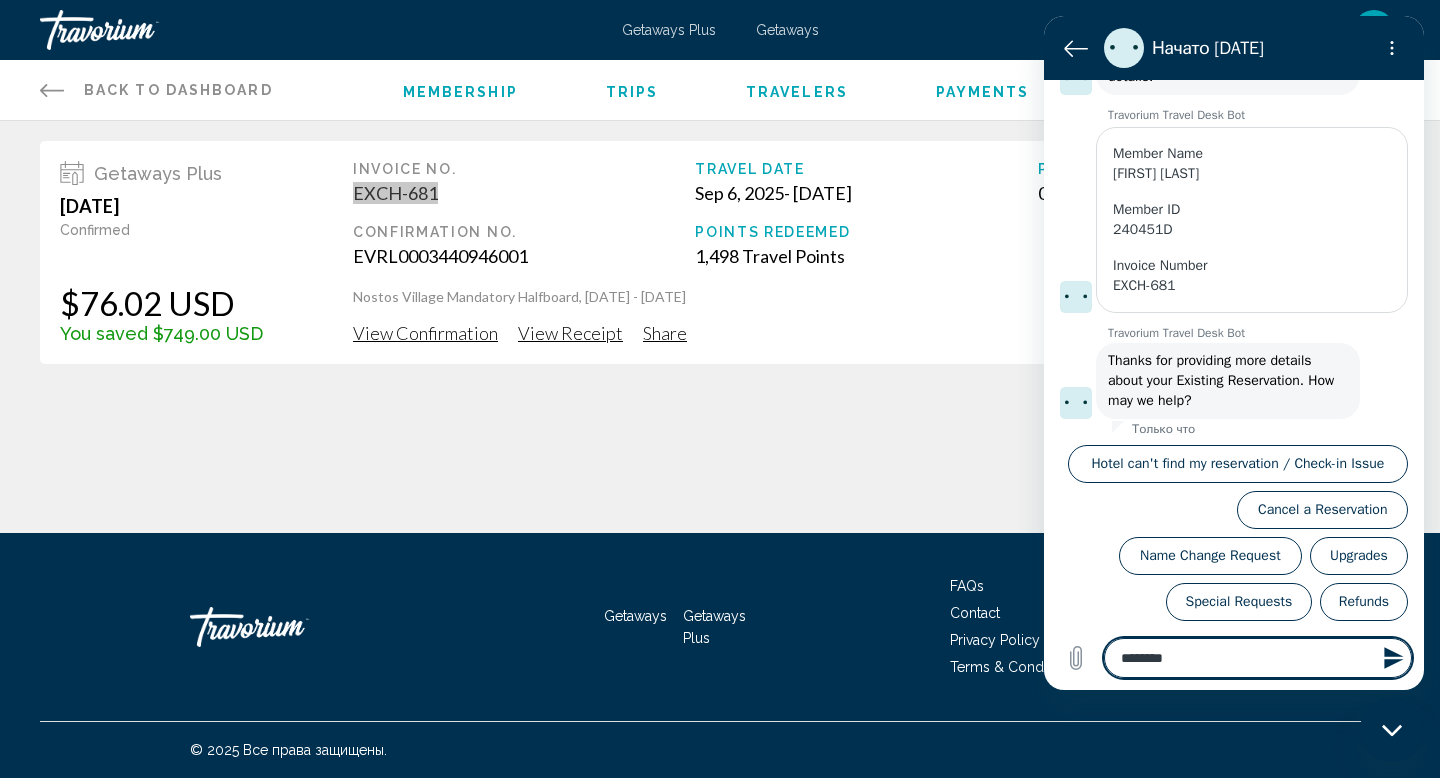 type on "*********" 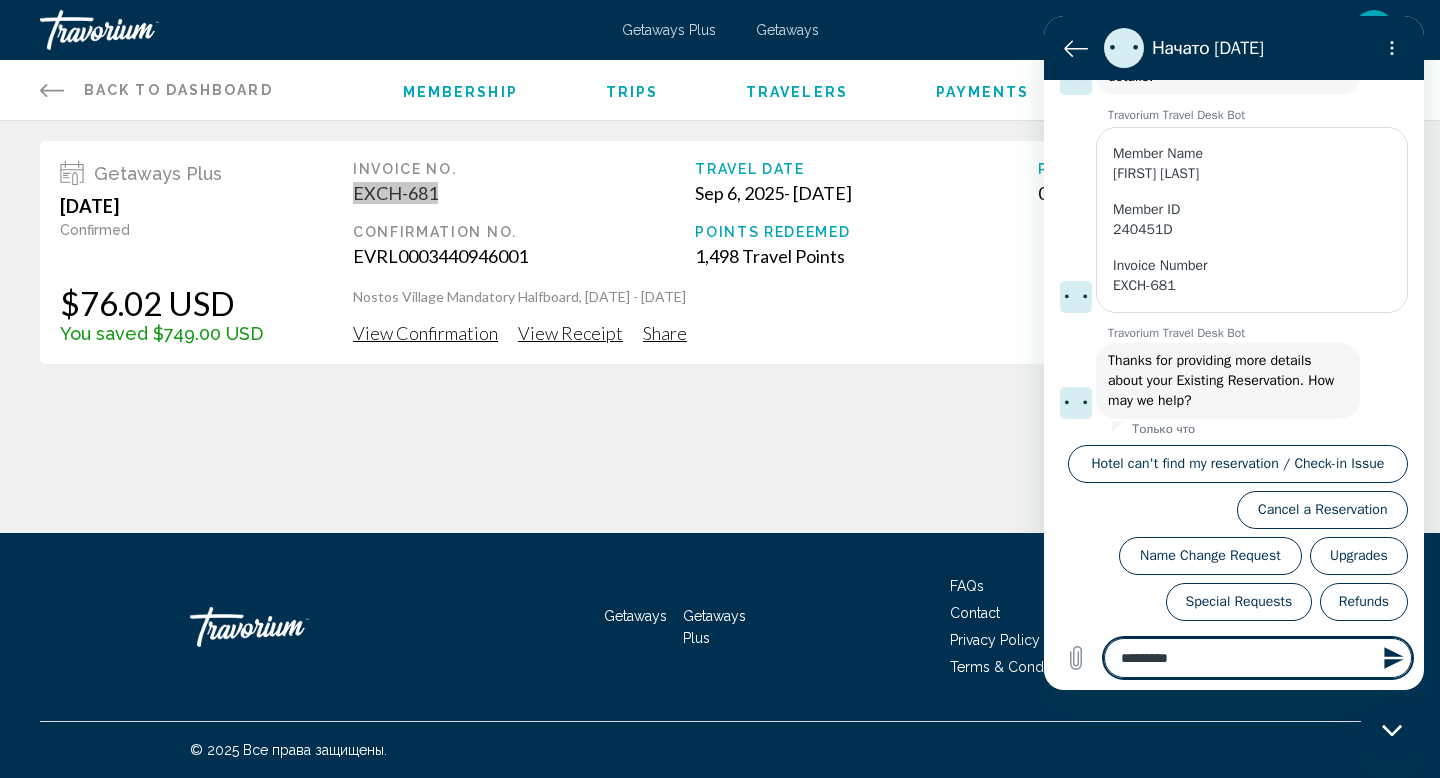 type on "**********" 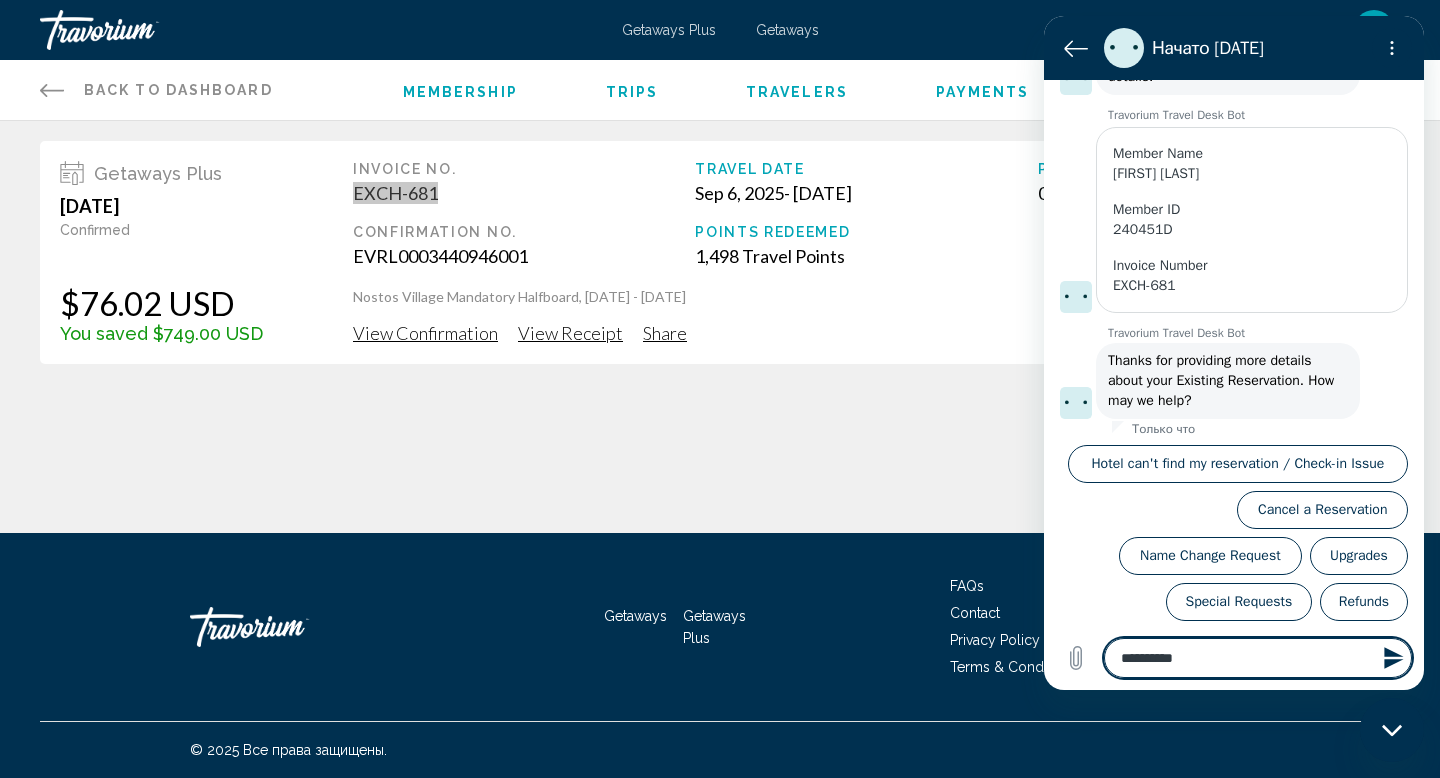 type on "**********" 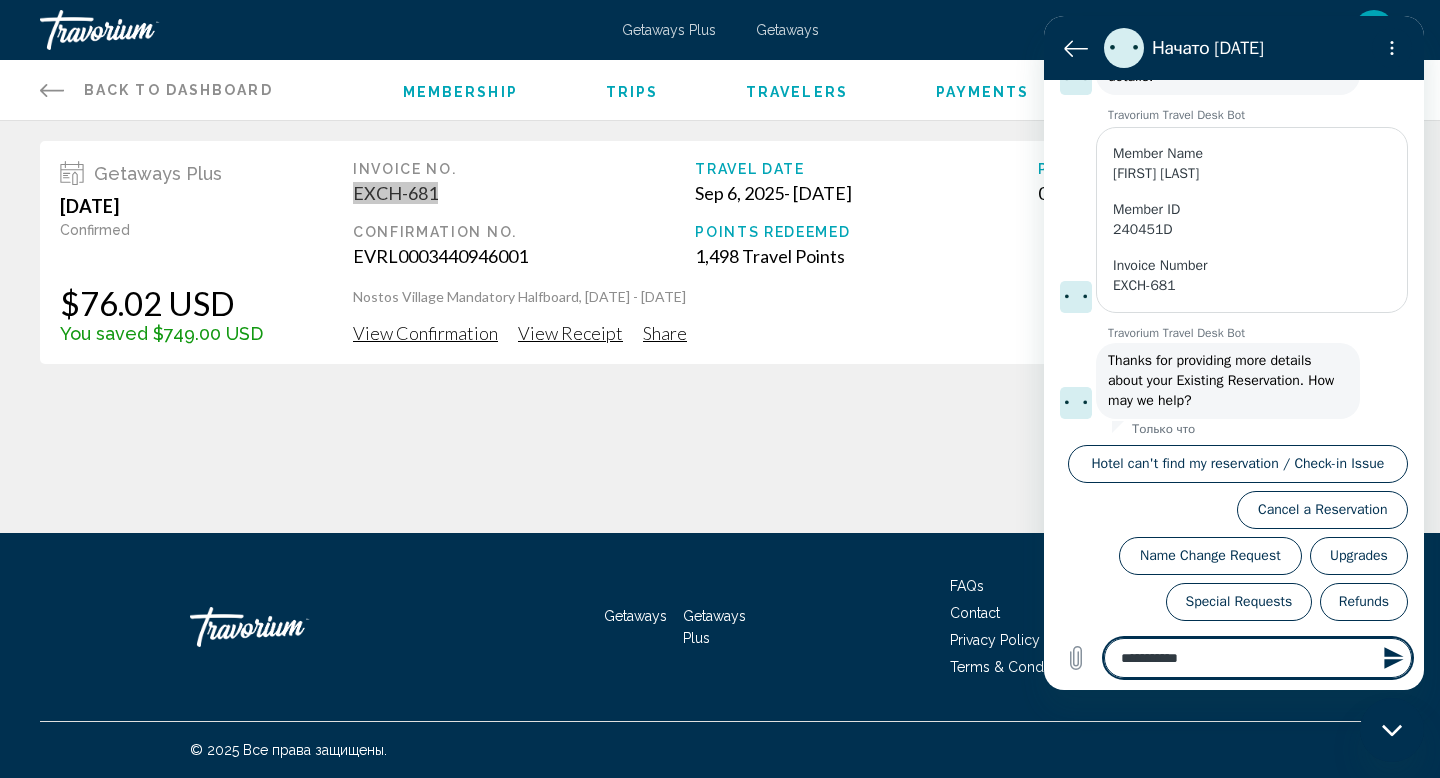 type on "**********" 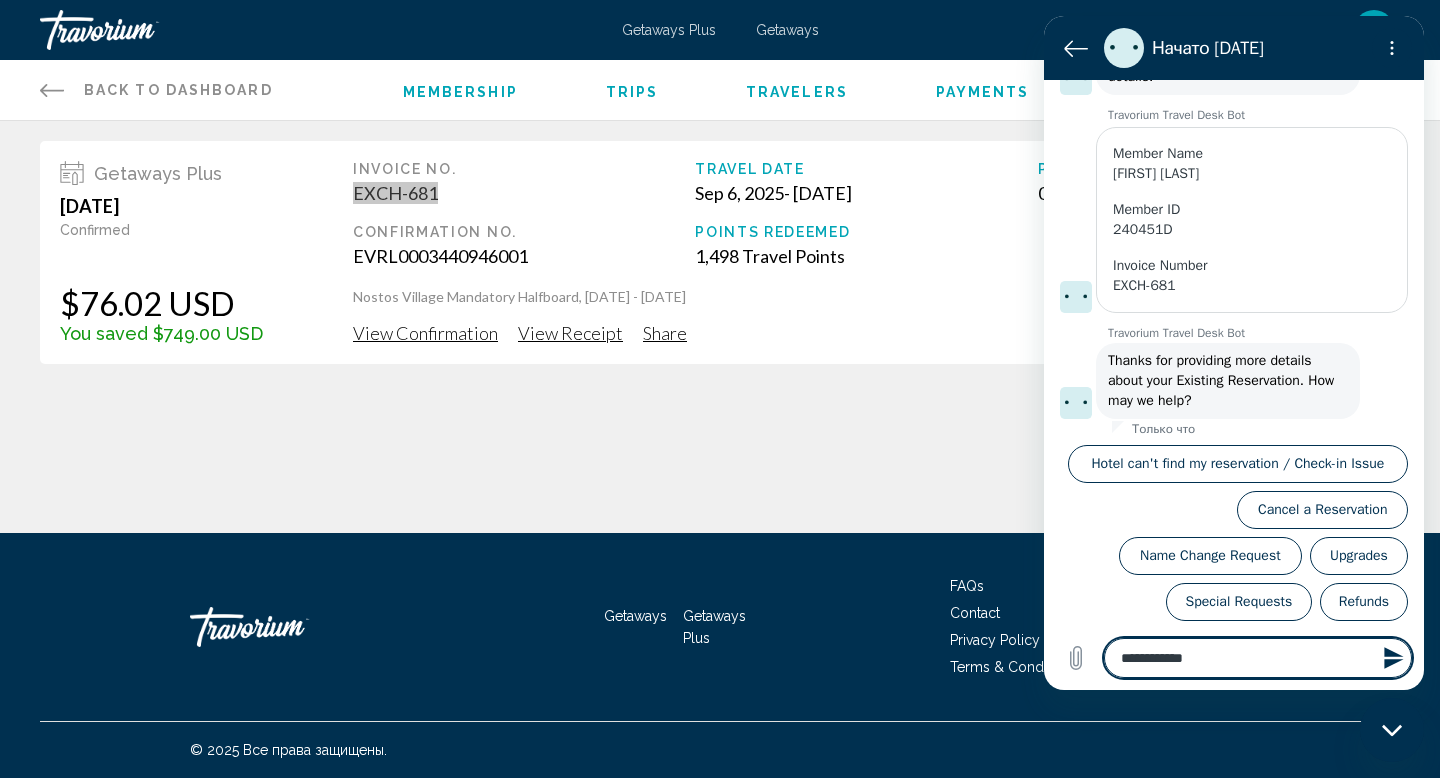 type on "**********" 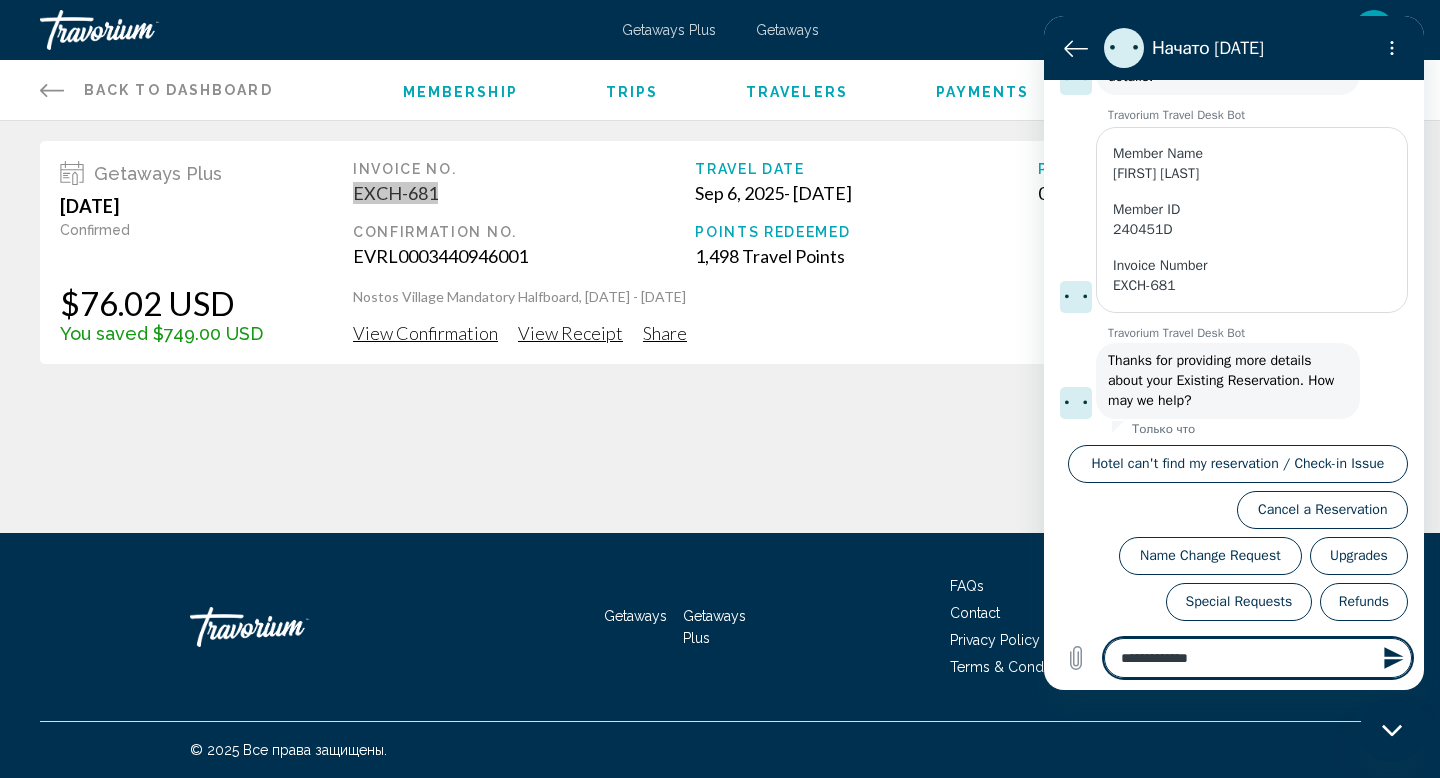 type on "**********" 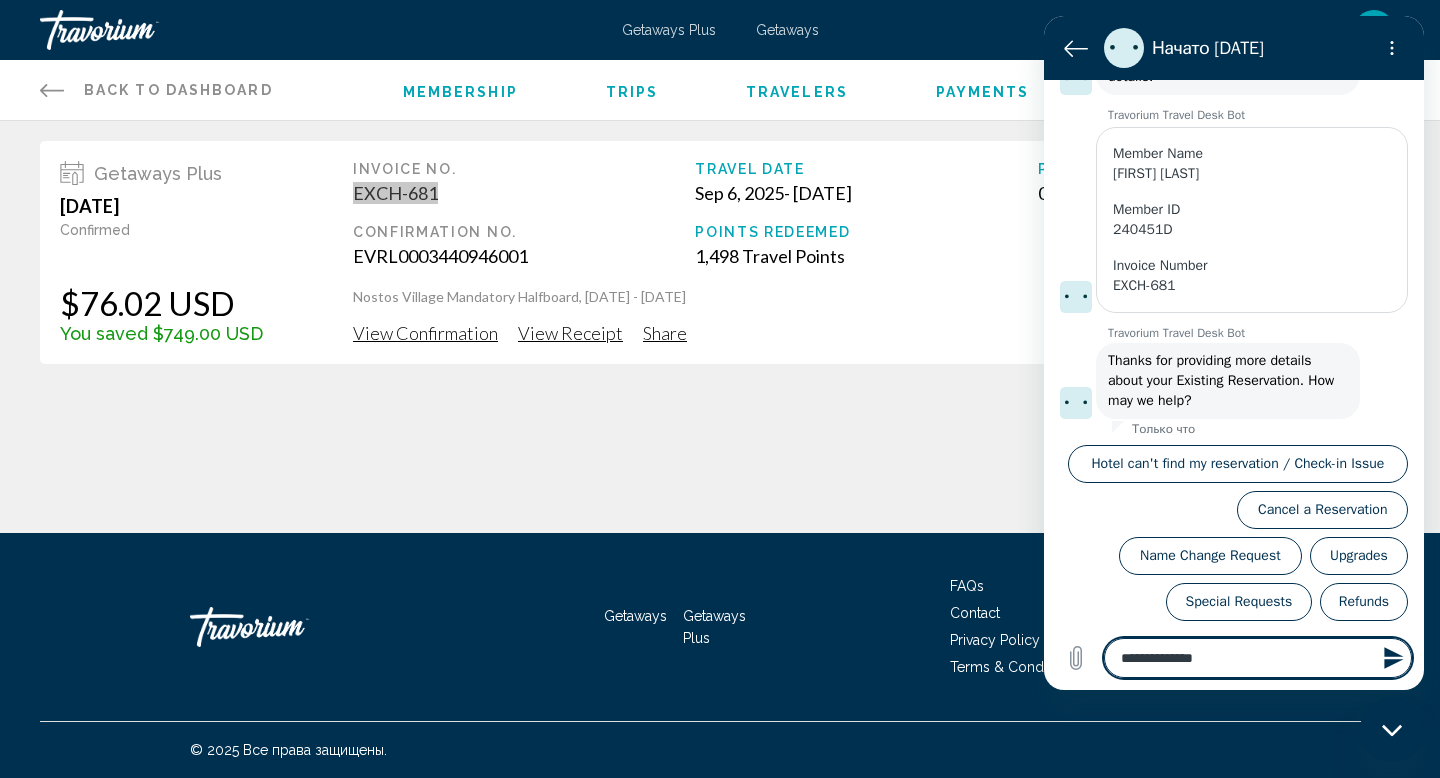 type on "**********" 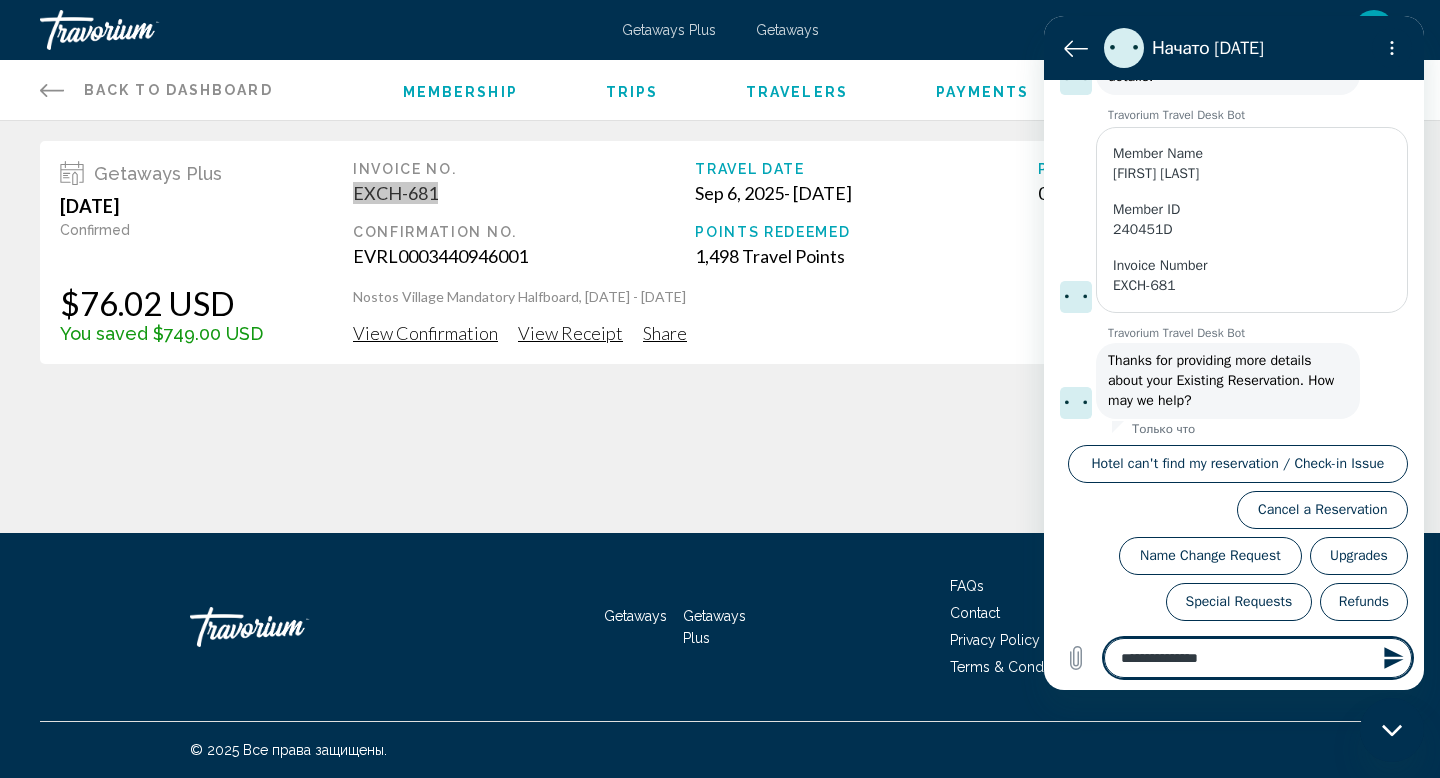 type on "**********" 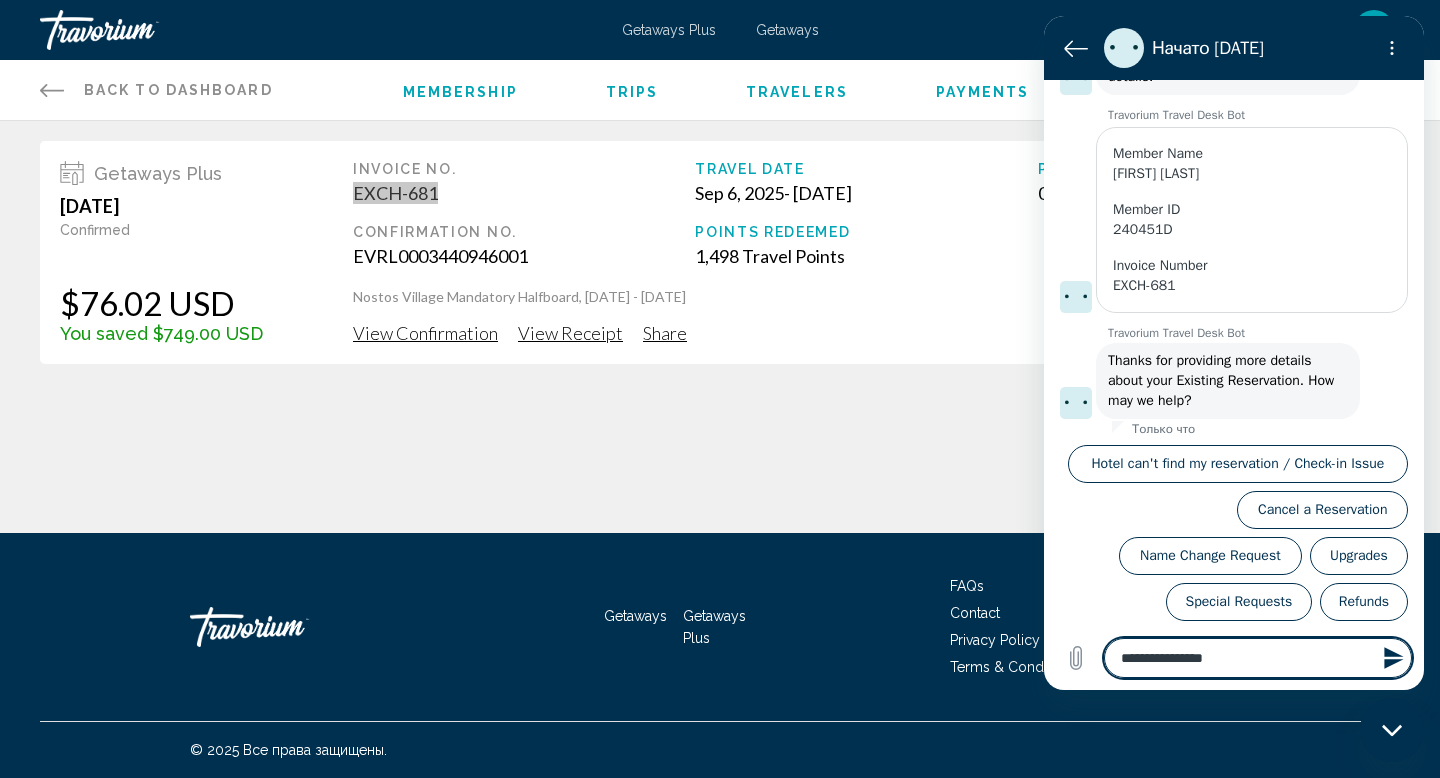 type on "**********" 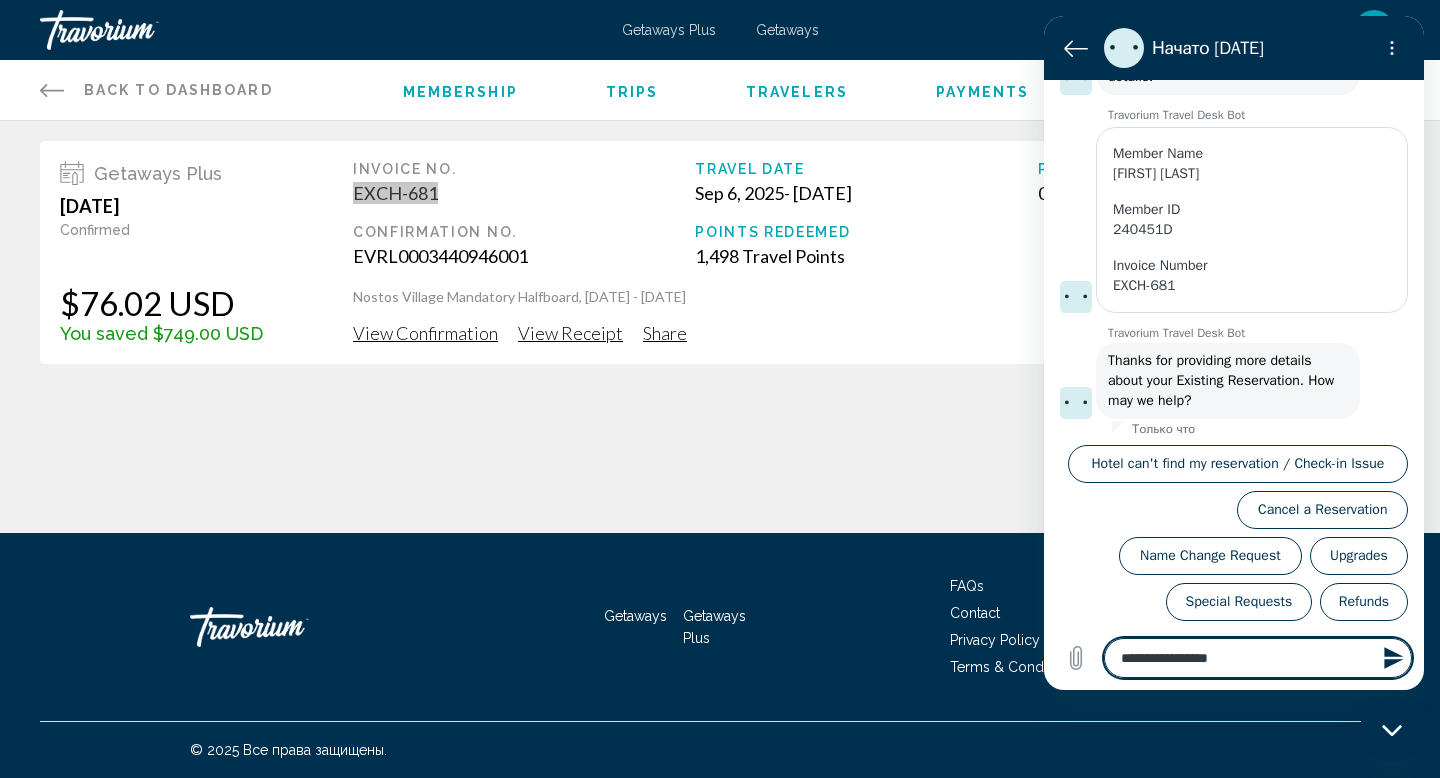 type on "*" 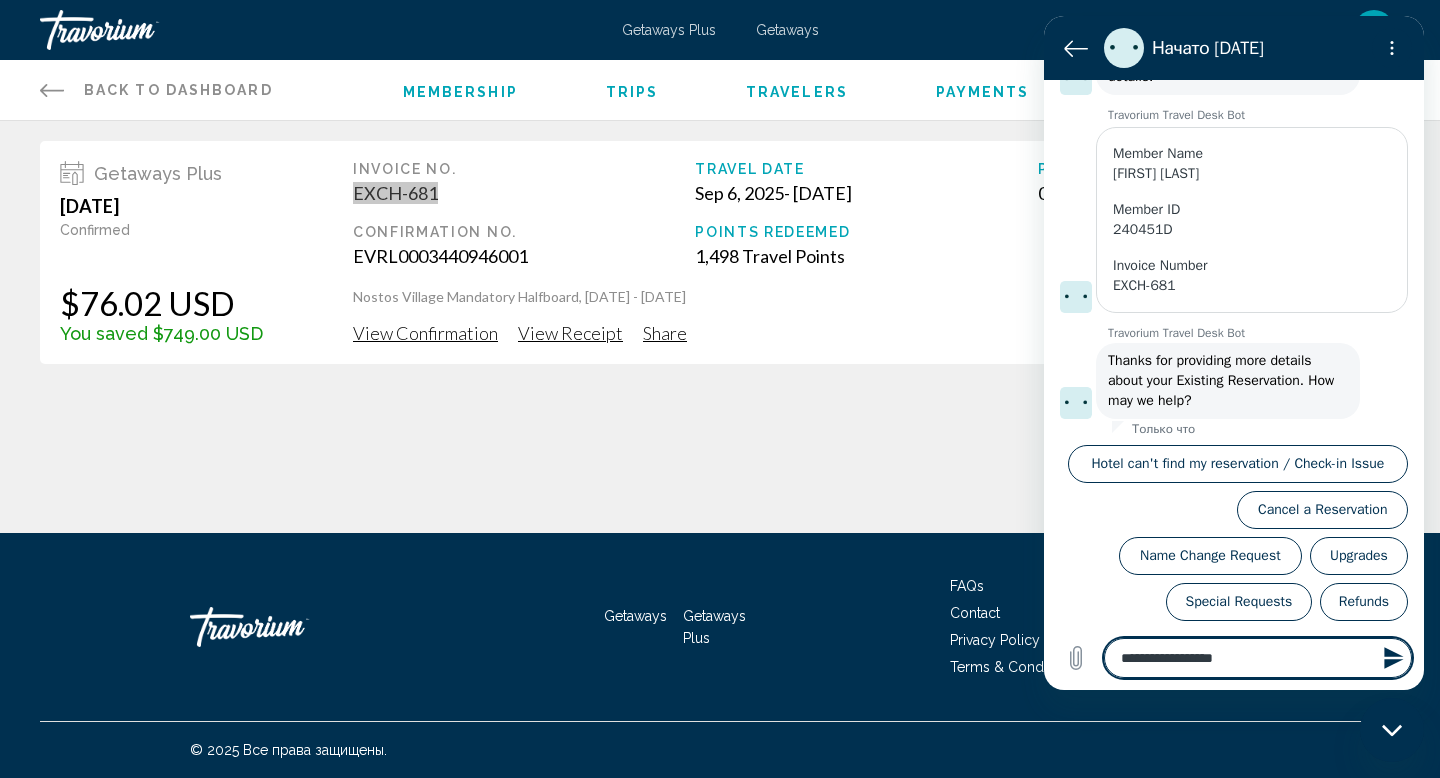 type on "**********" 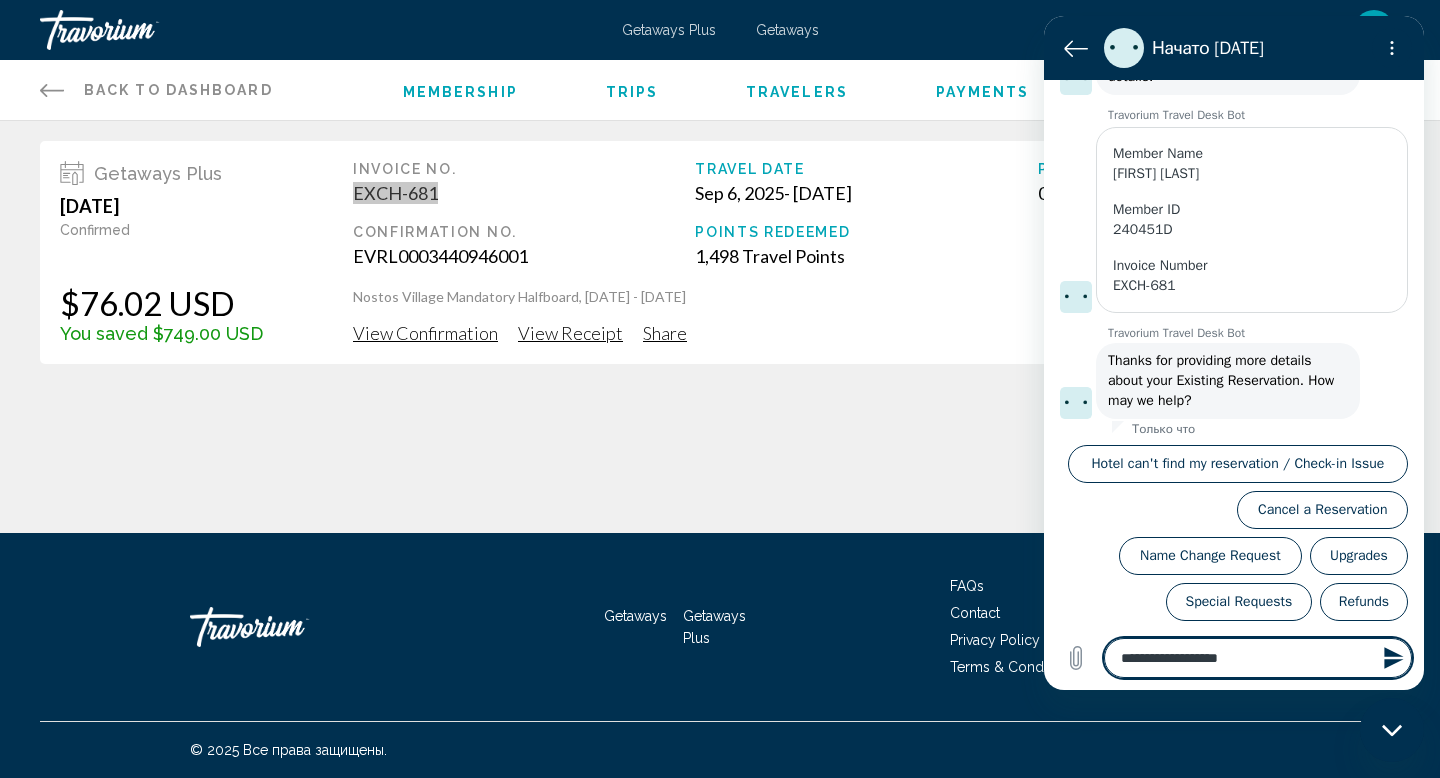 type on "**********" 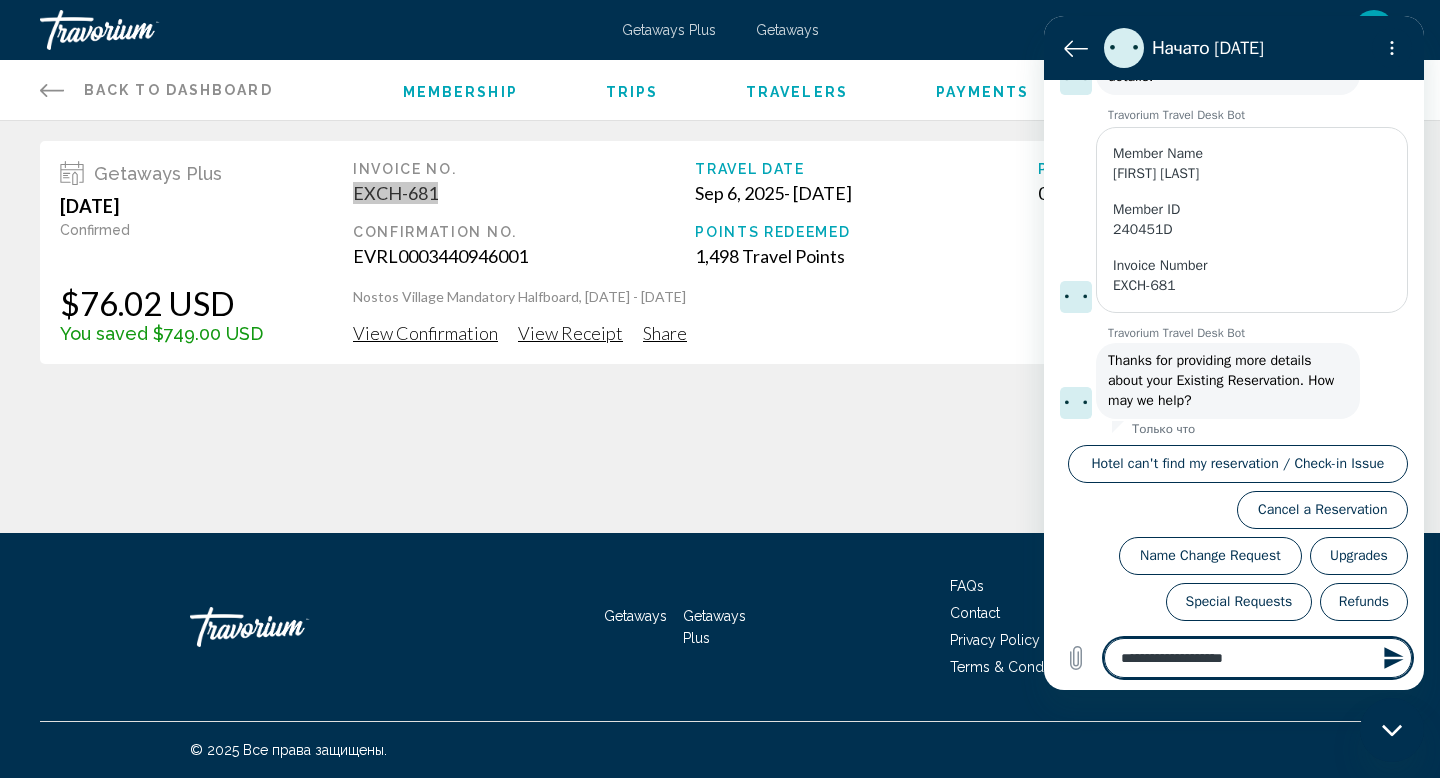 type on "**********" 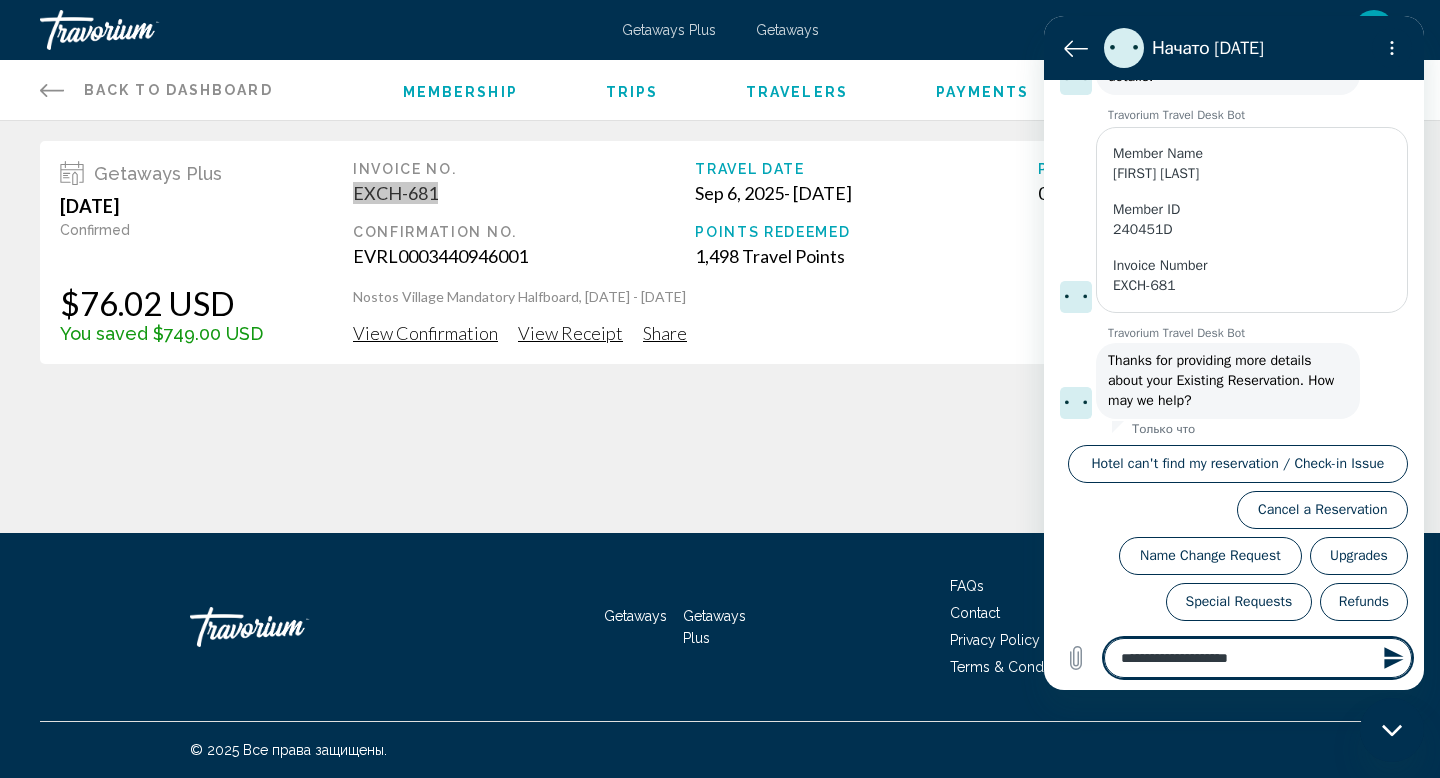type on "**********" 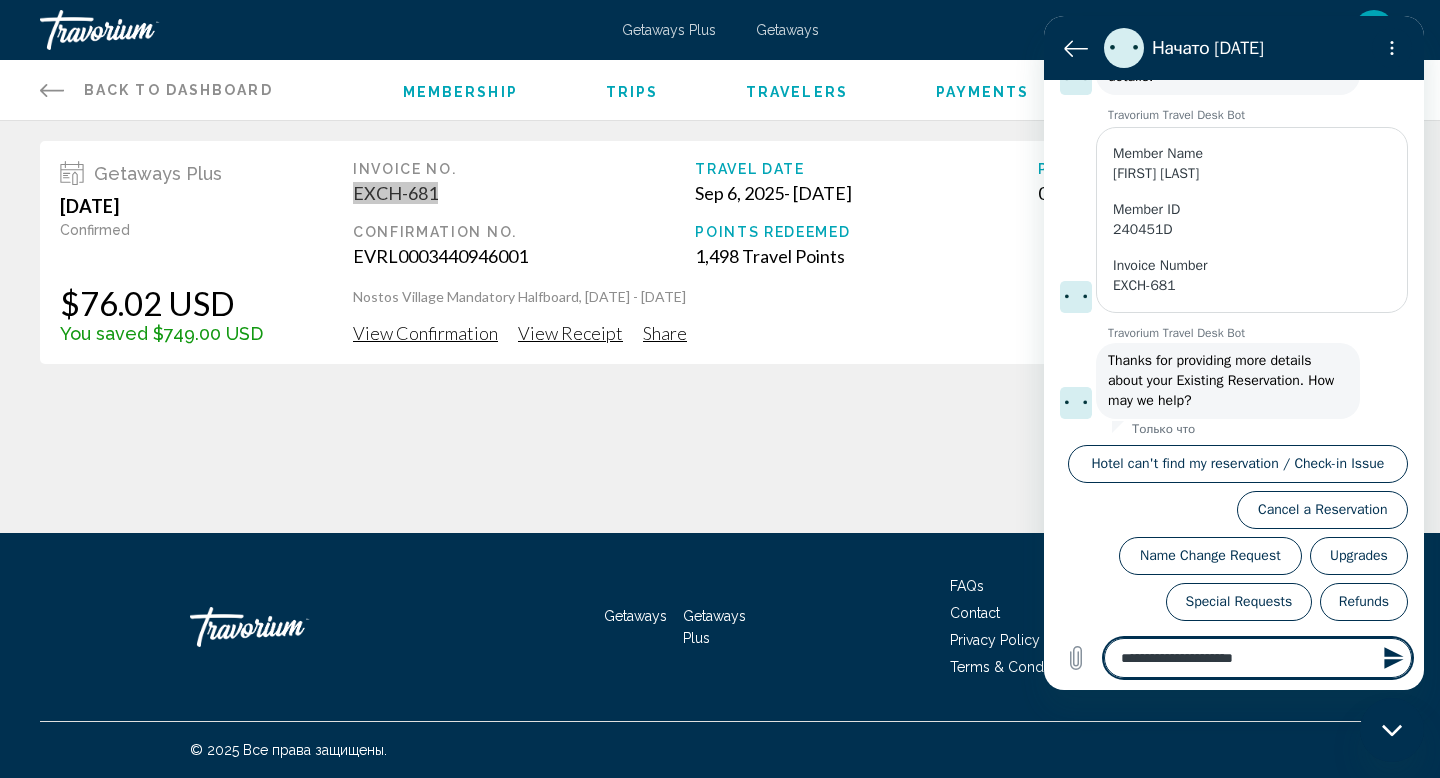 type on "**********" 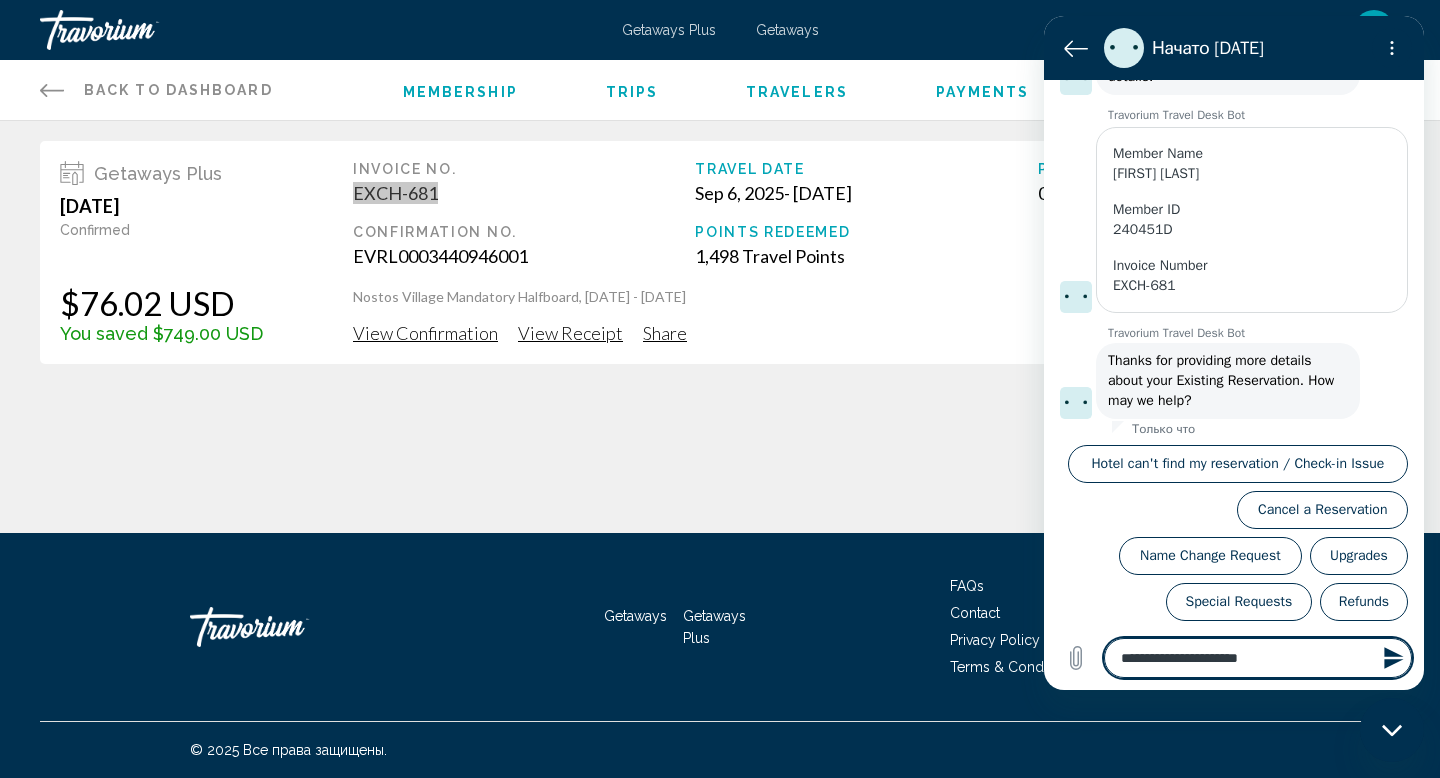 type on "**********" 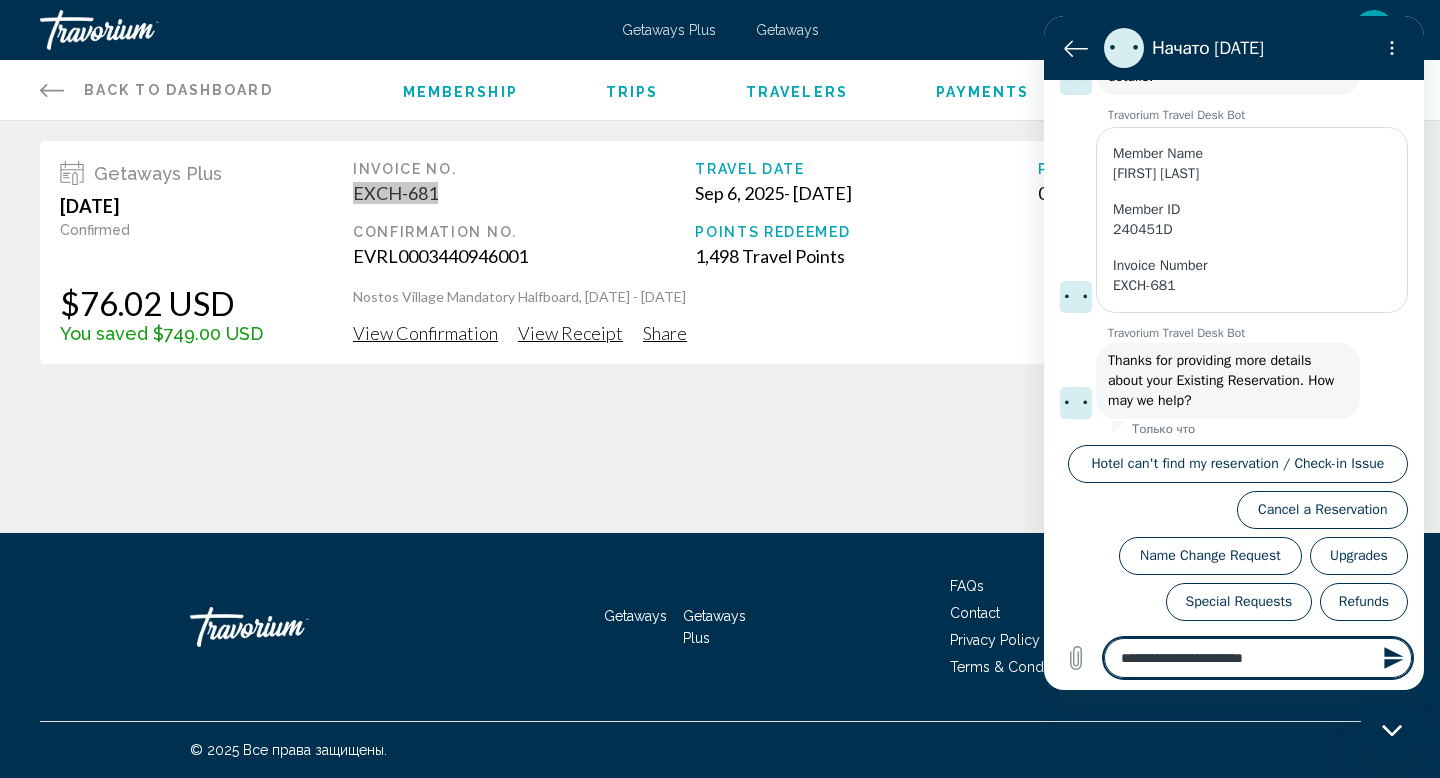 type on "**********" 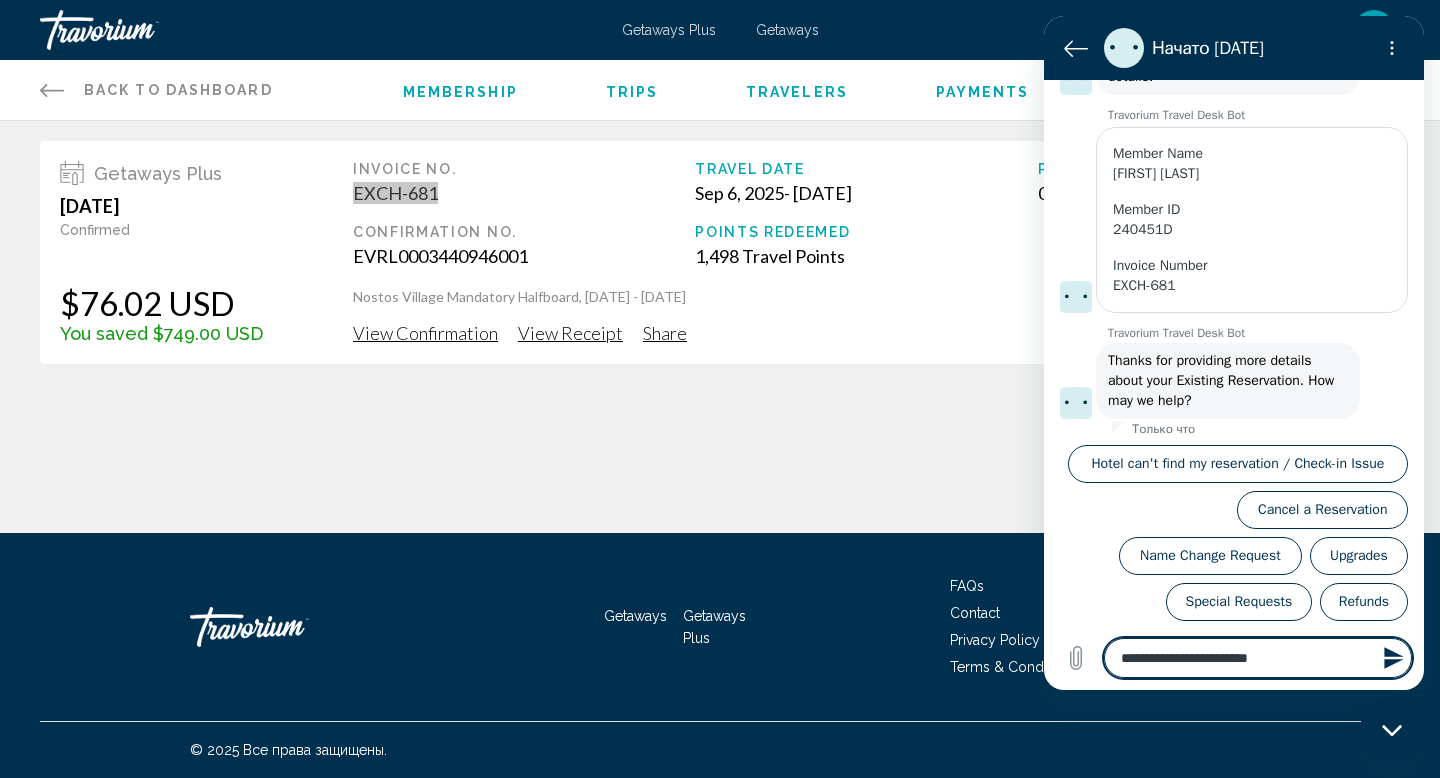 type on "**********" 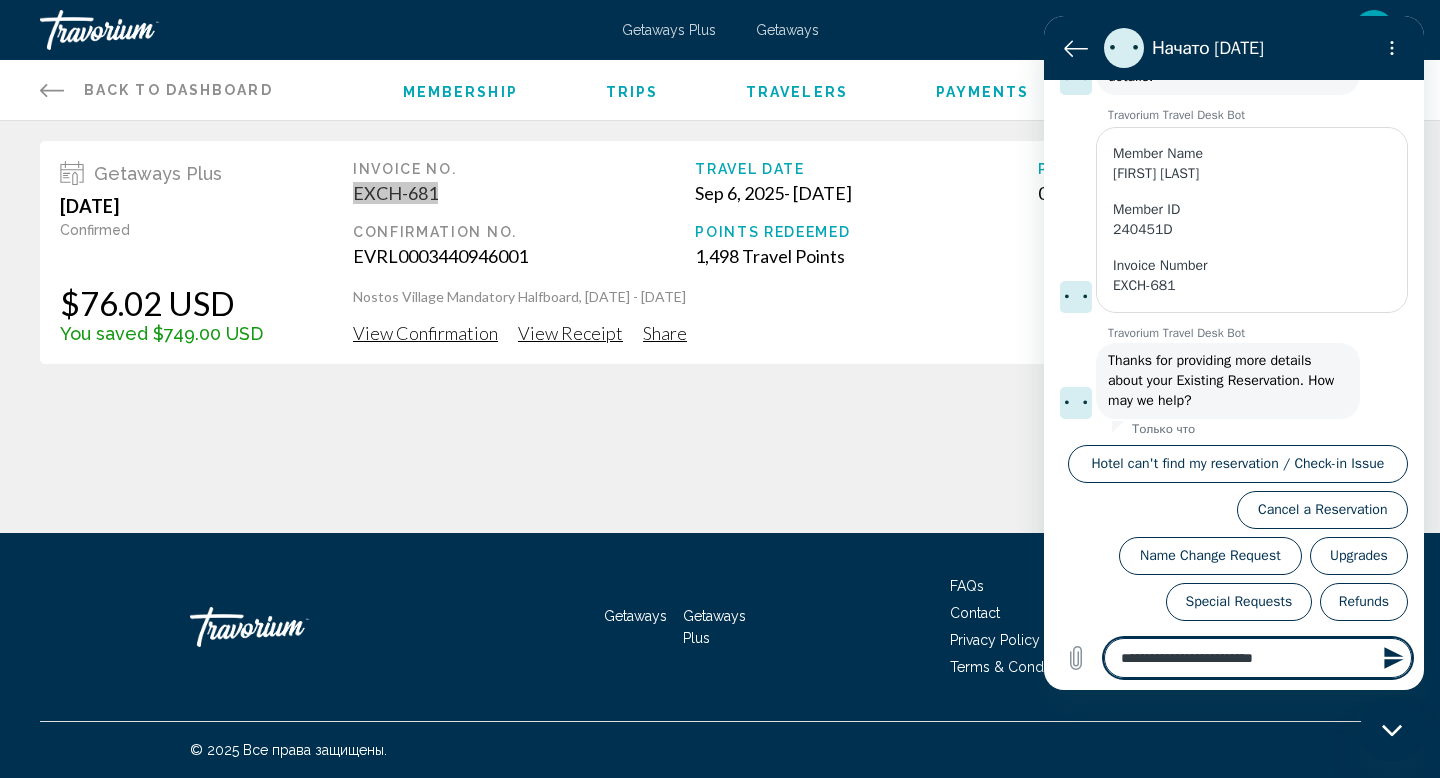 type on "**********" 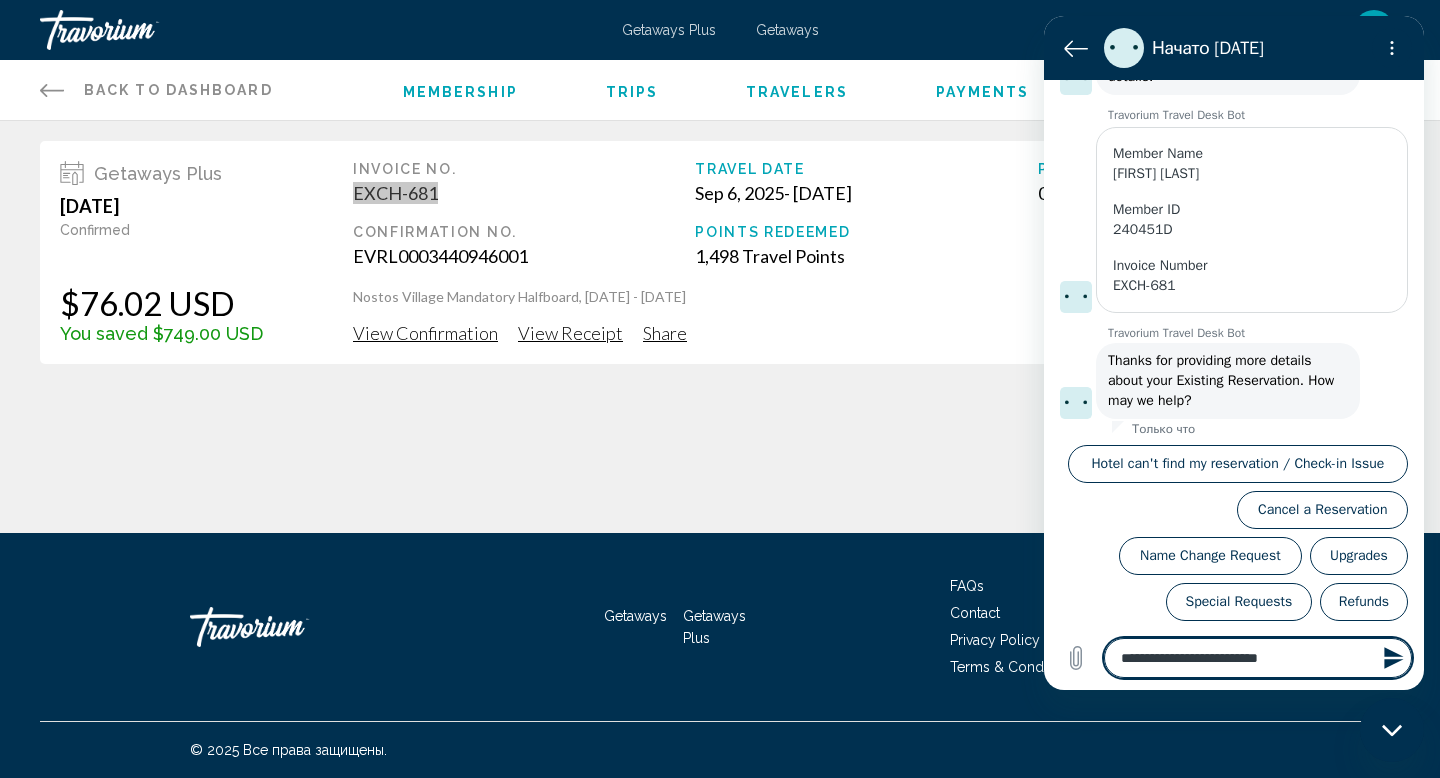 type on "**********" 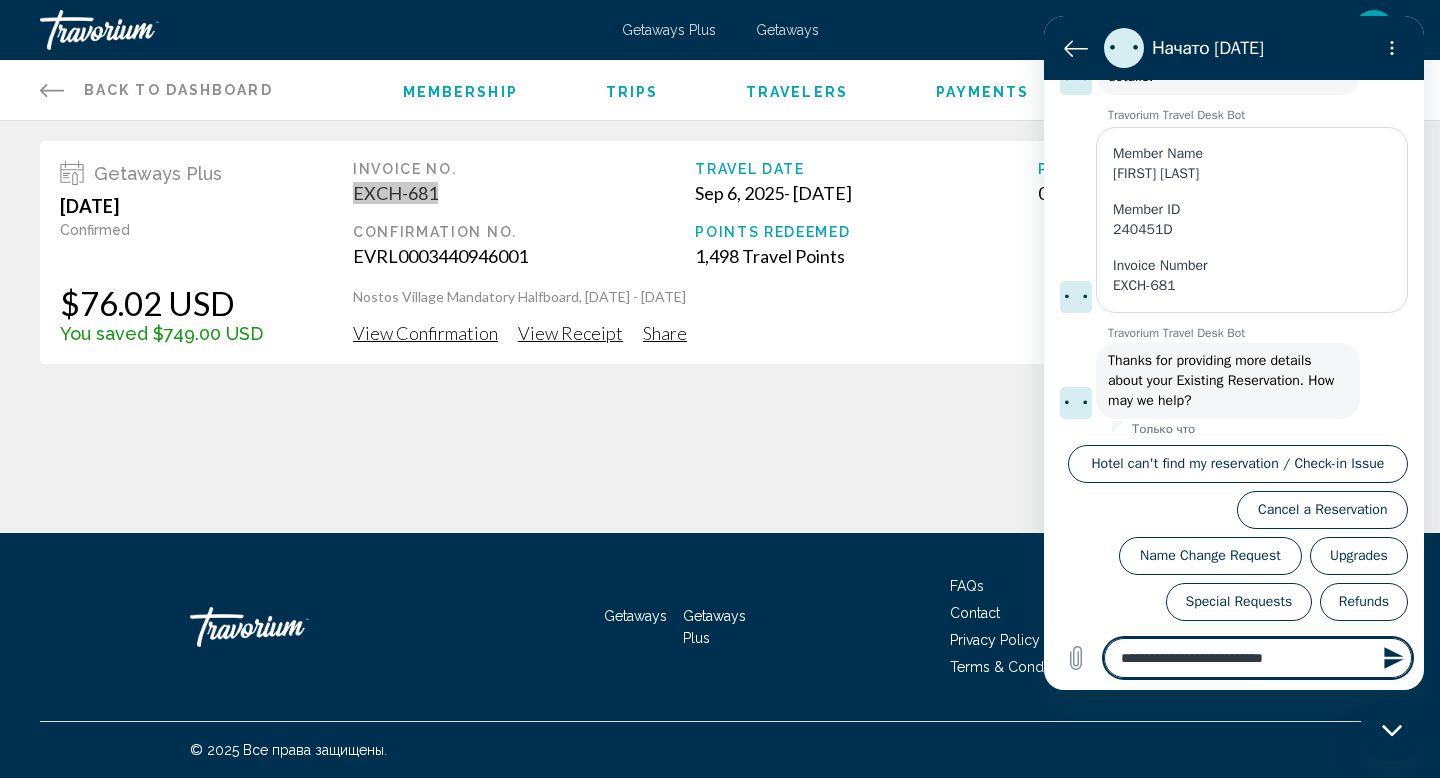 type on "**********" 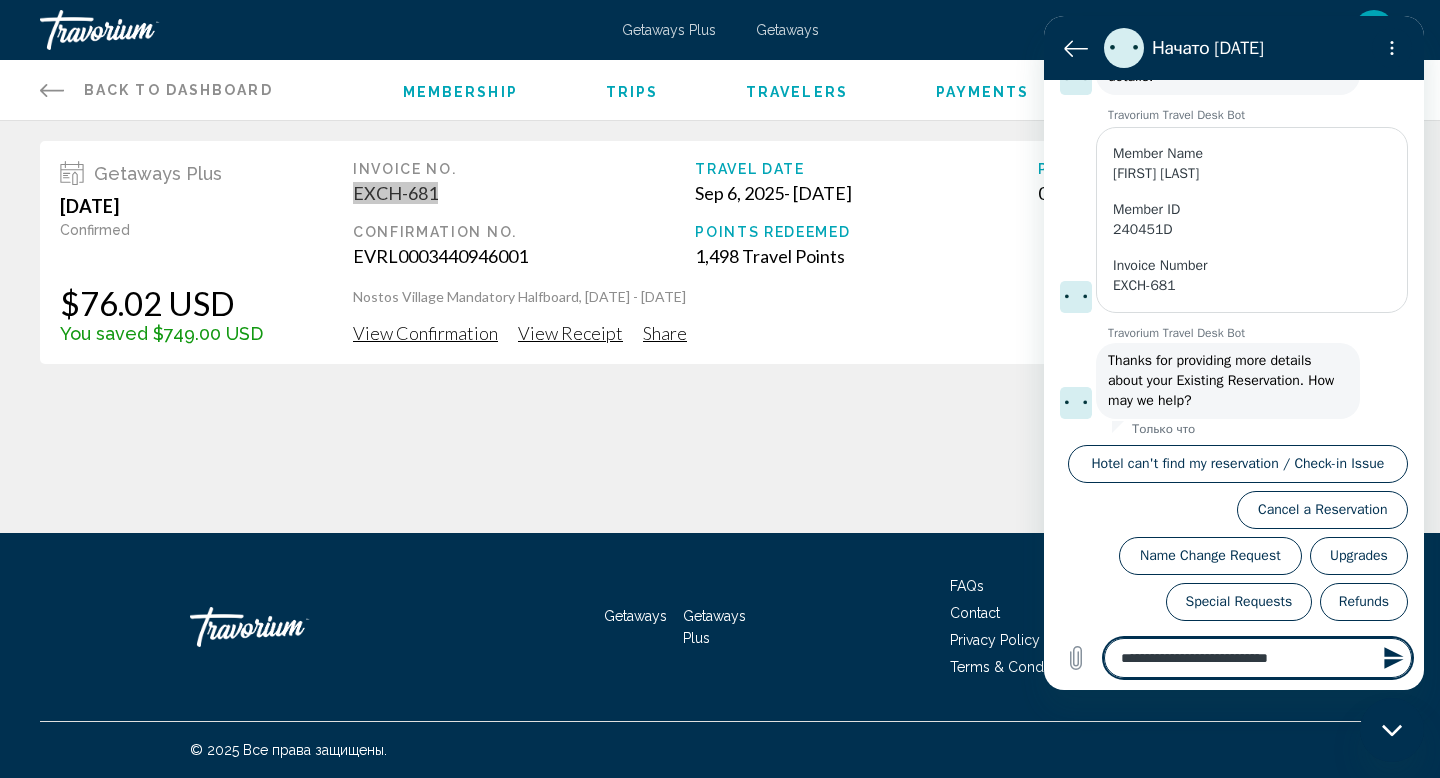 type on "**********" 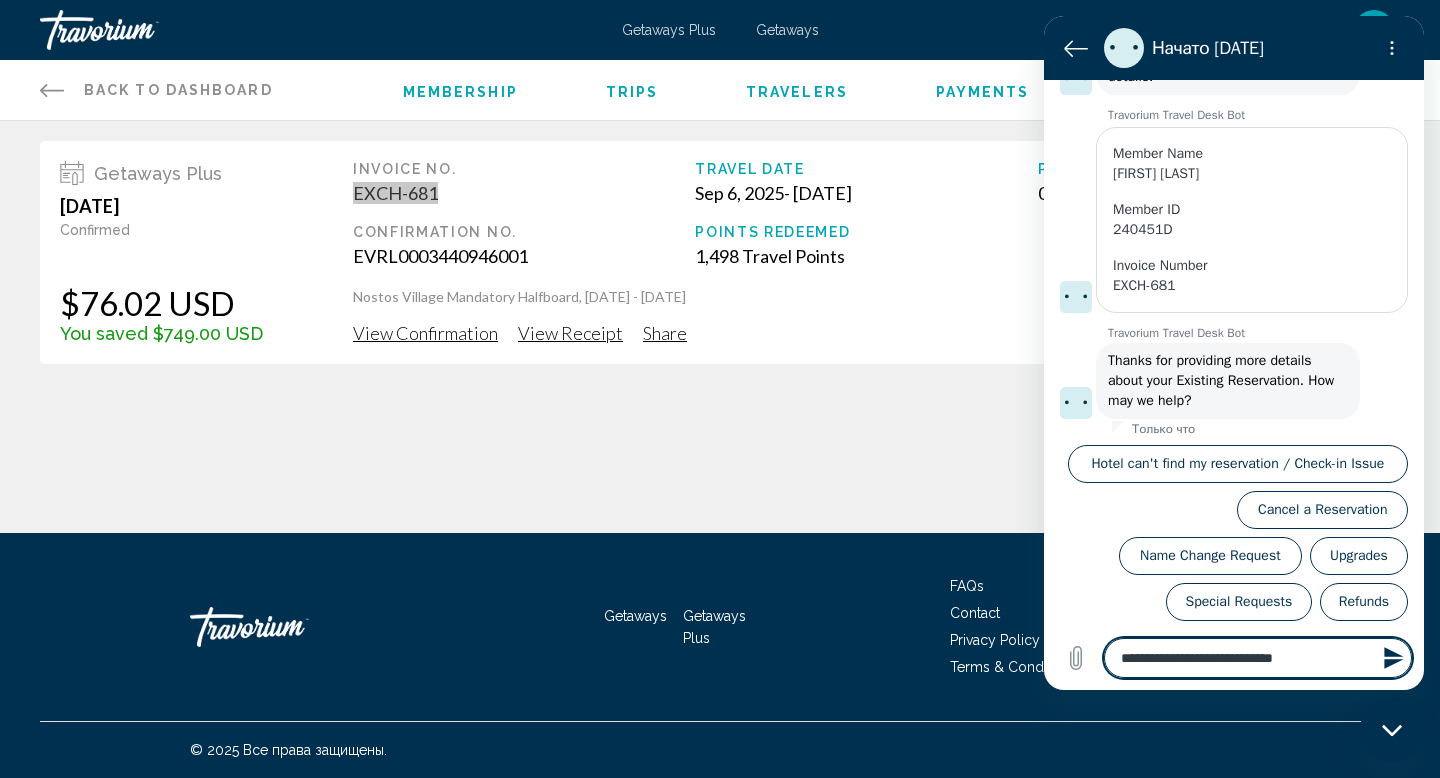 type on "**********" 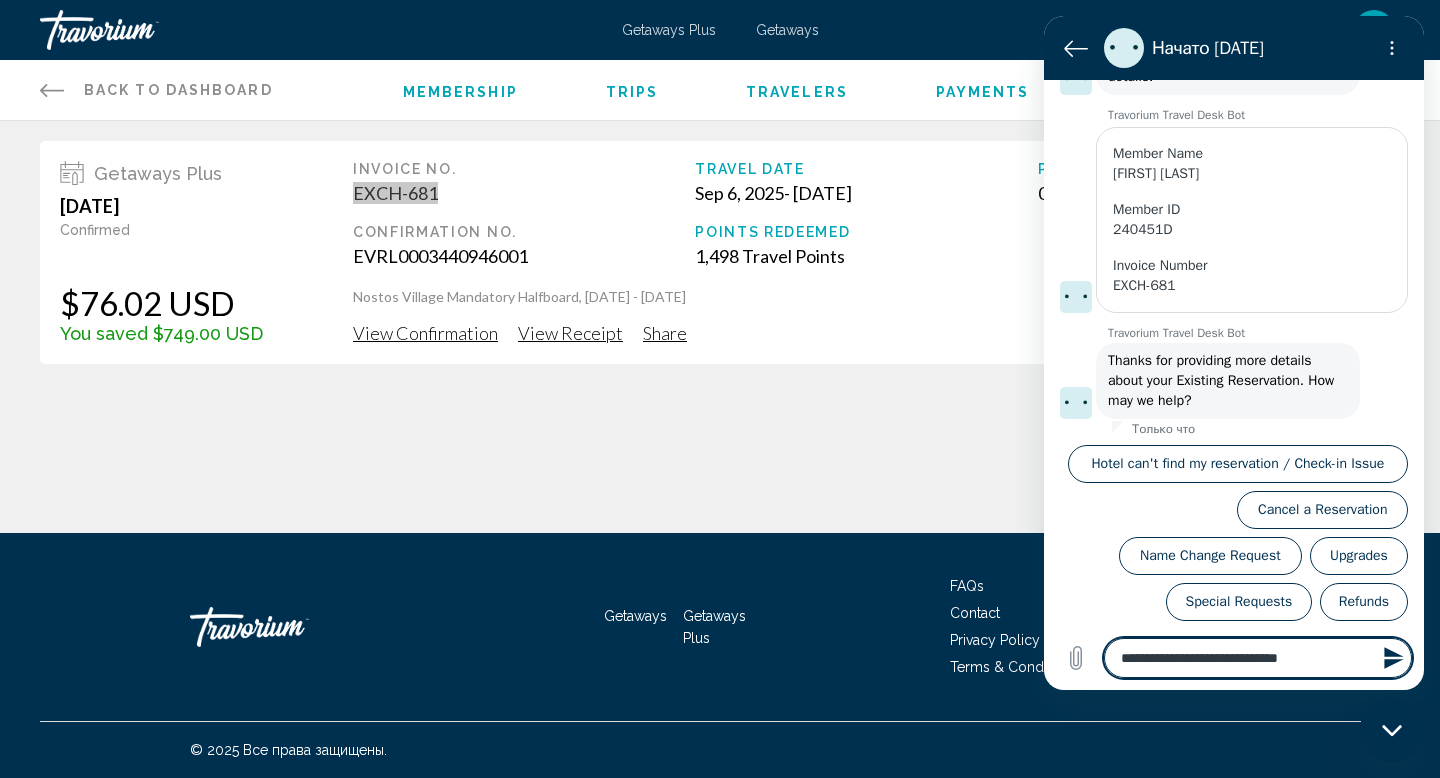 type on "*" 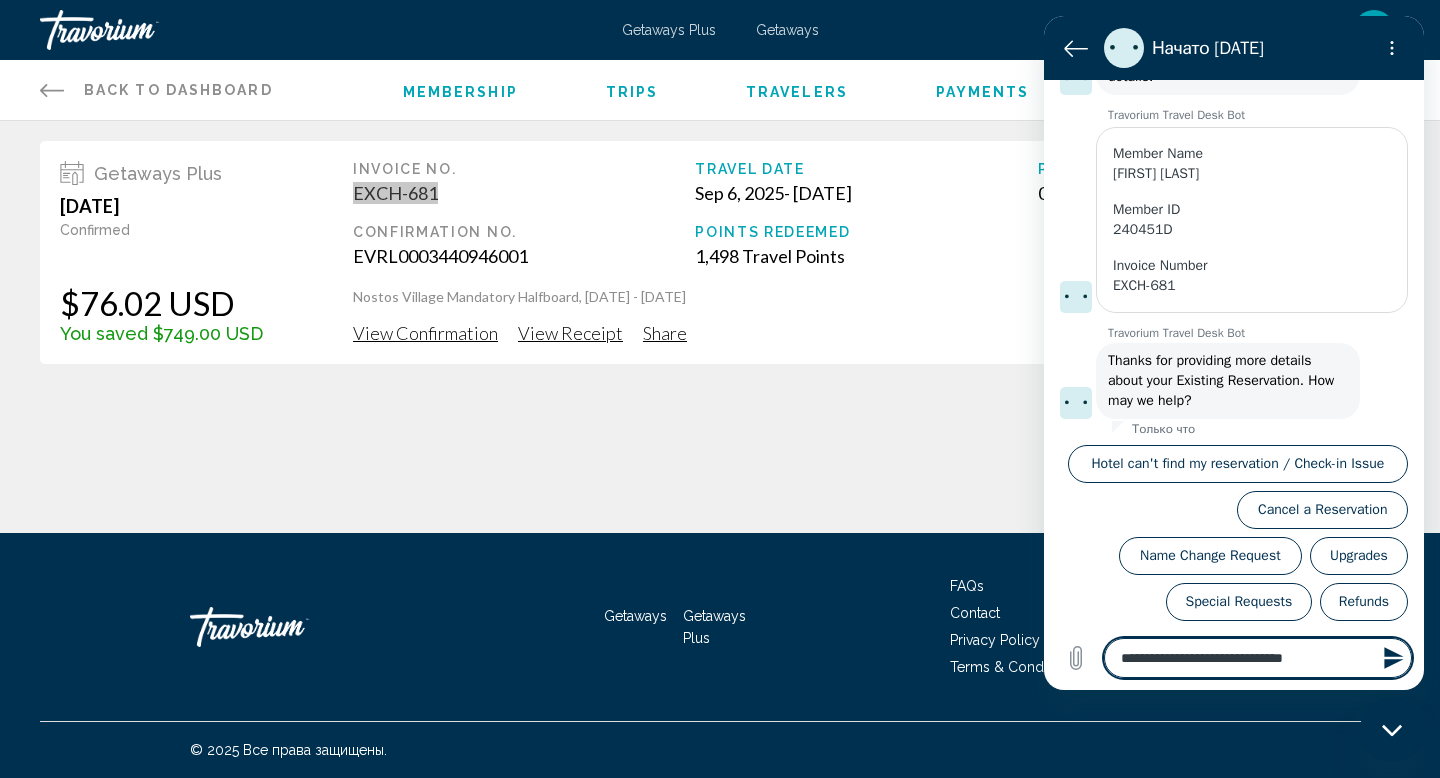 type on "**********" 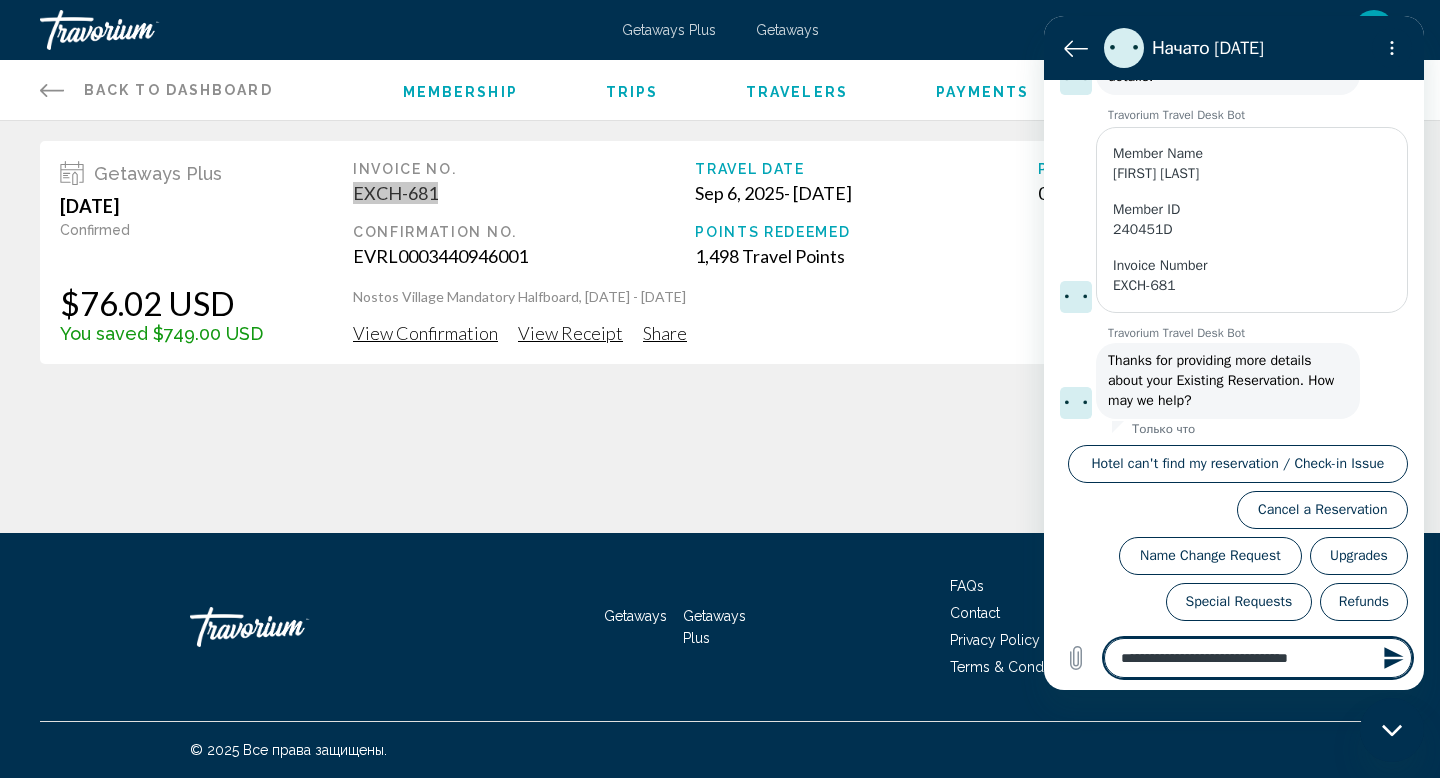 type on "**********" 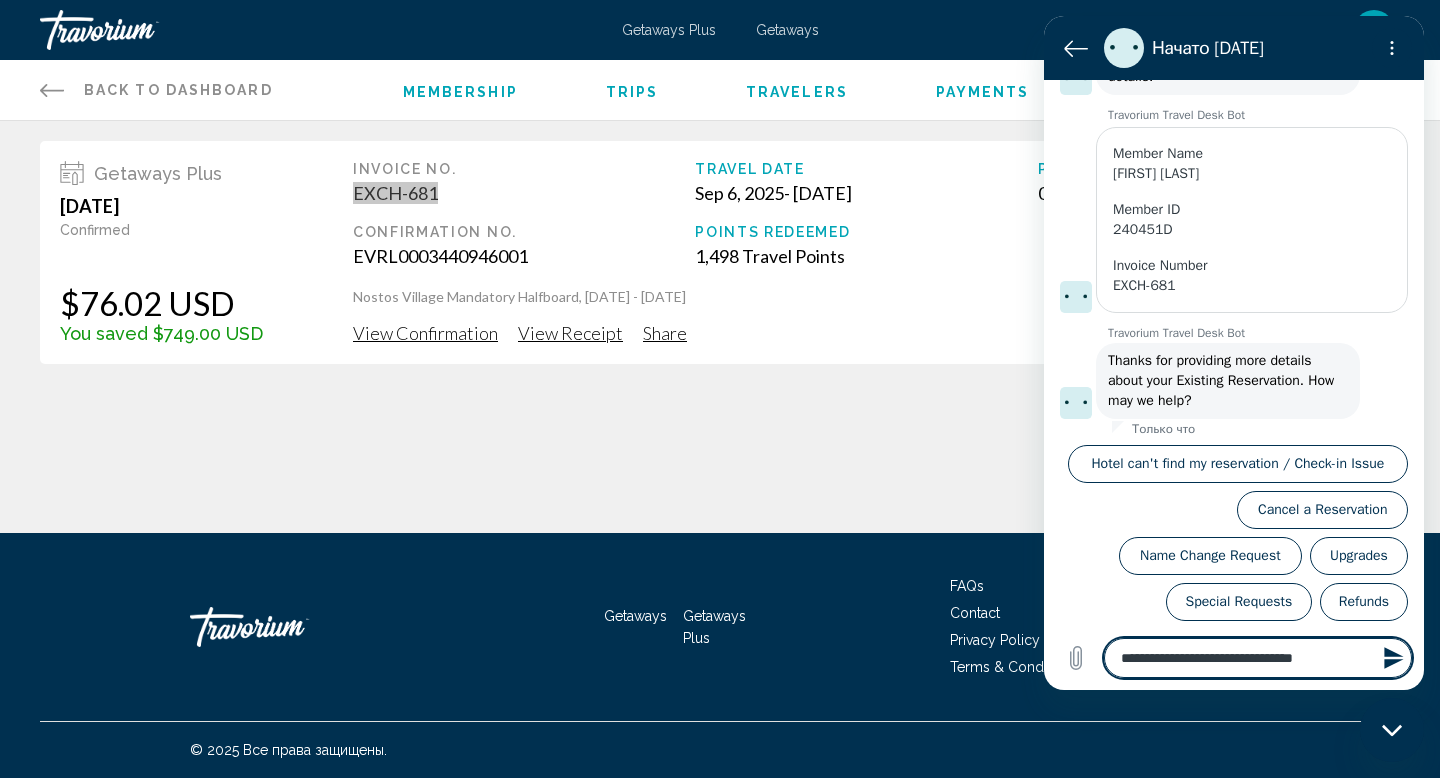 type on "**********" 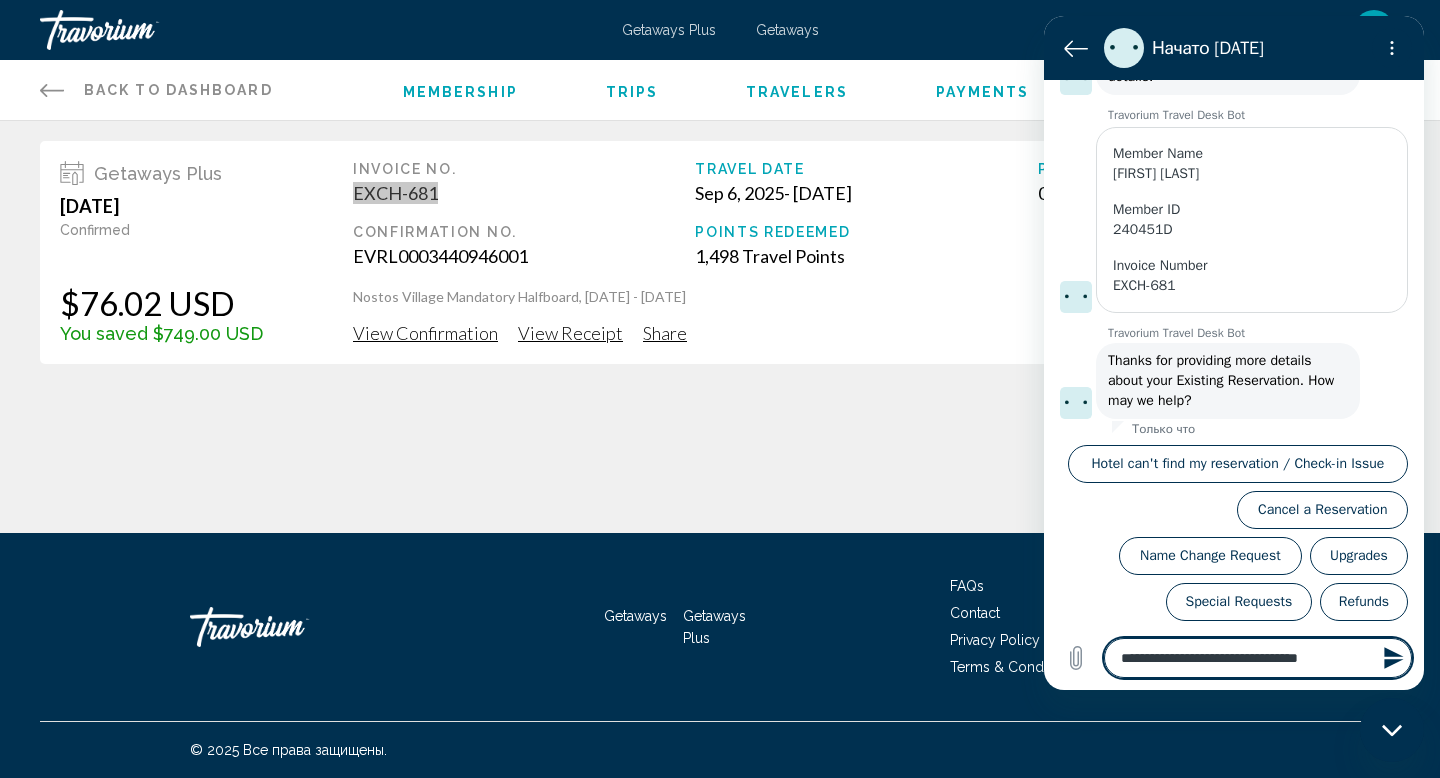type 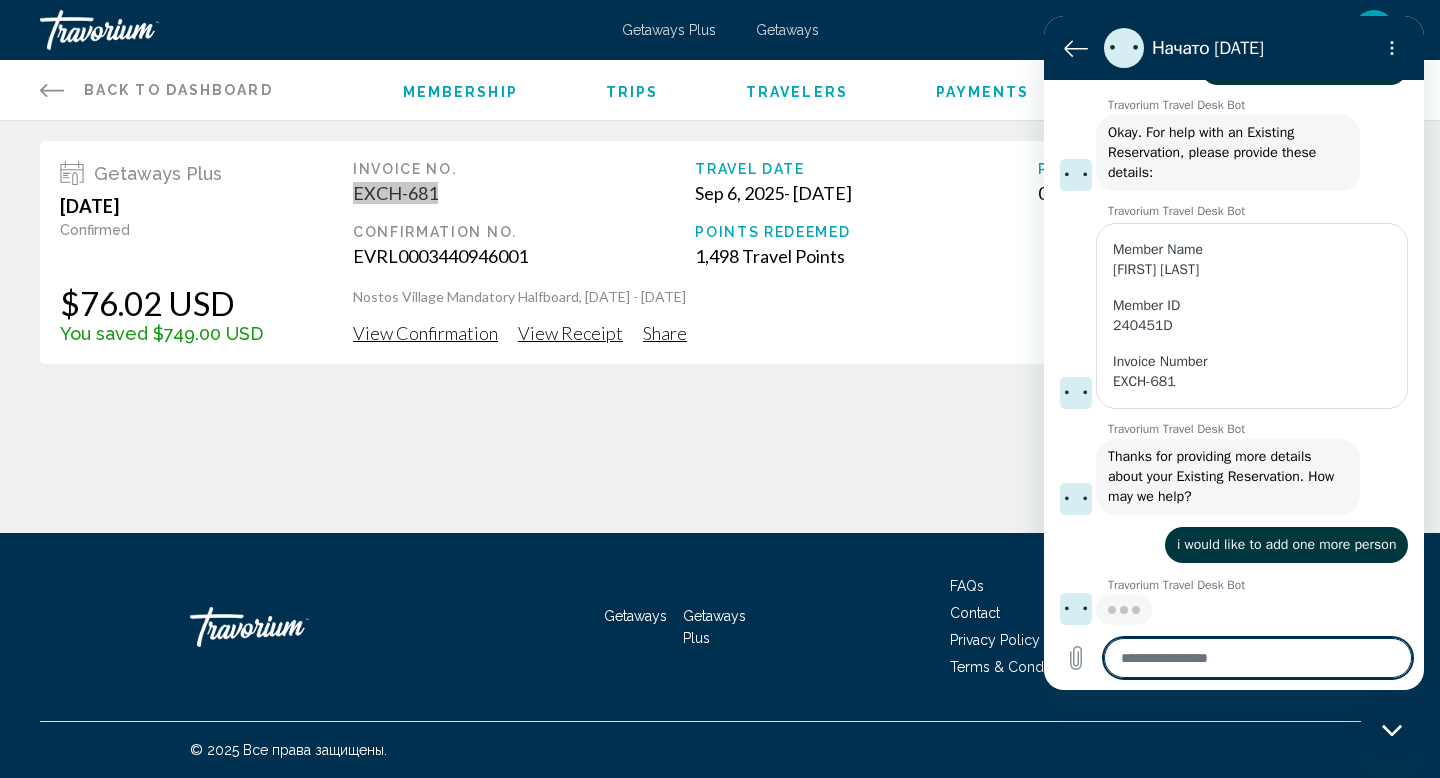 scroll, scrollTop: 236, scrollLeft: 0, axis: vertical 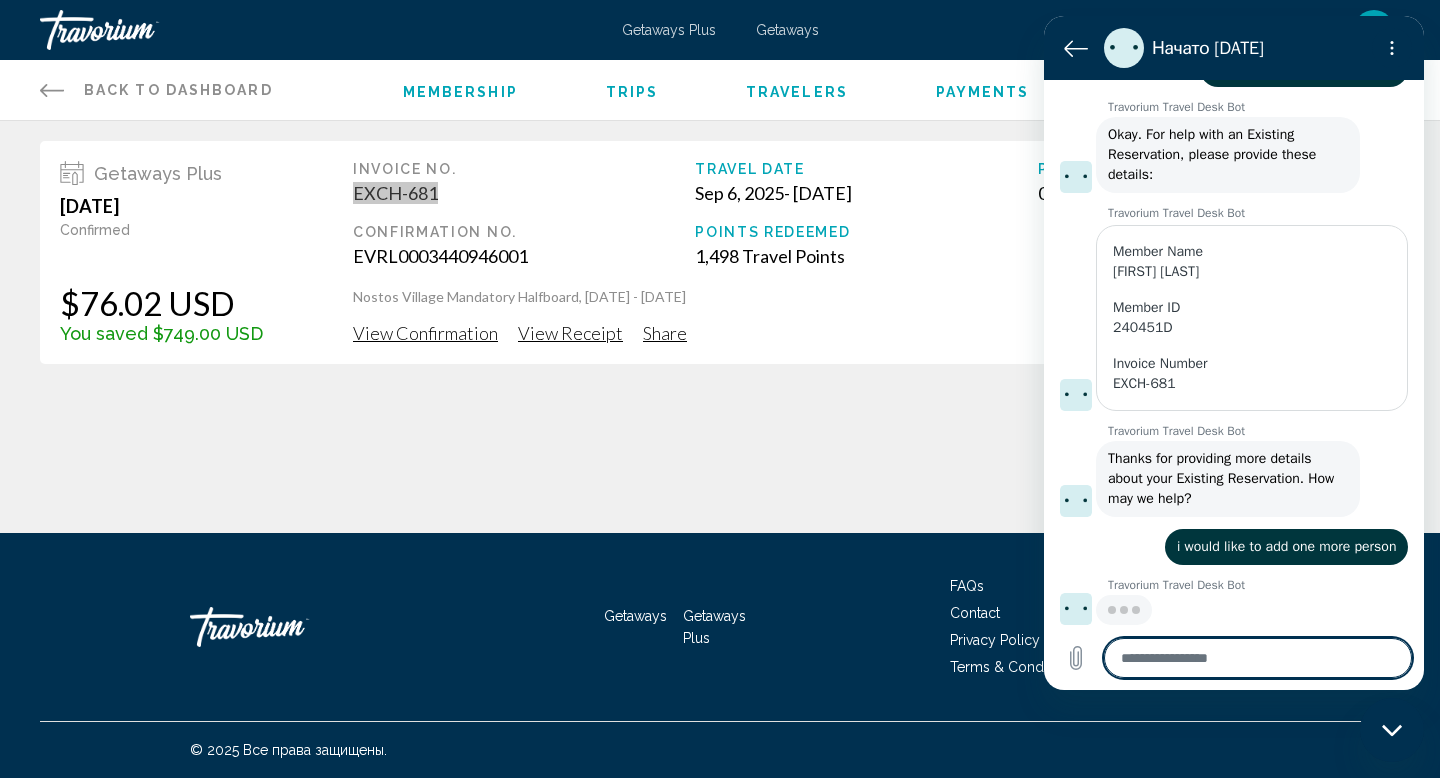 type on "*" 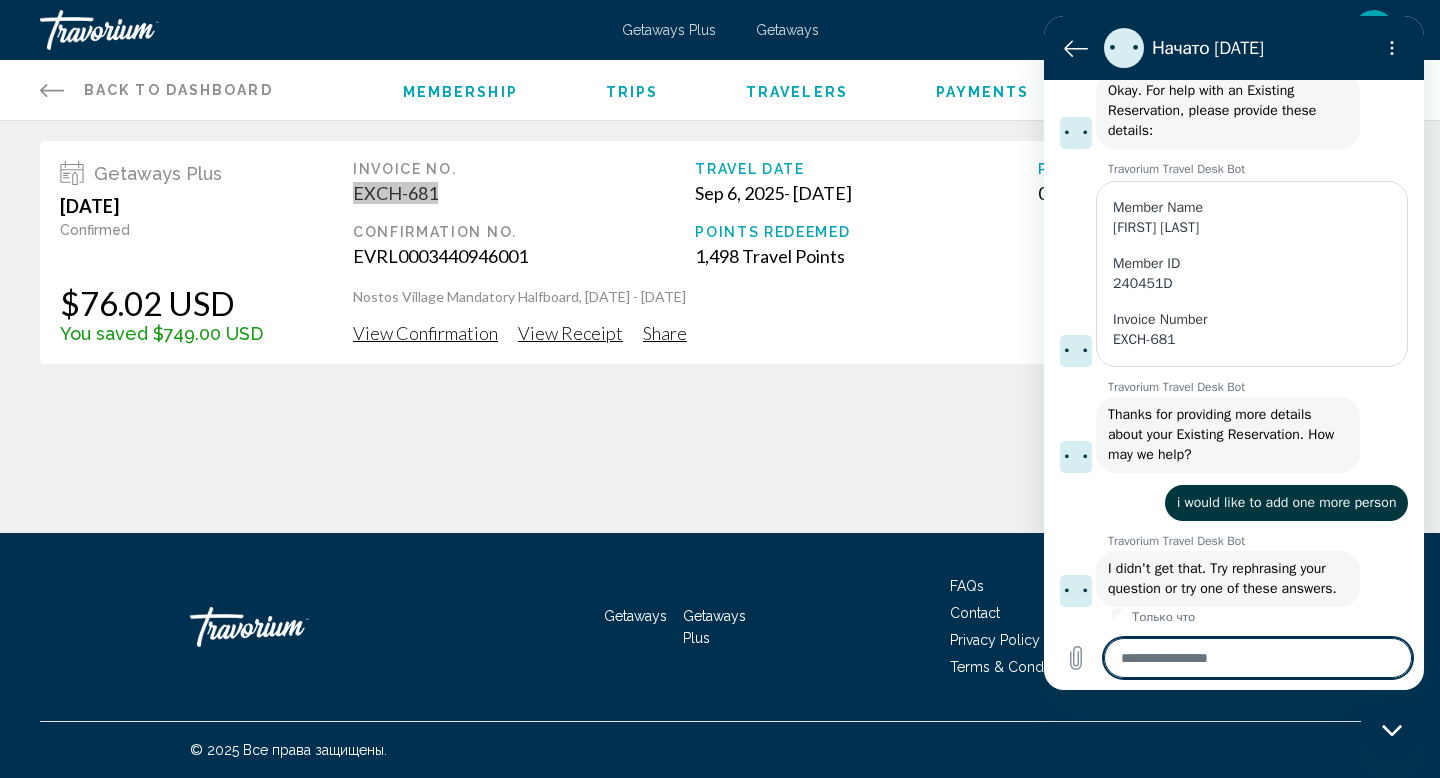 scroll, scrollTop: 284, scrollLeft: 0, axis: vertical 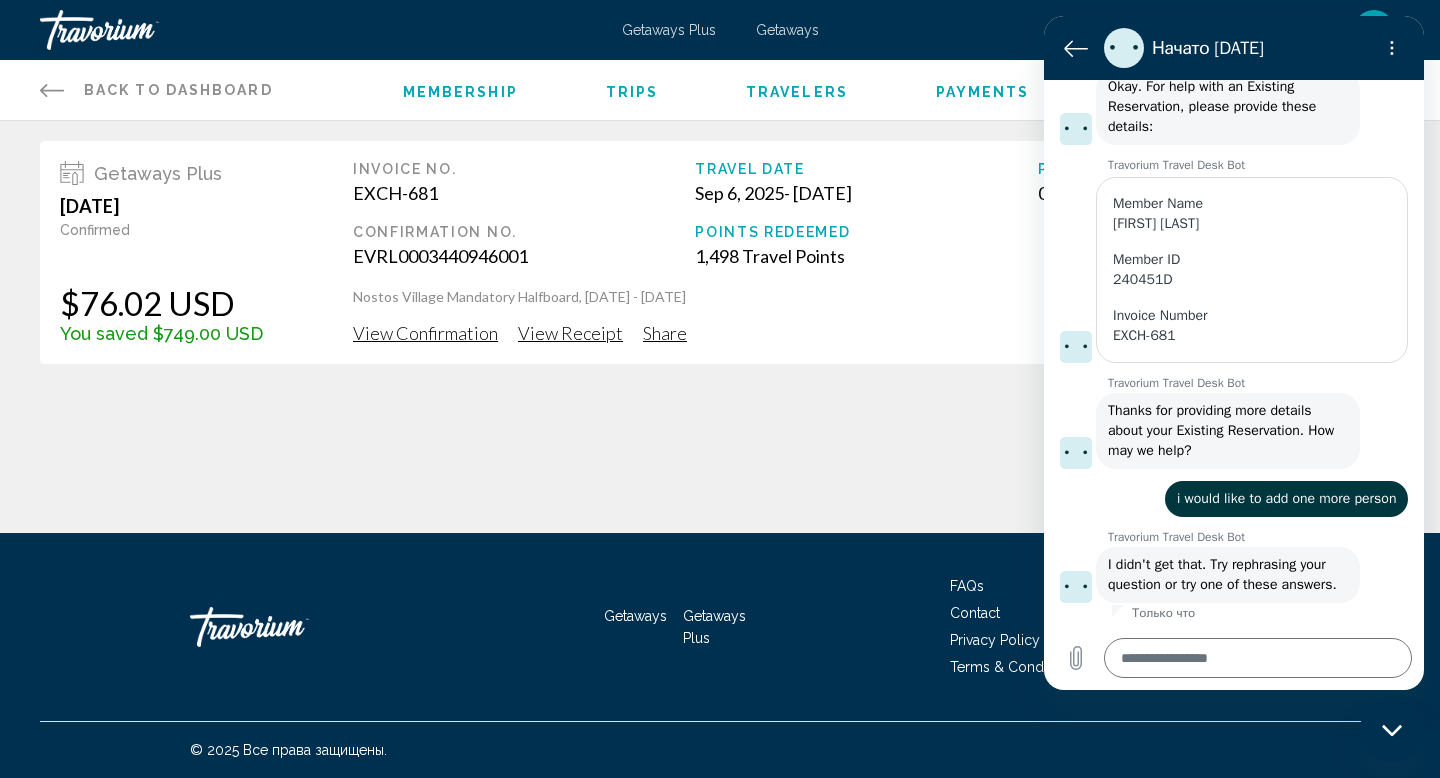 click on "Back to Dashboard Dashboard Membership
Trips
Travelers
Payments
Purchases
Settings
Getaways Plus [DATE] Confirmed  $76.02 USD  You saved $749.00 USD Invoice No. EXCH-681 Confirmation No.  EVRL0003440946001  Travel Date  [DATE]  - [DATE] Points Redeemed 1,498  Travel Points Points Earned 0  Travel Points Nostos Village Mandatory Halfboard, [DATE] - [DATE] View Confirmation View Receipt Share Show More There are no purchases available for display." at bounding box center (720, 266) 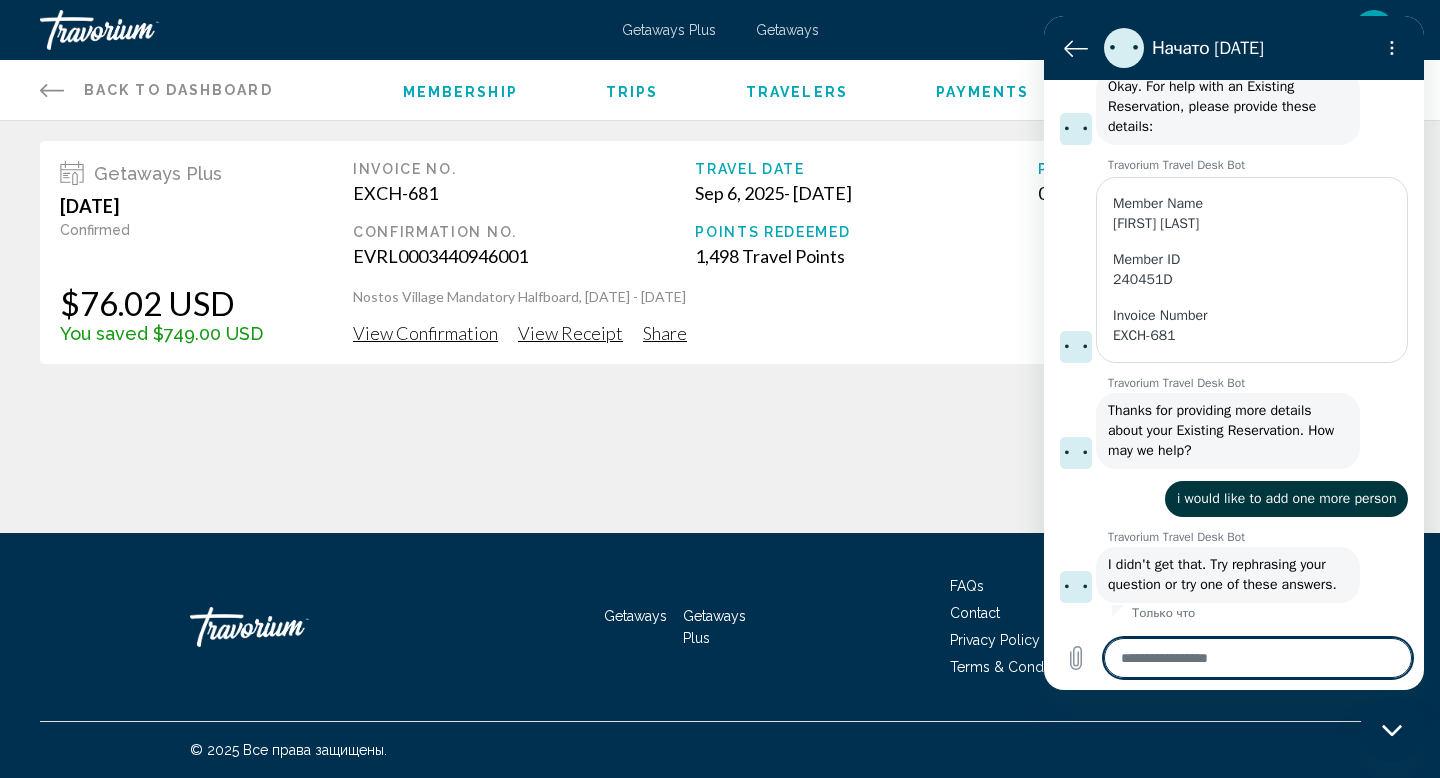 click at bounding box center [1258, 658] 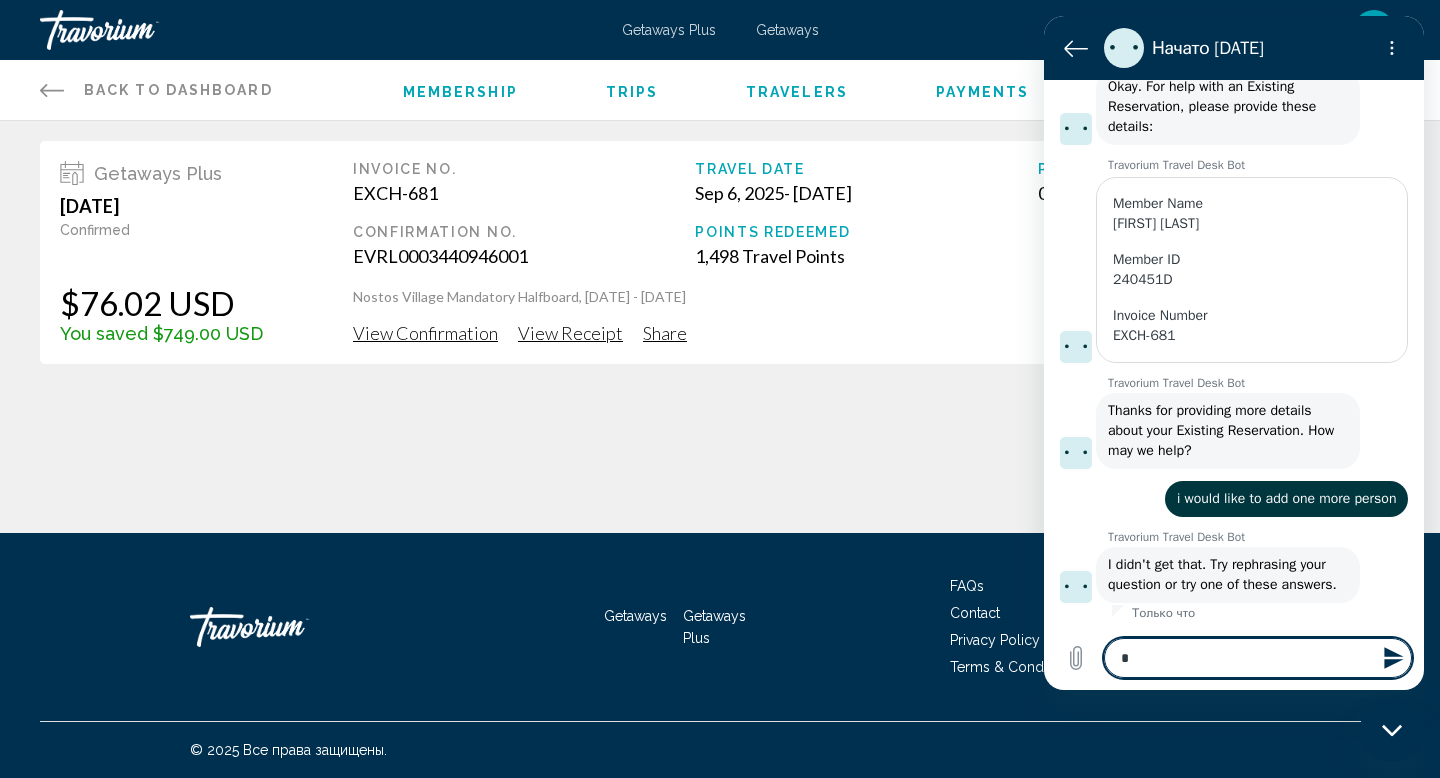 type on "**" 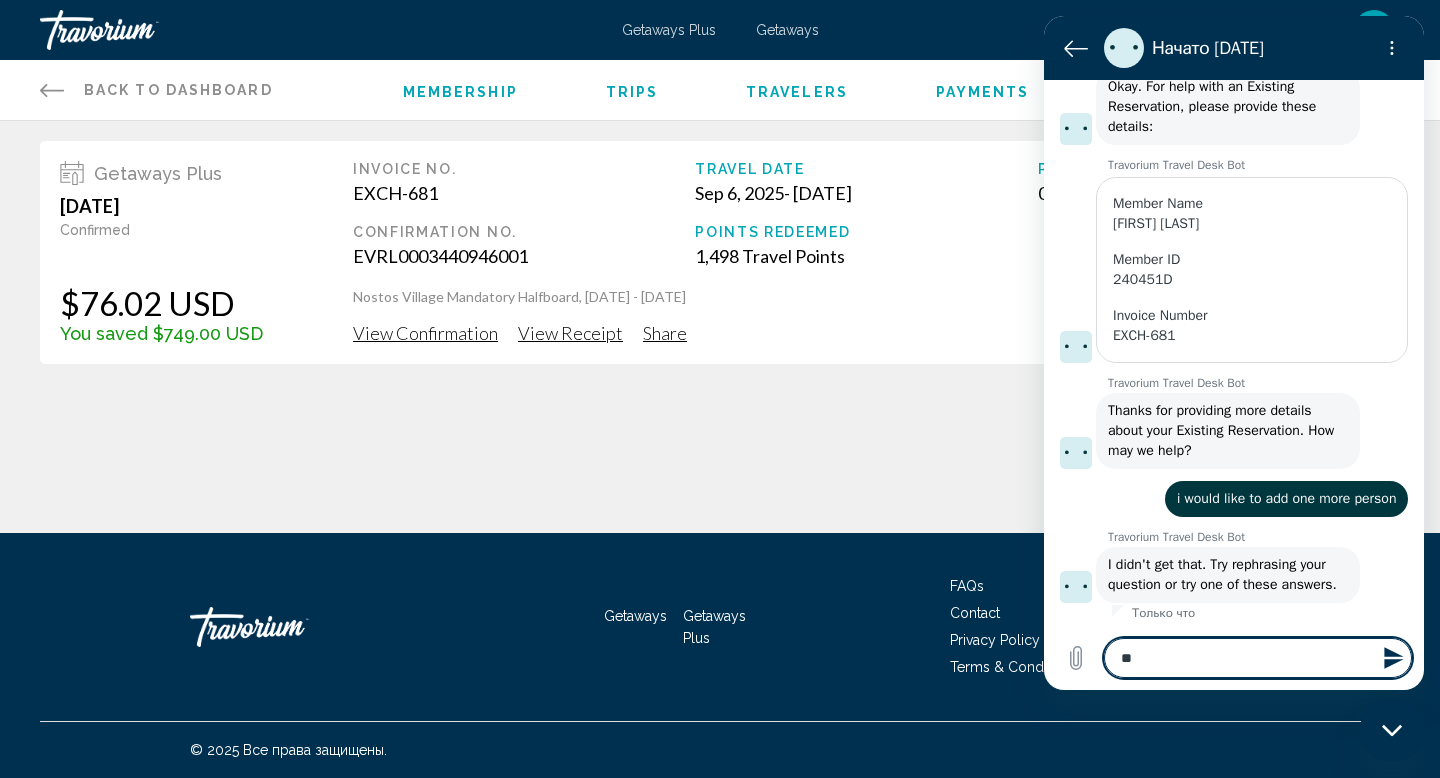 type on "***" 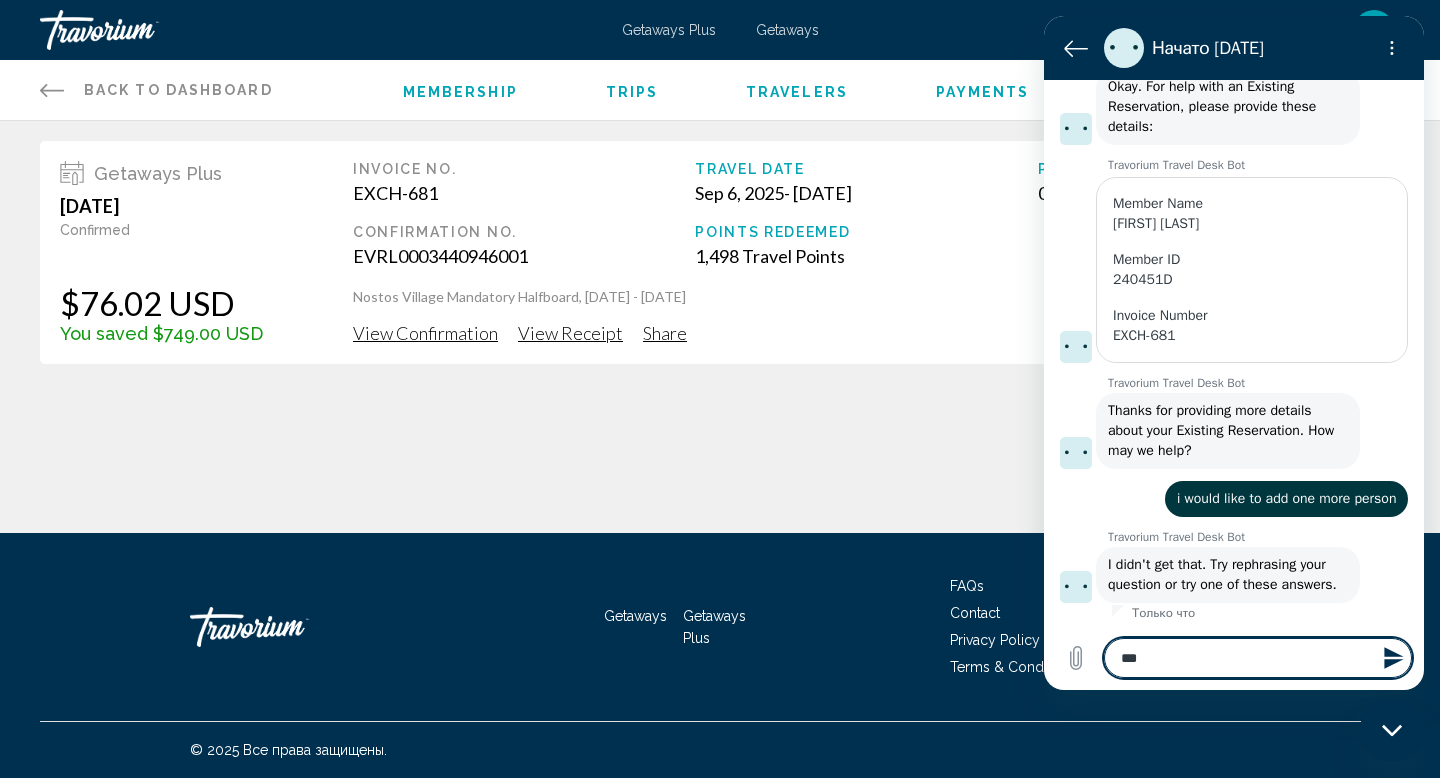 type on "****" 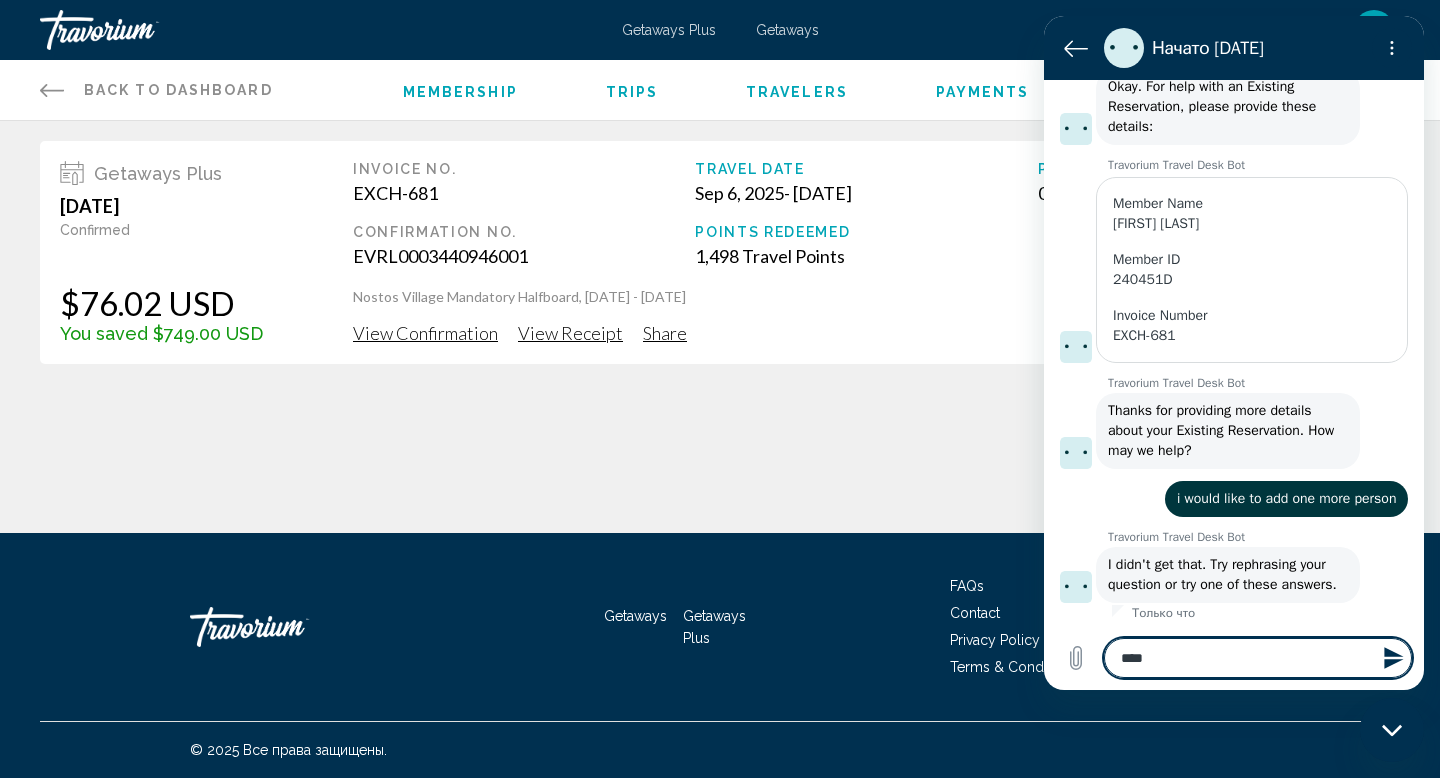 type on "***" 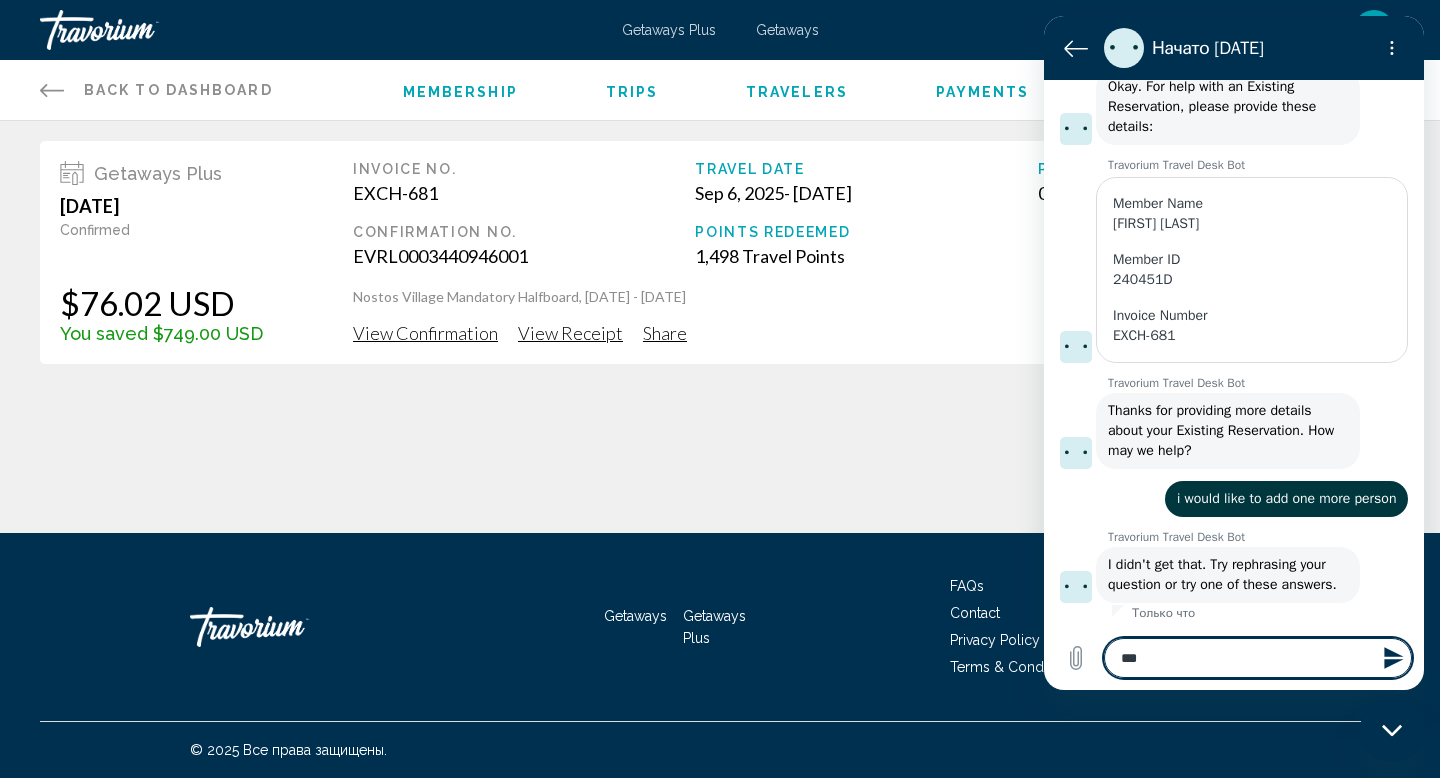 type on "**" 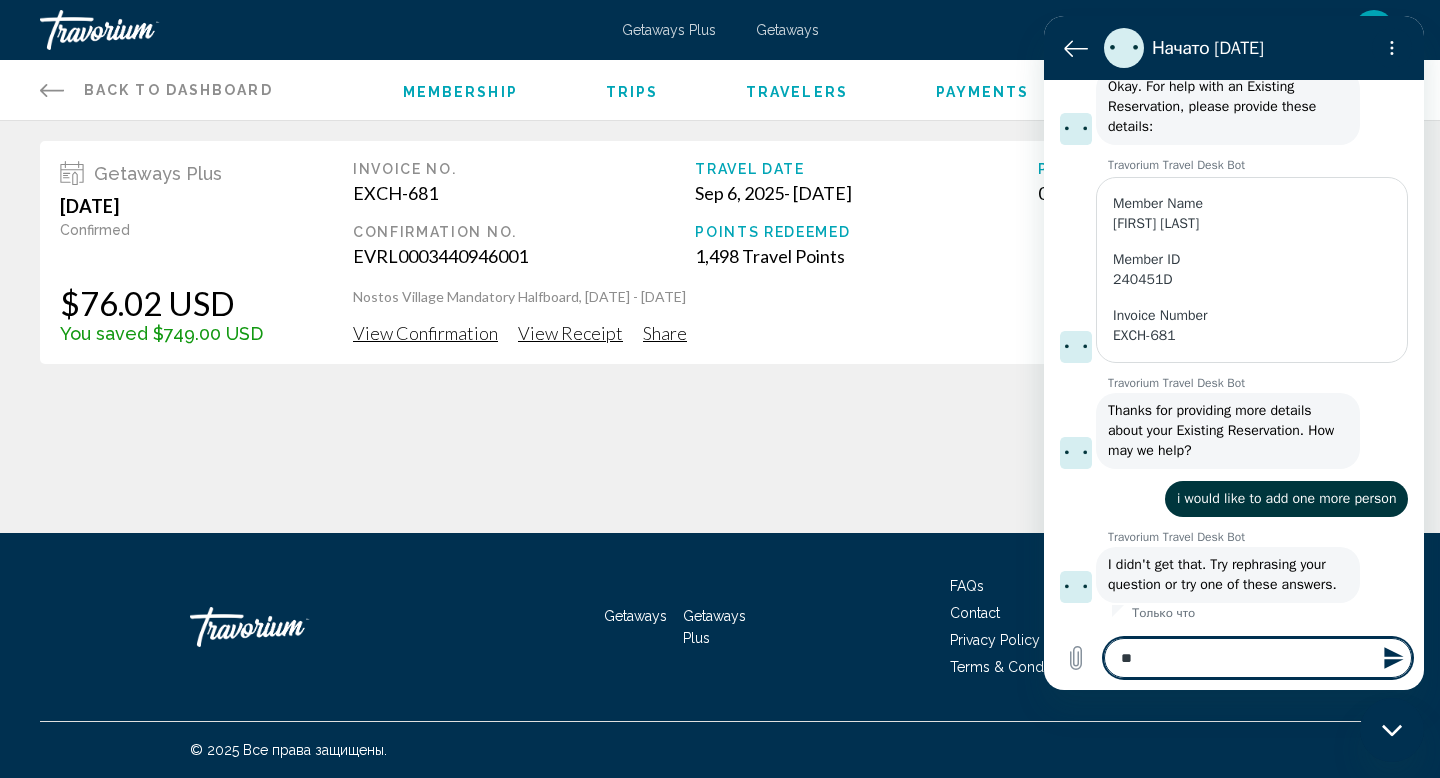 type on "*" 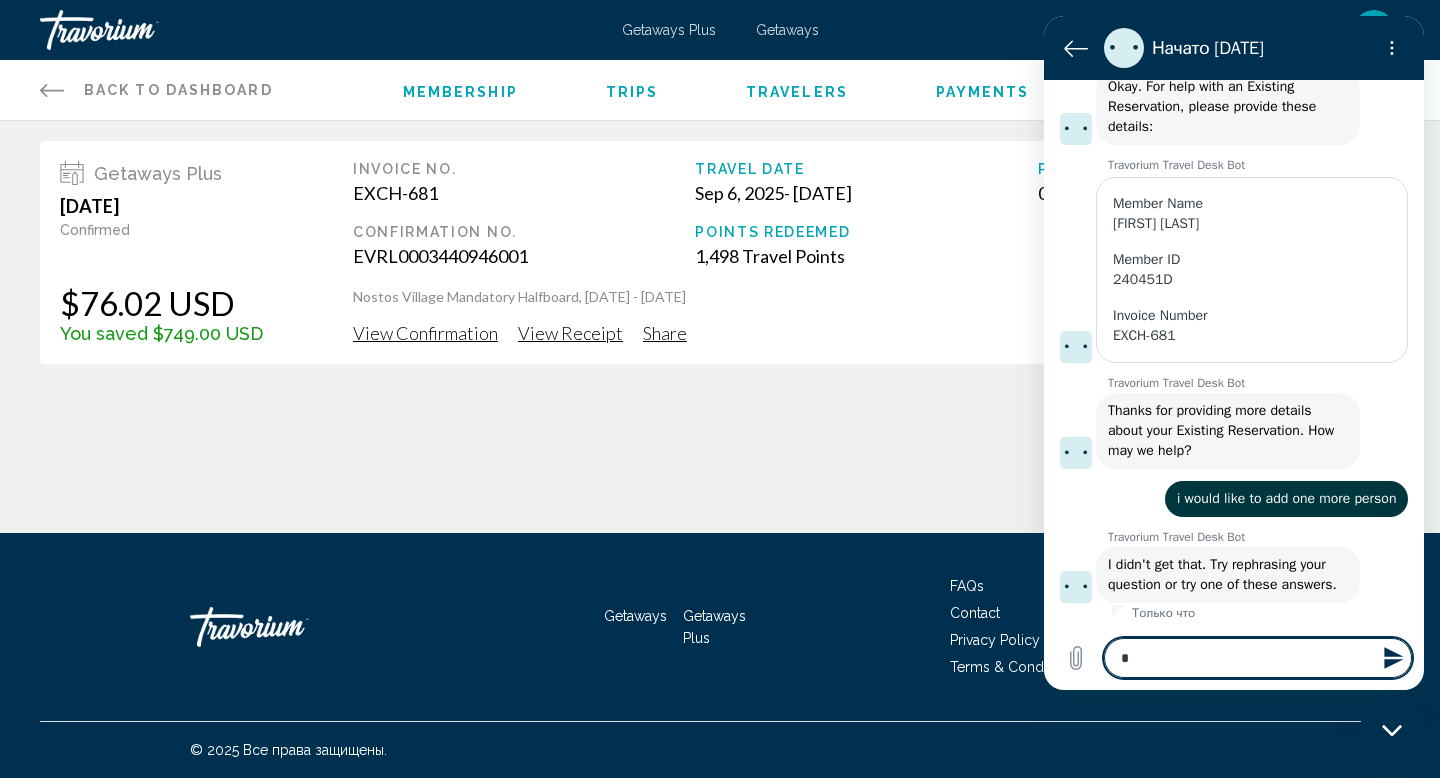 type 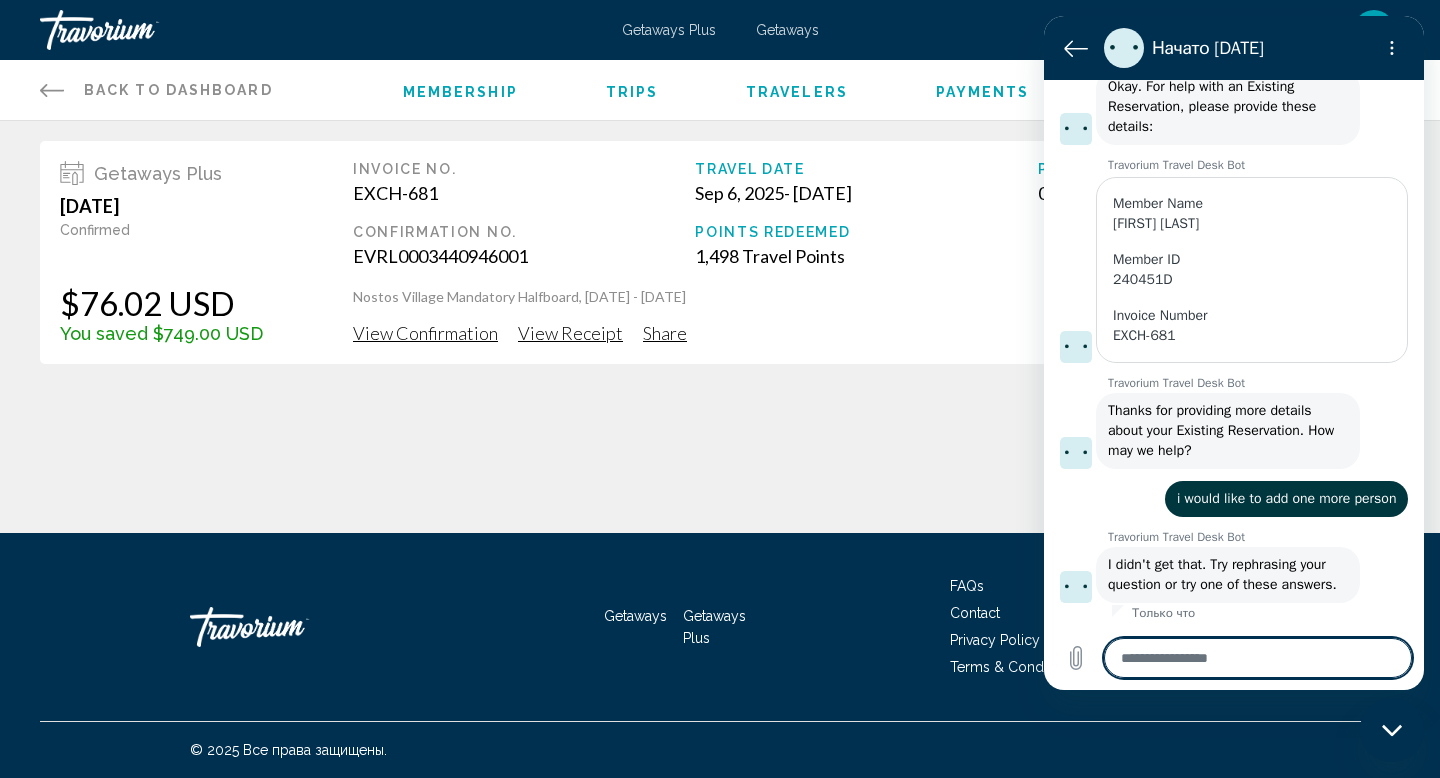 type on "*" 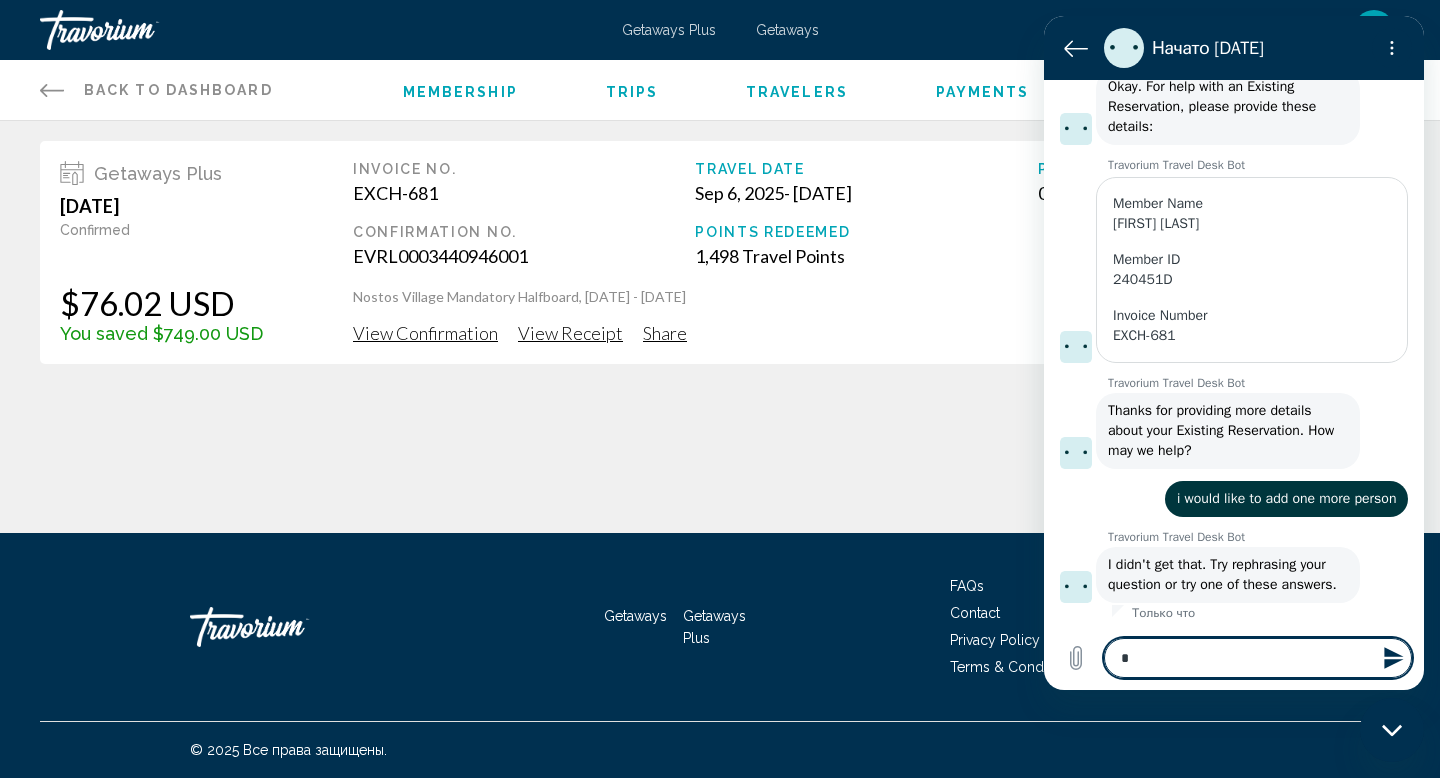 type on "**" 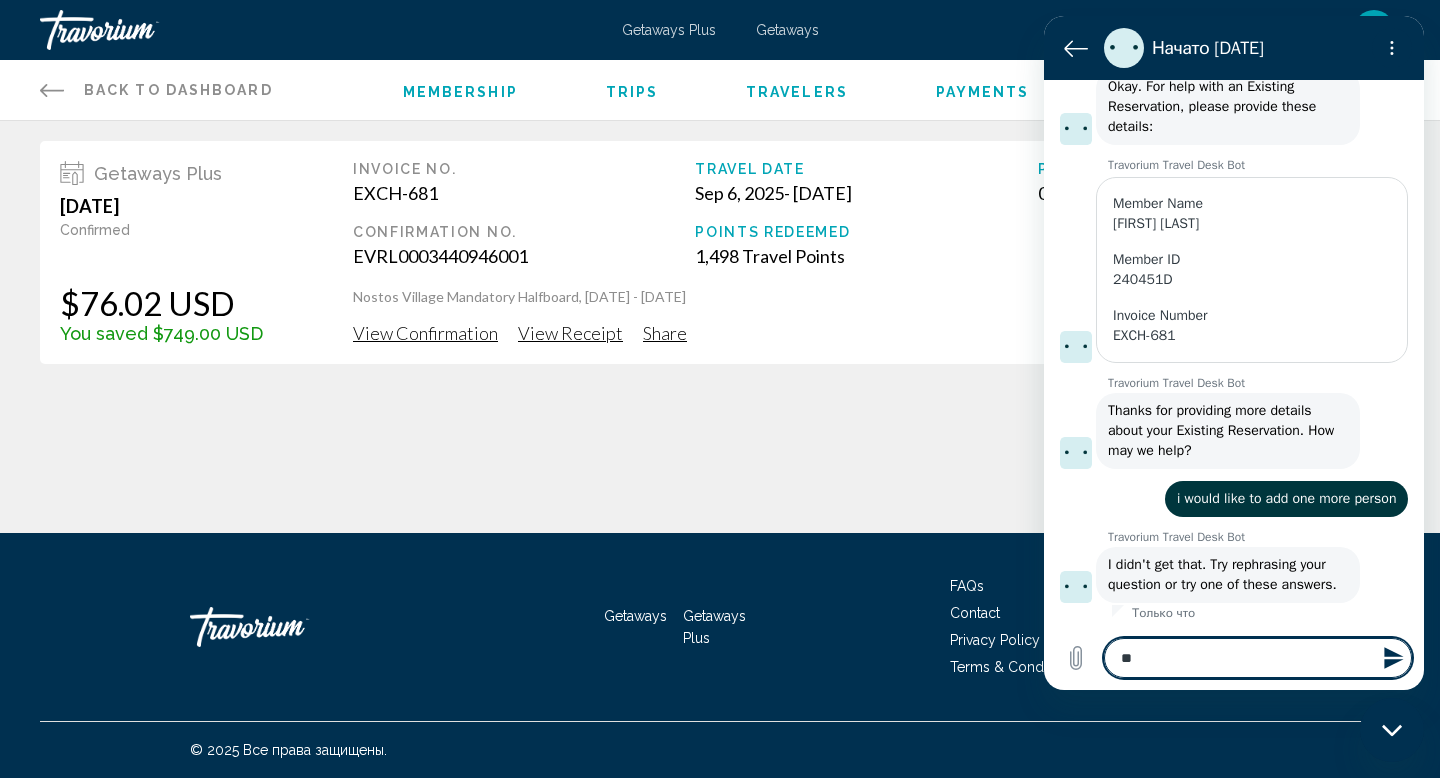 type on "***" 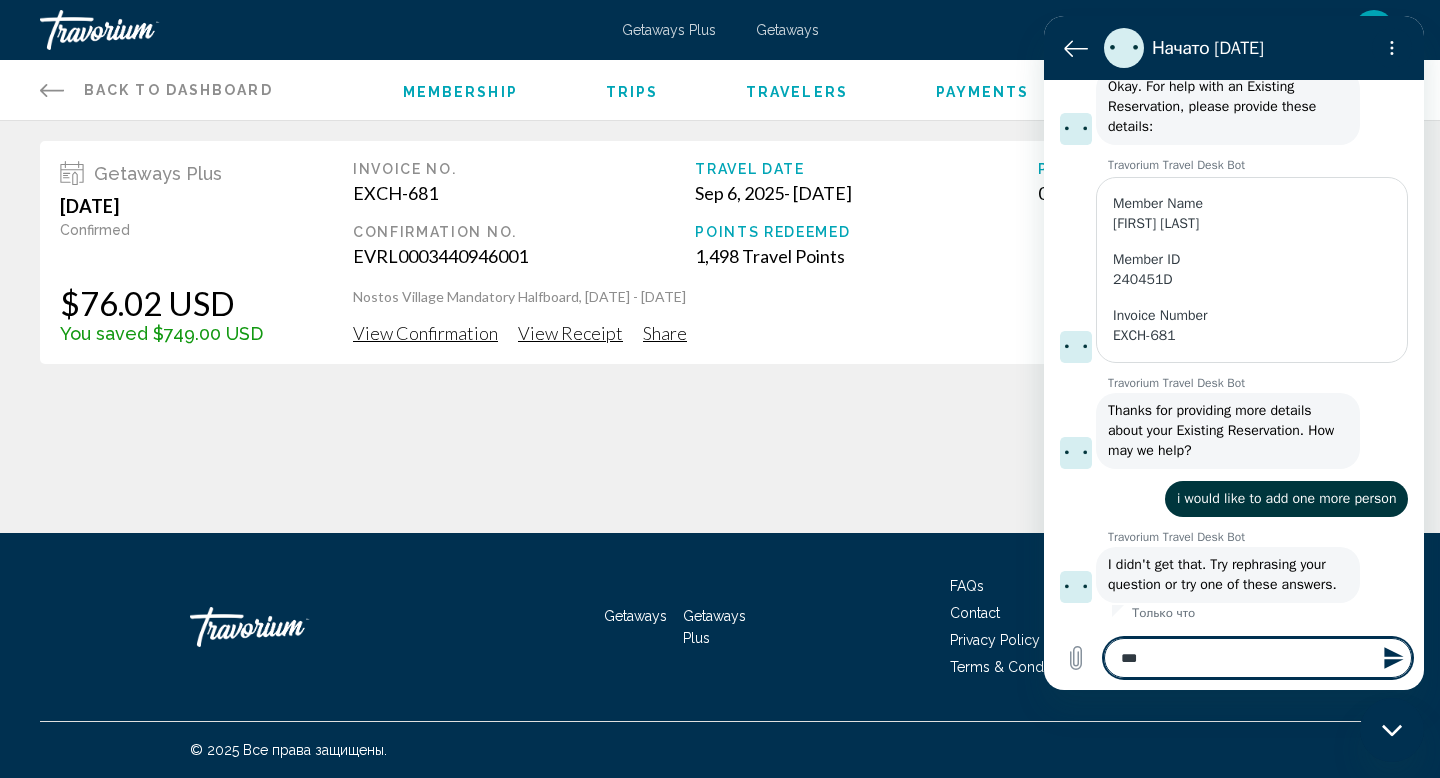 type on "****" 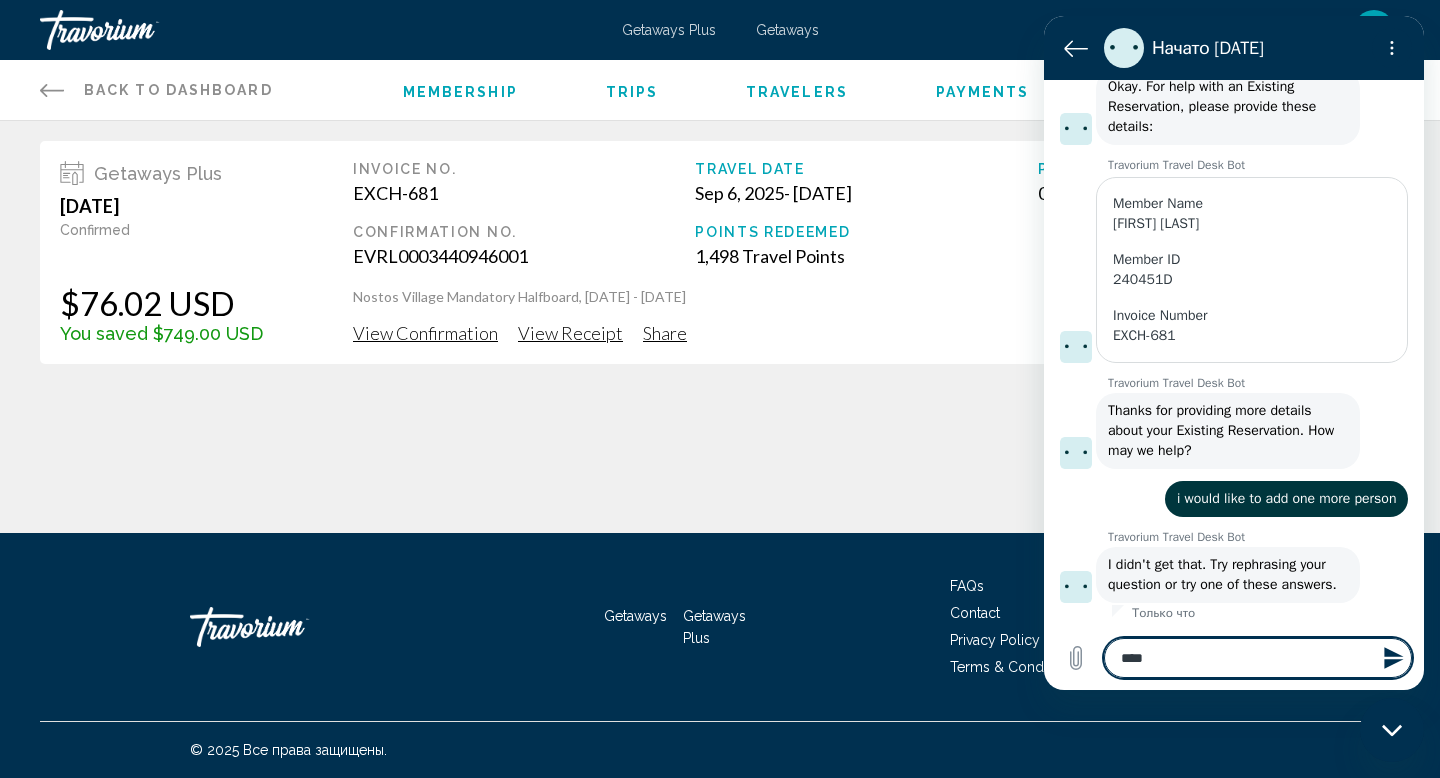 type 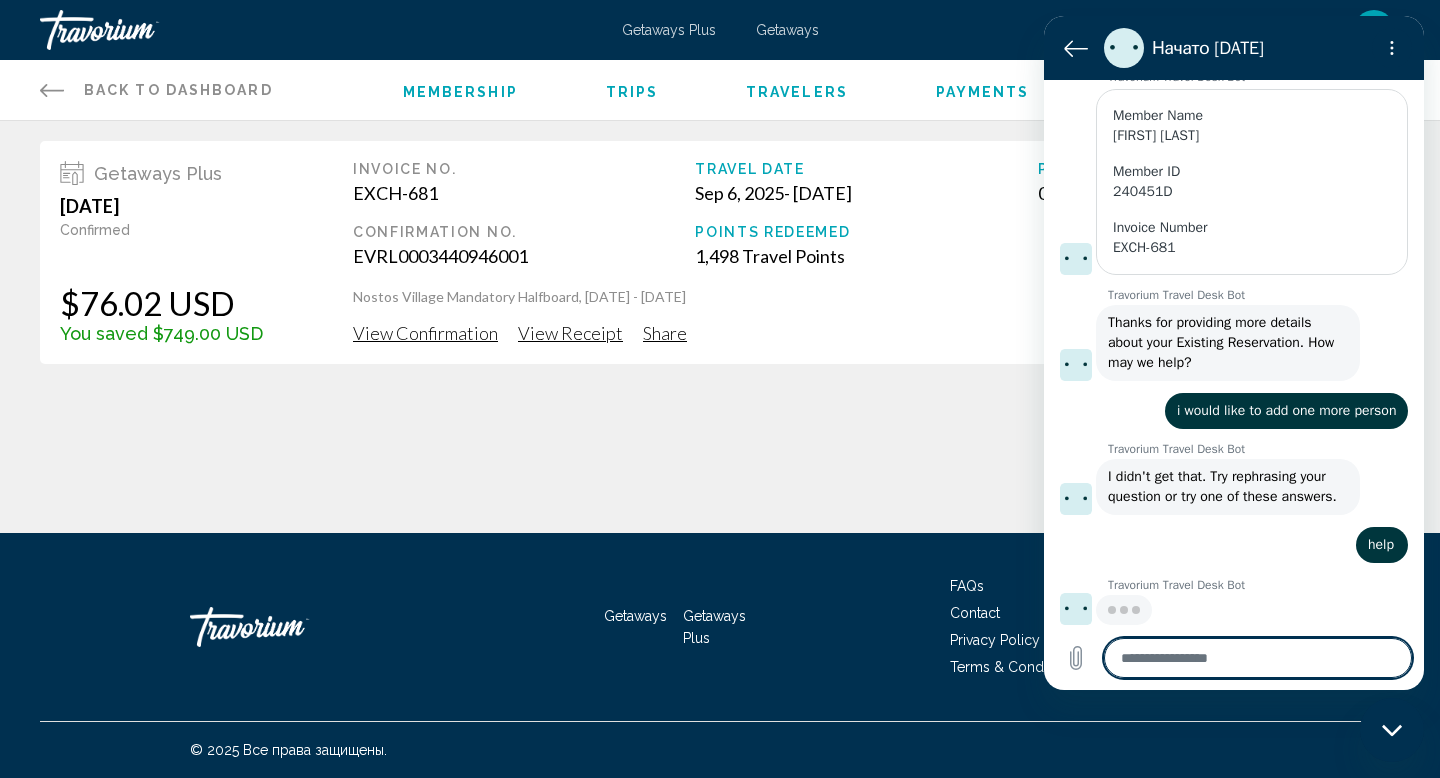 scroll, scrollTop: 370, scrollLeft: 0, axis: vertical 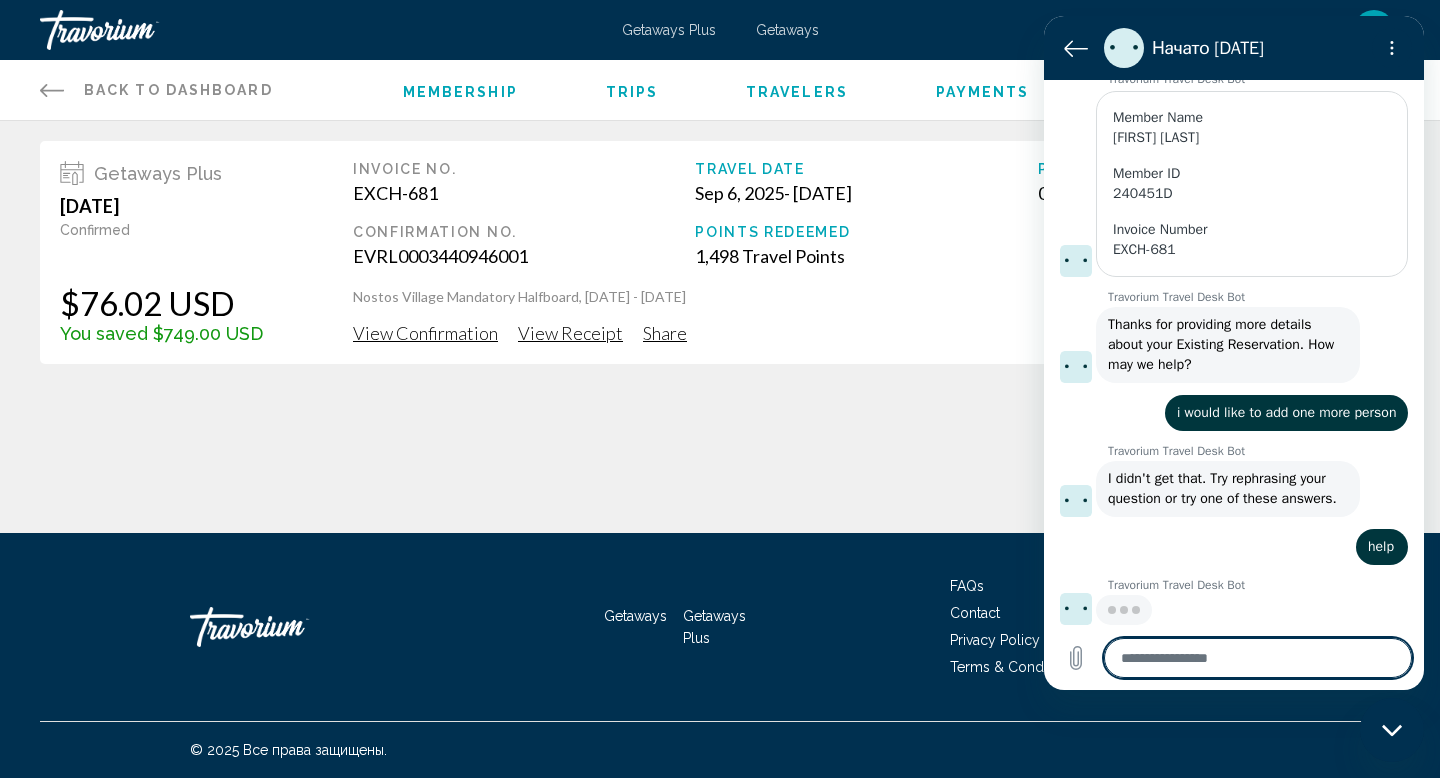 type on "*" 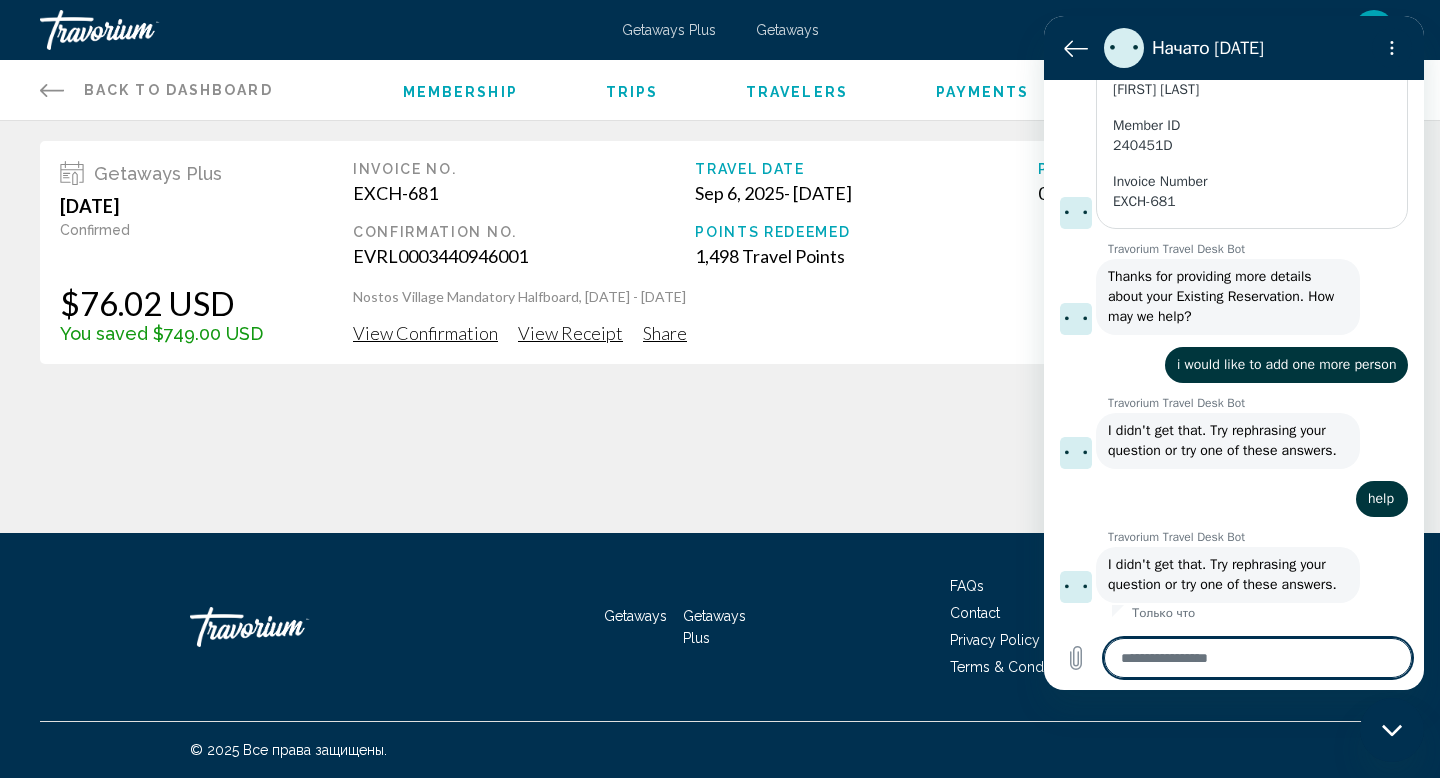 scroll, scrollTop: 418, scrollLeft: 0, axis: vertical 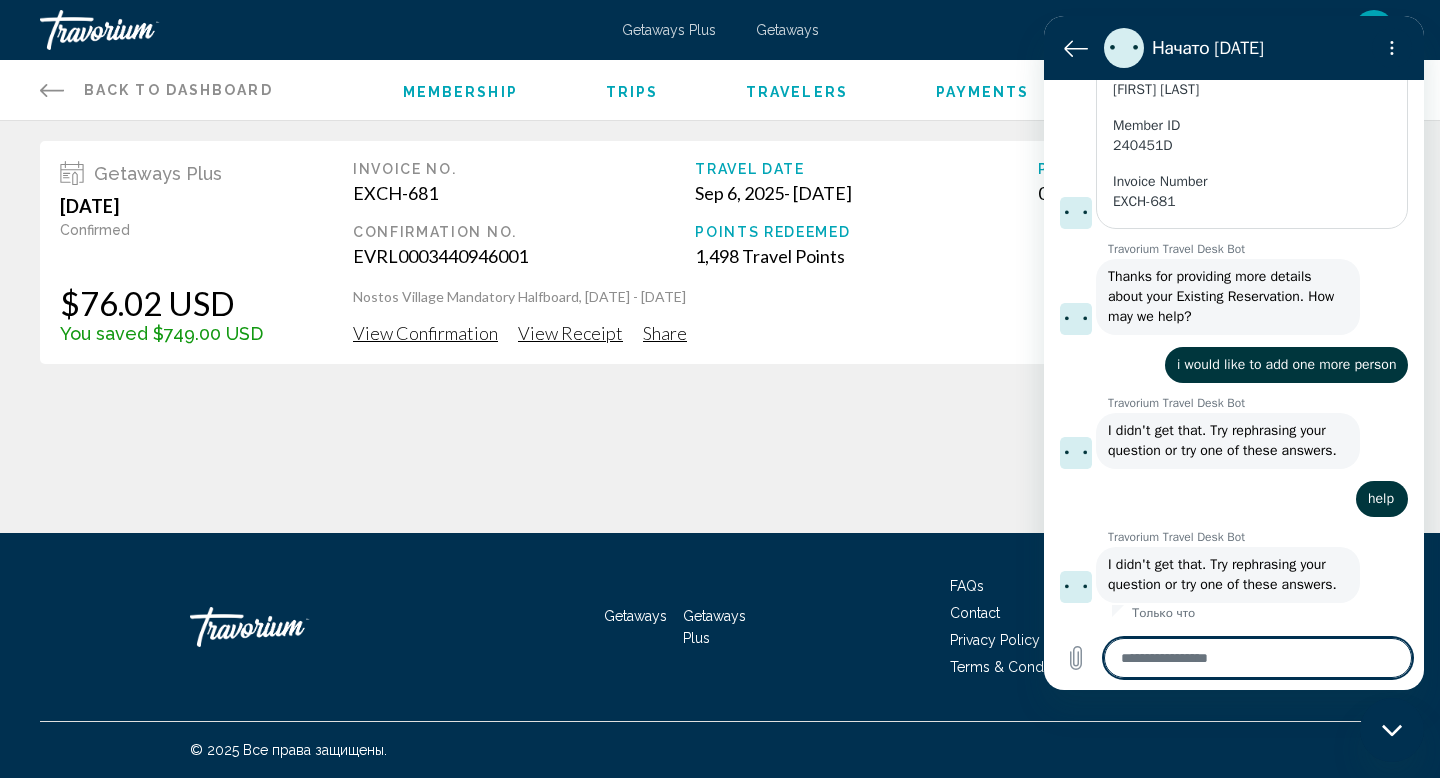 type on "*" 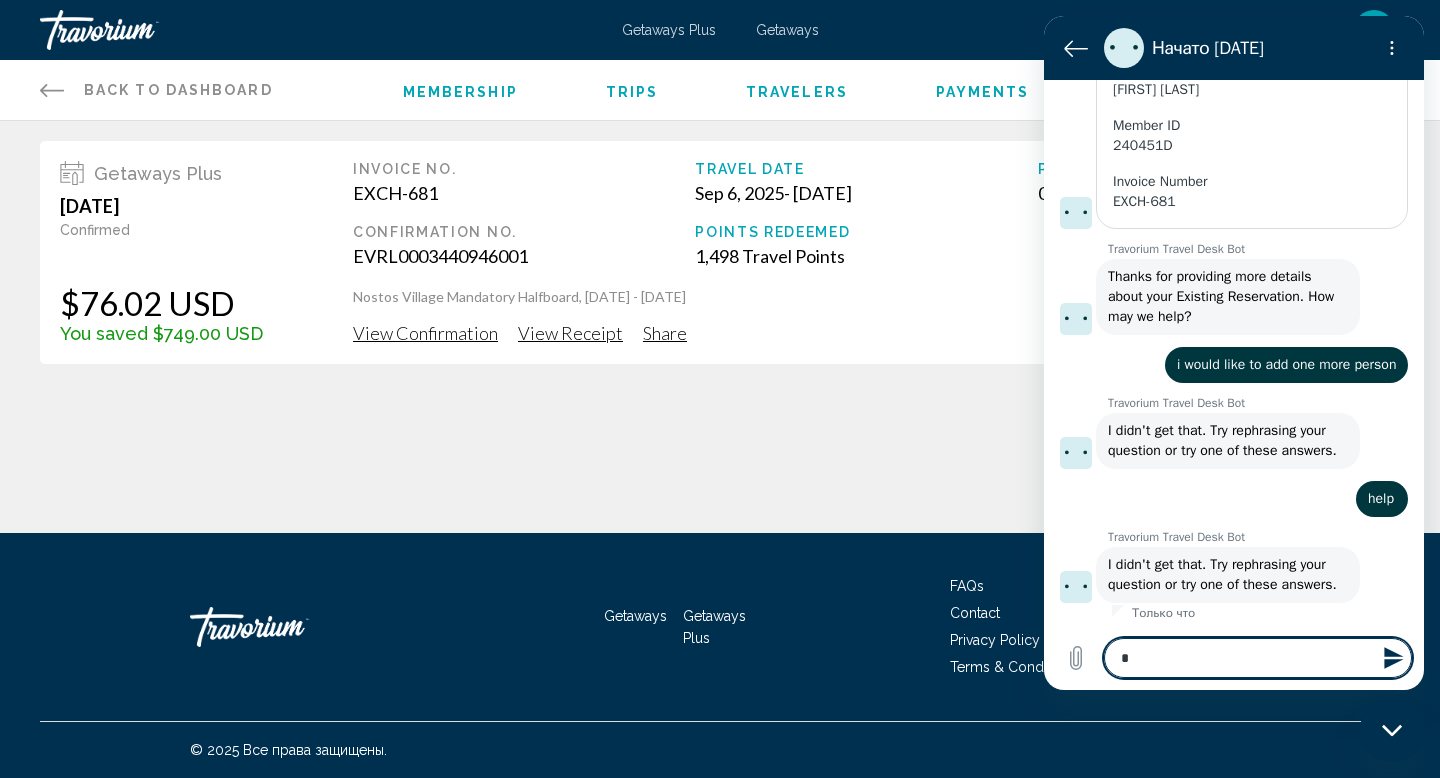 type on "**" 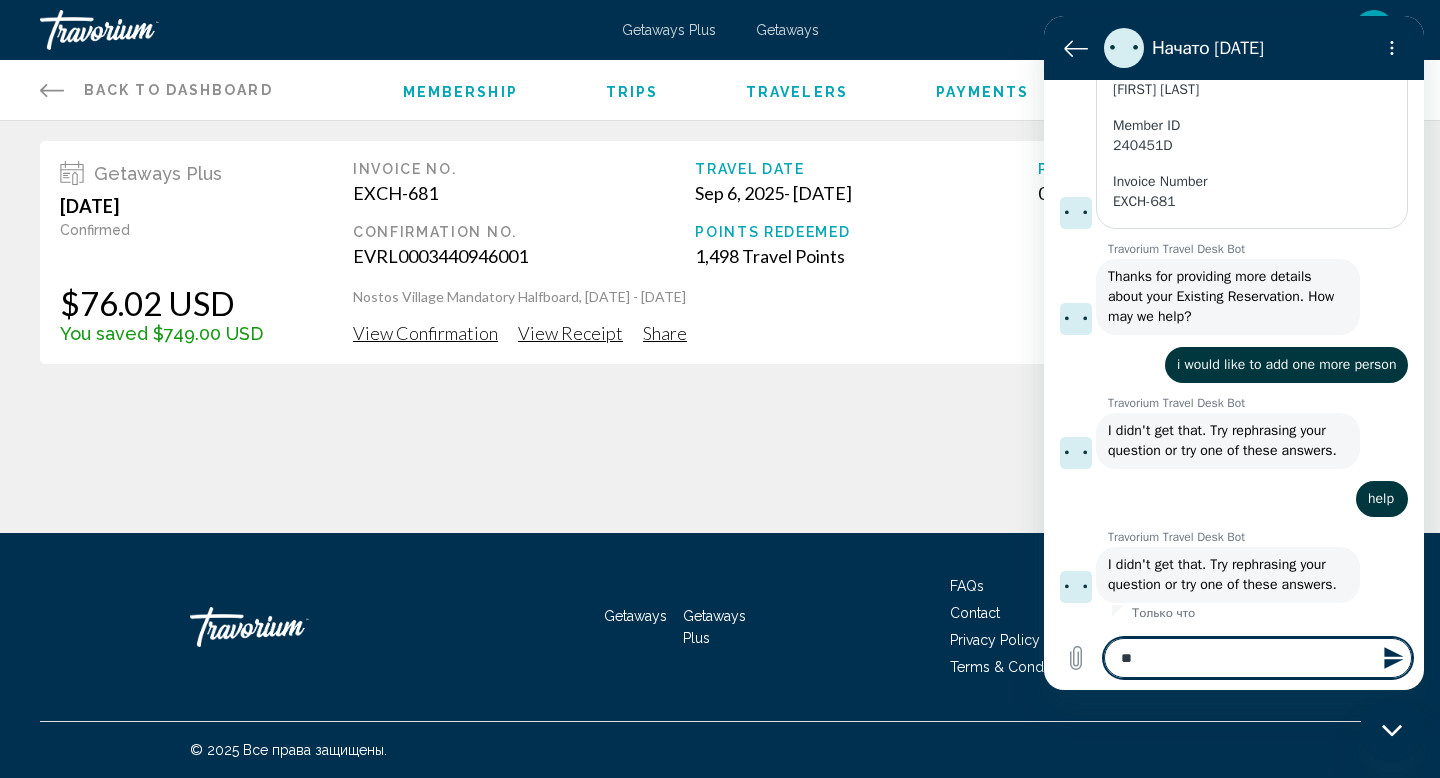 type on "***" 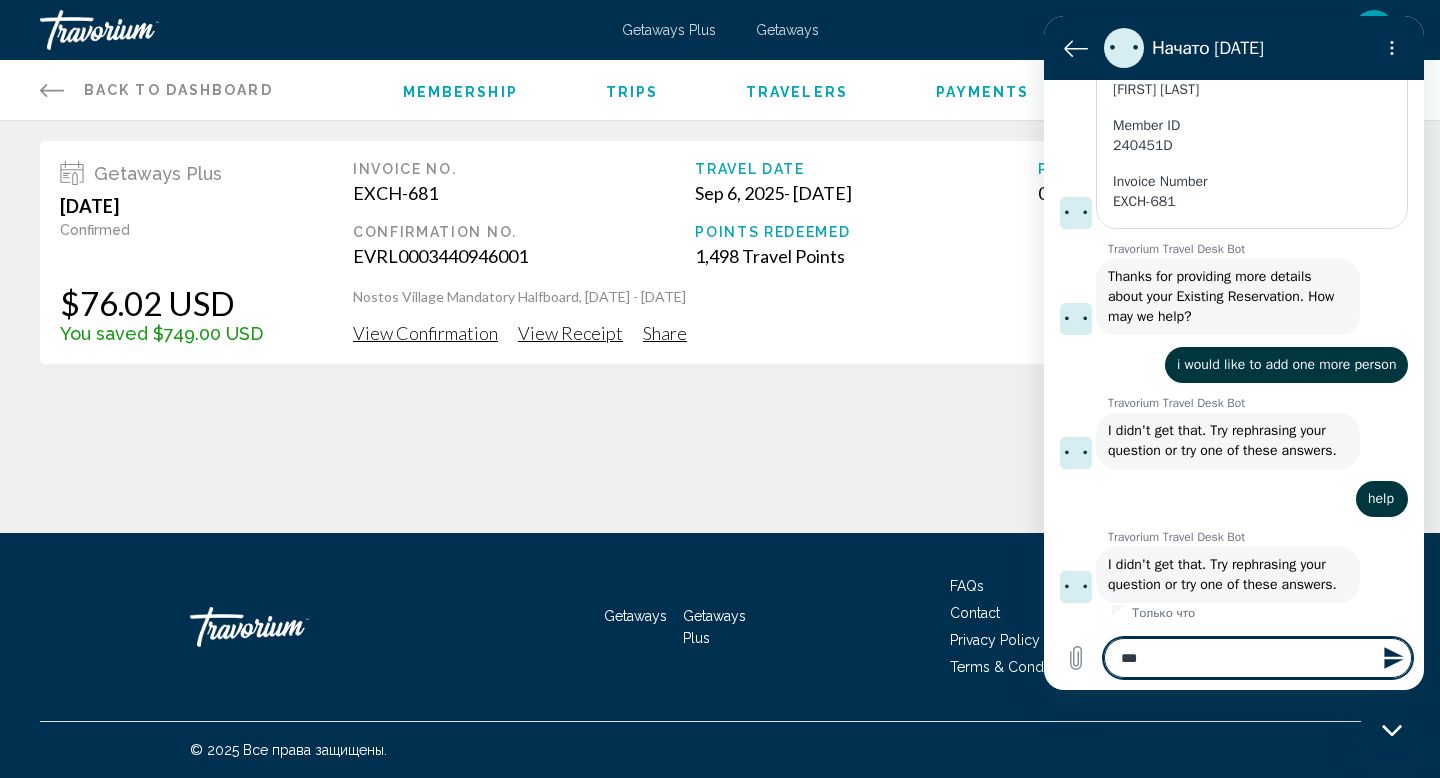 type on "***" 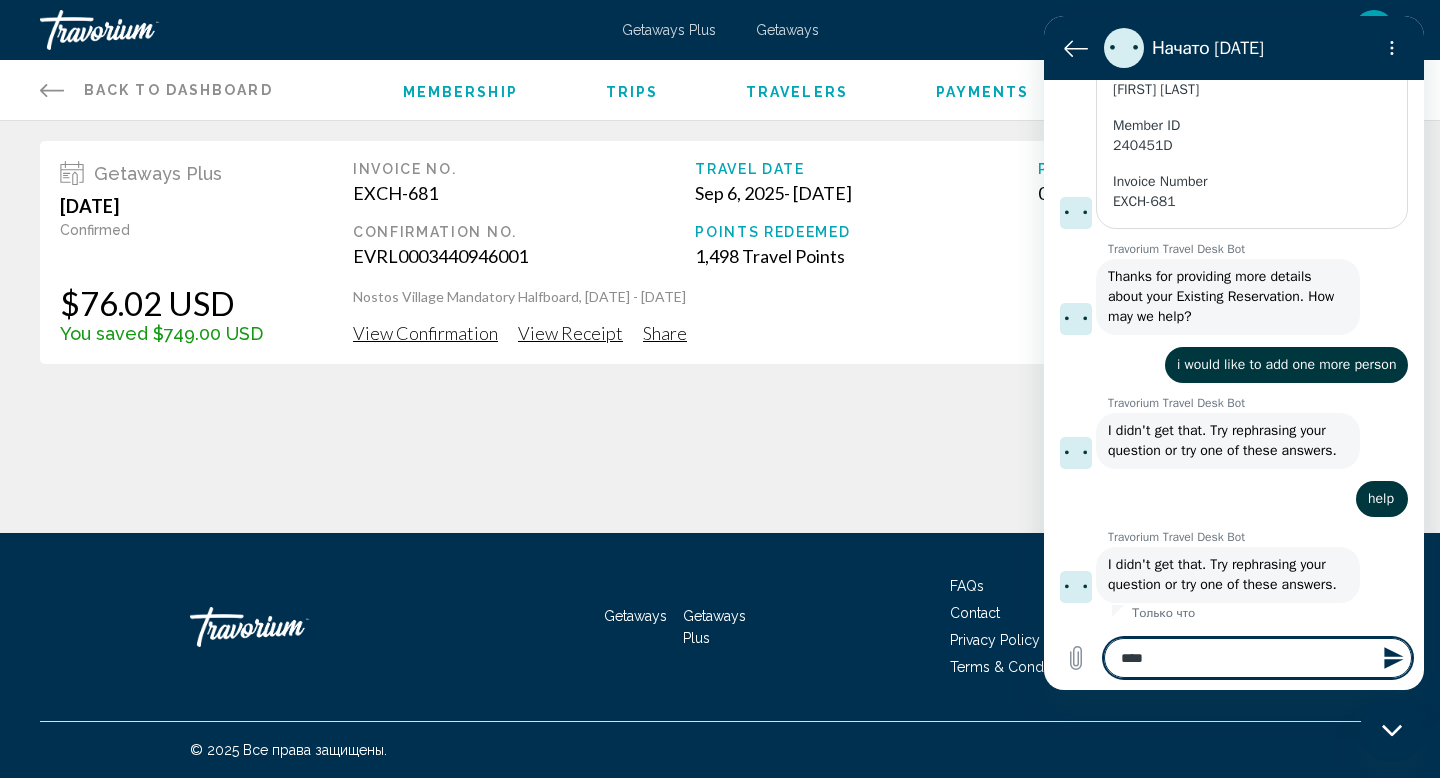 type on "*****" 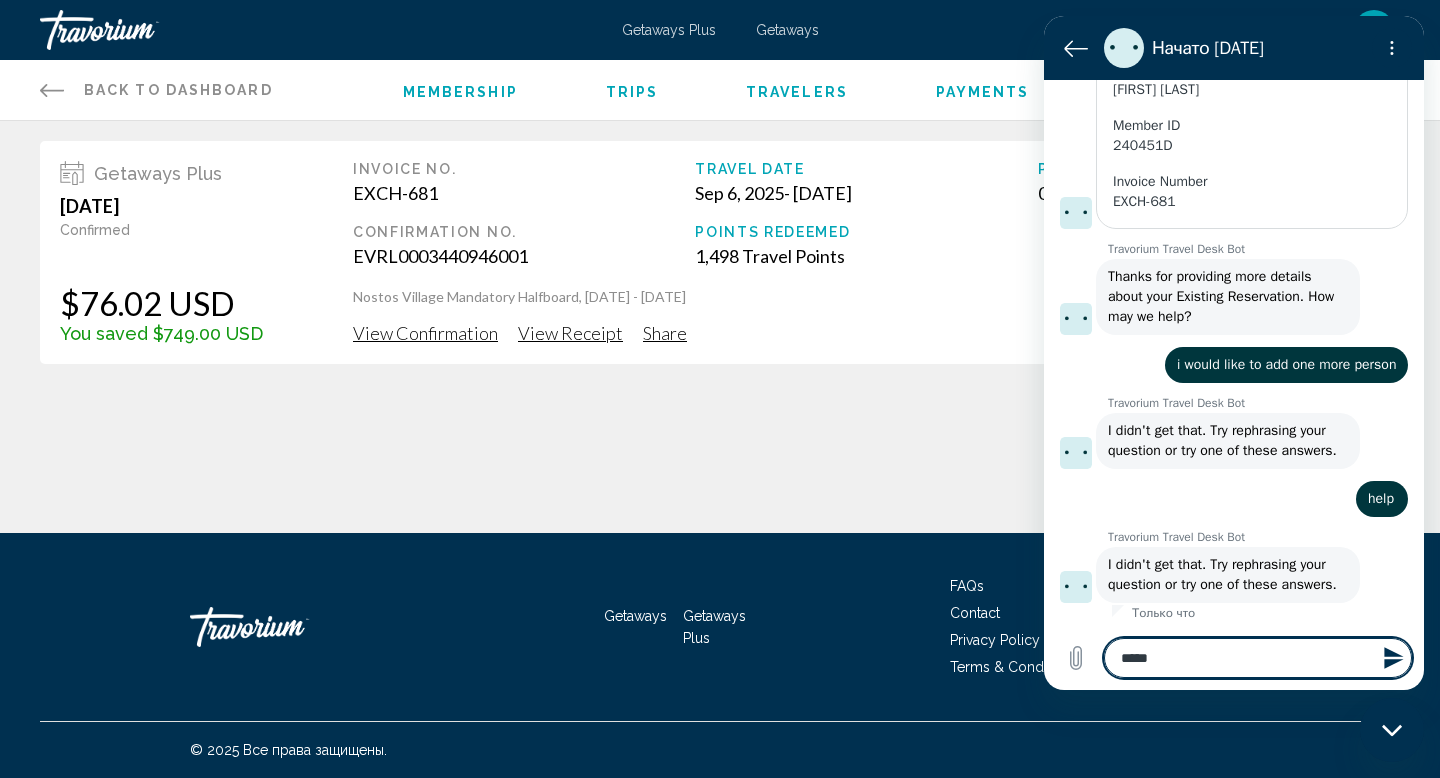 type on "*****" 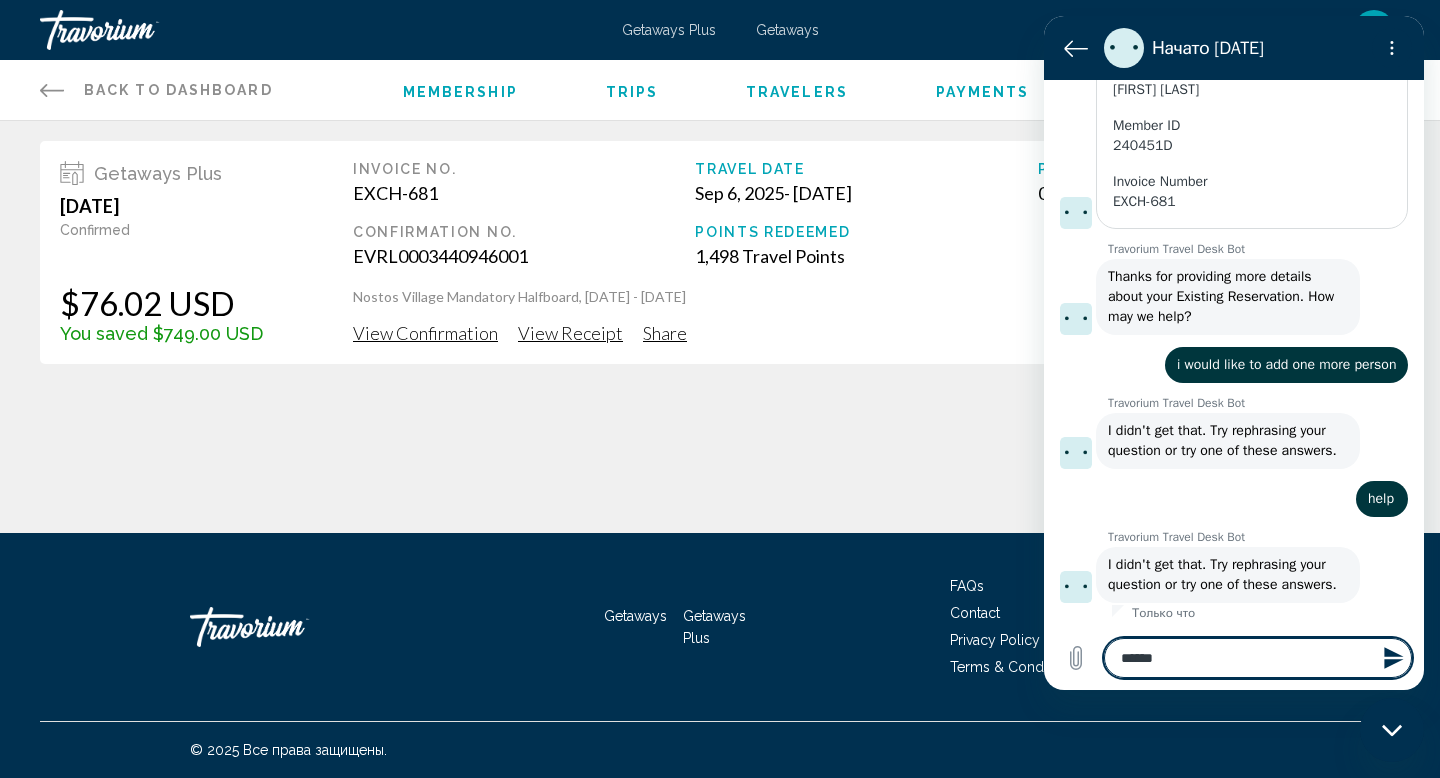 type on "*******" 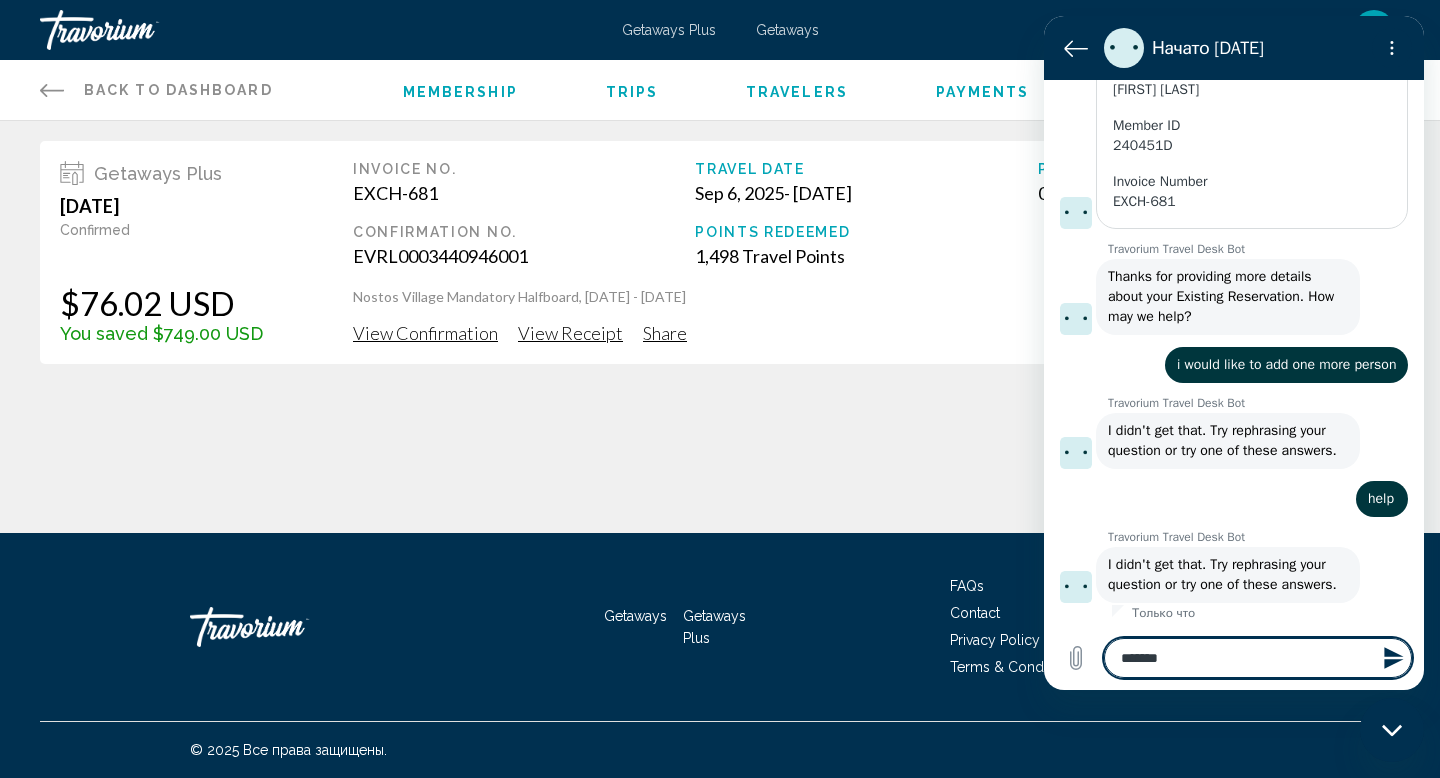 type on "********" 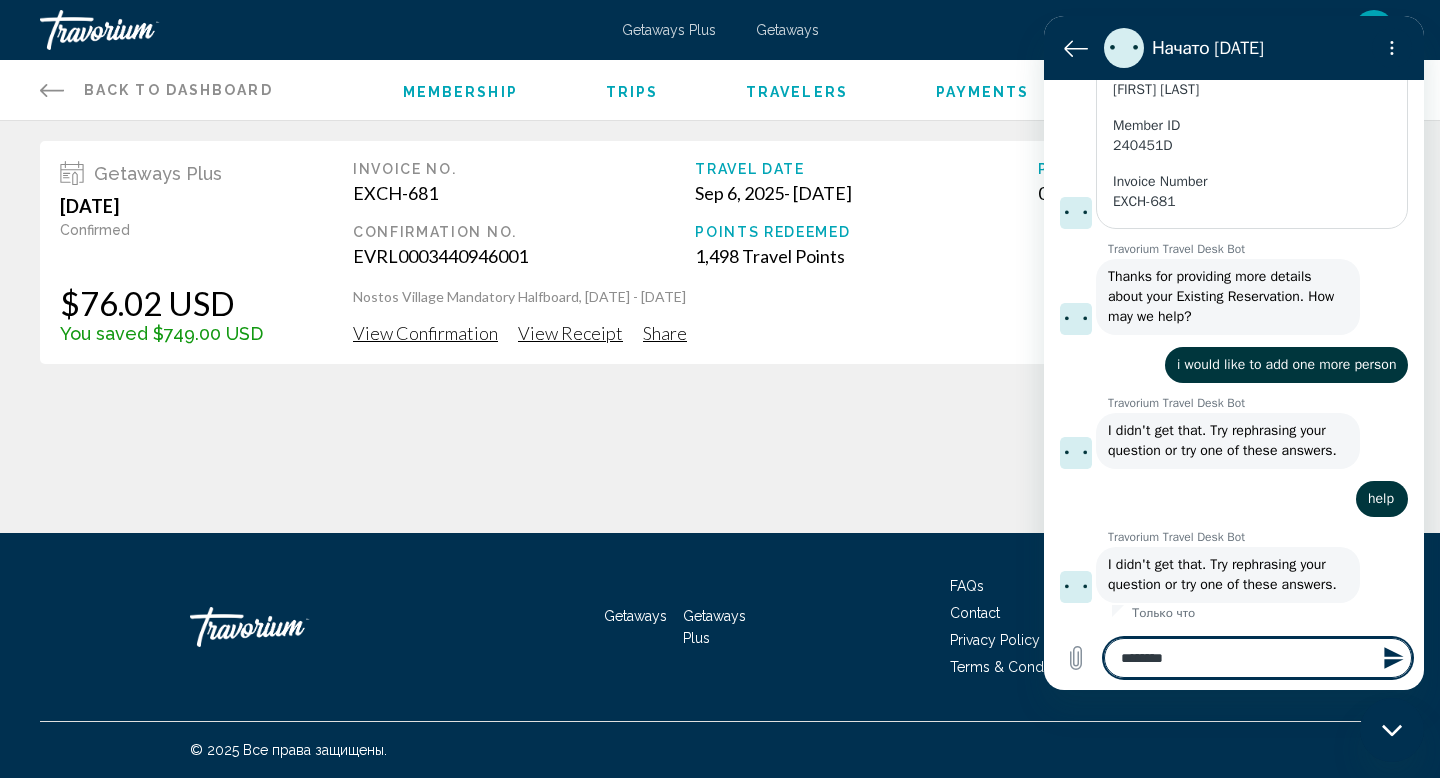 type on "*********" 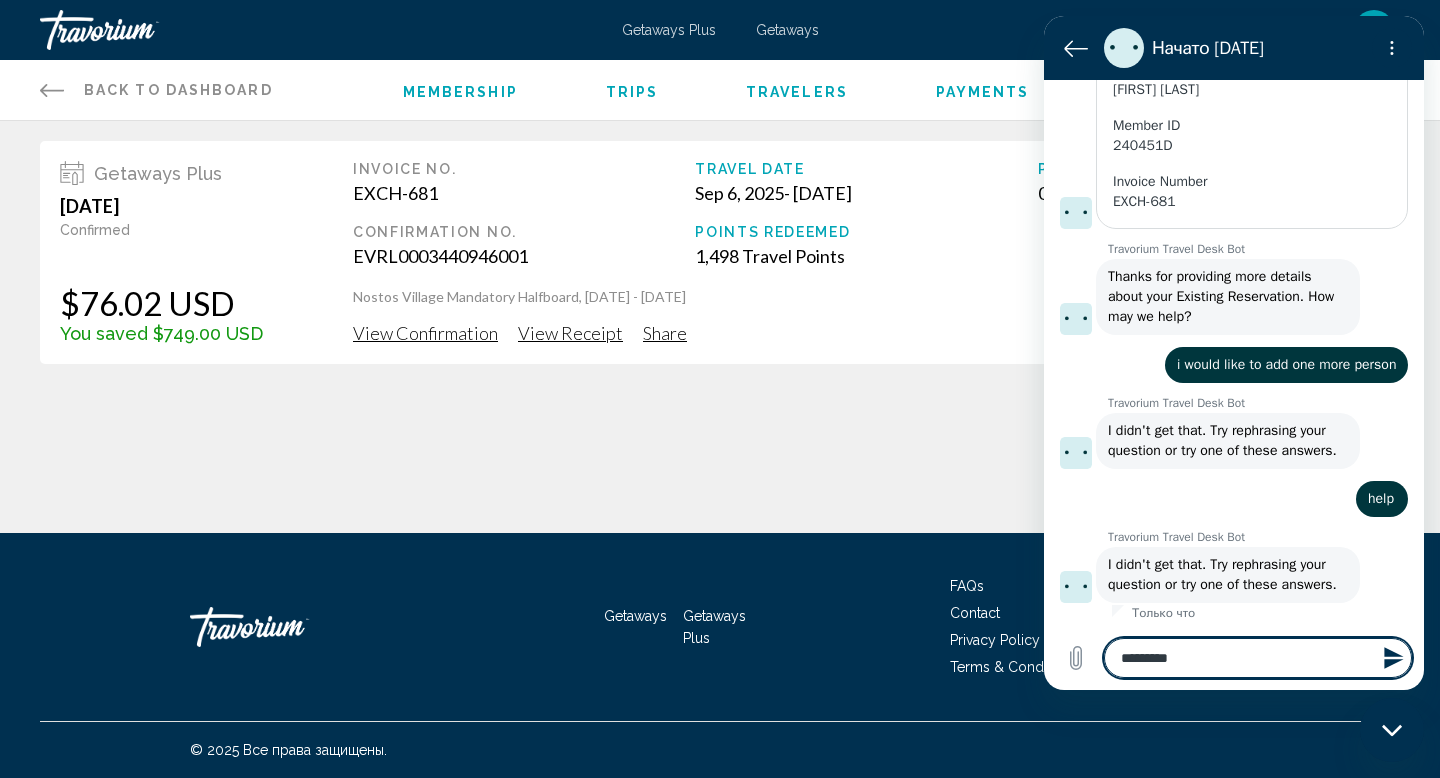 type on "**********" 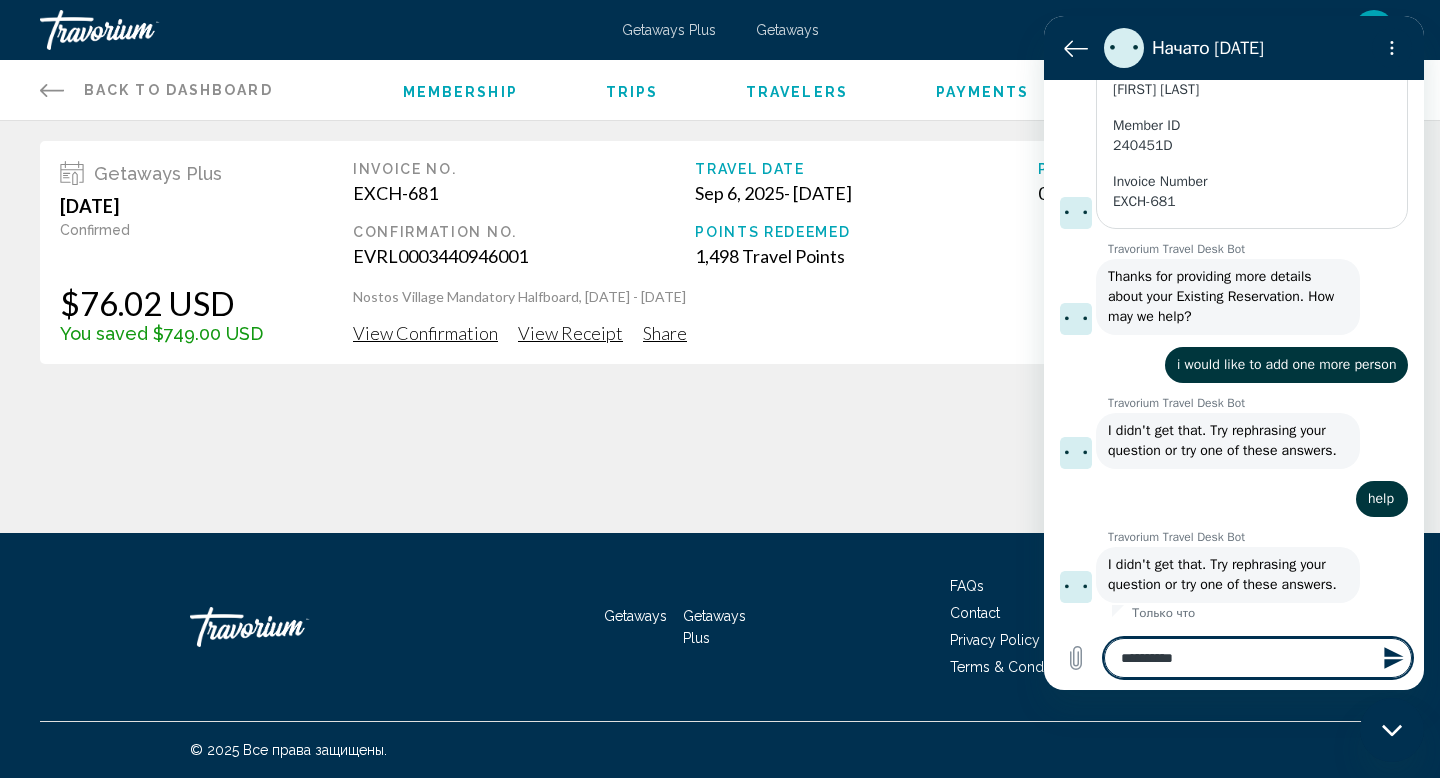 type on "**********" 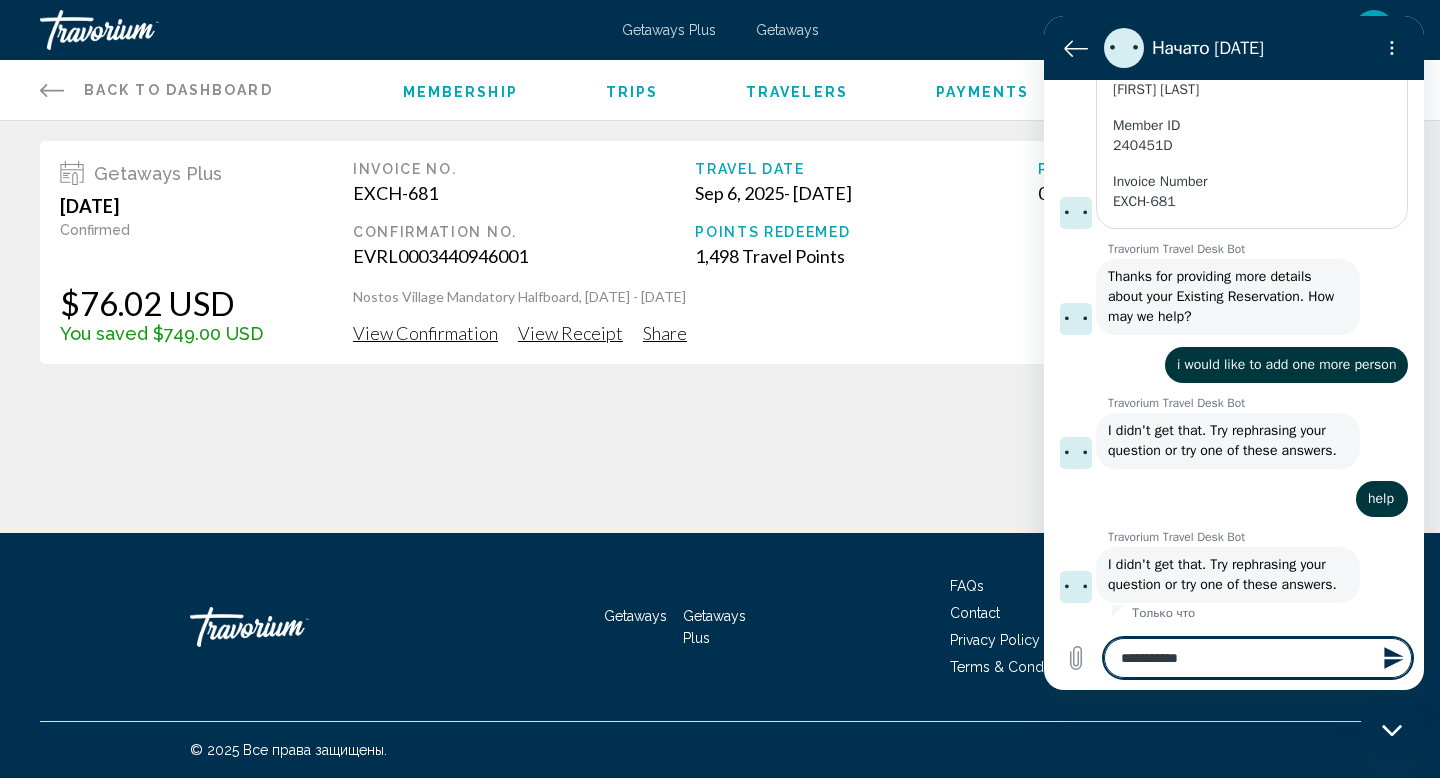 type on "**********" 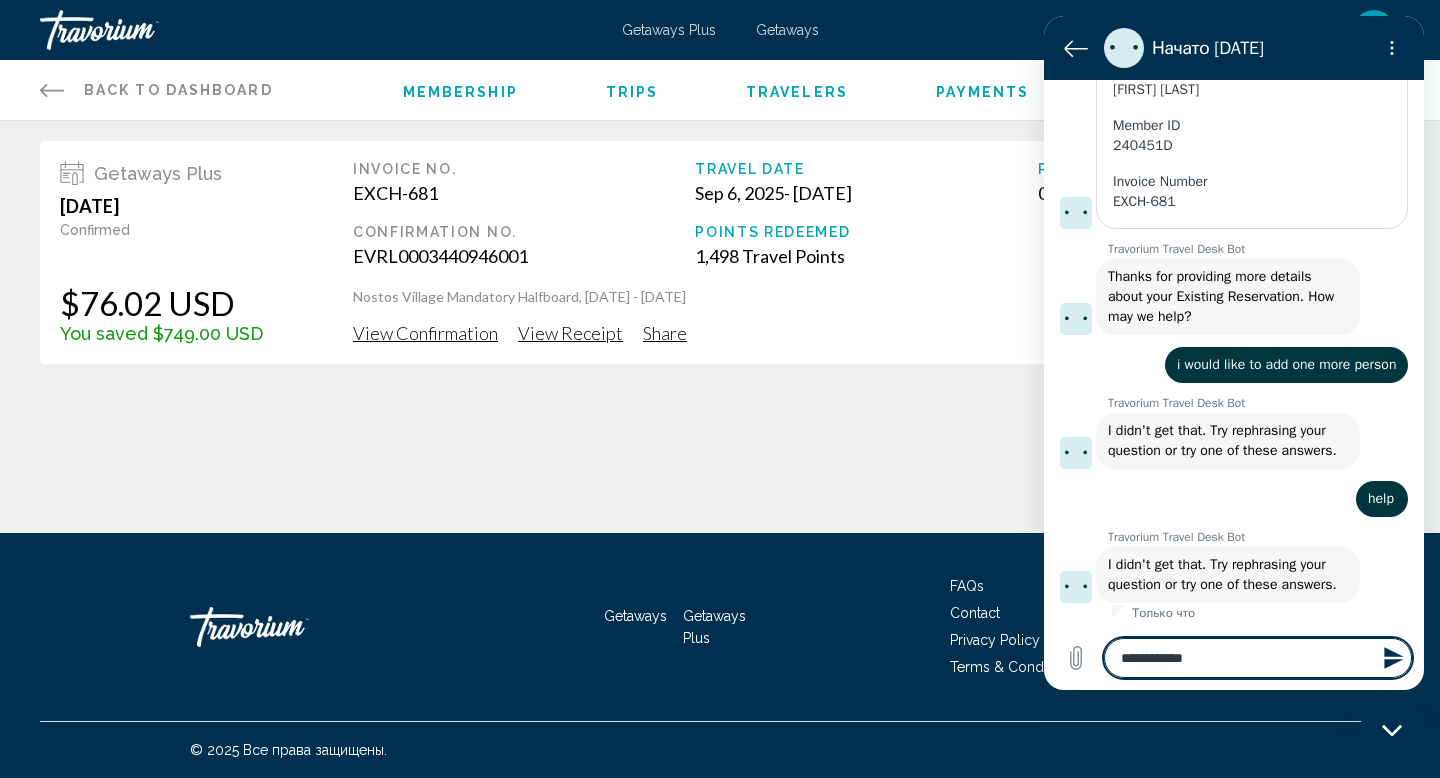 type on "**********" 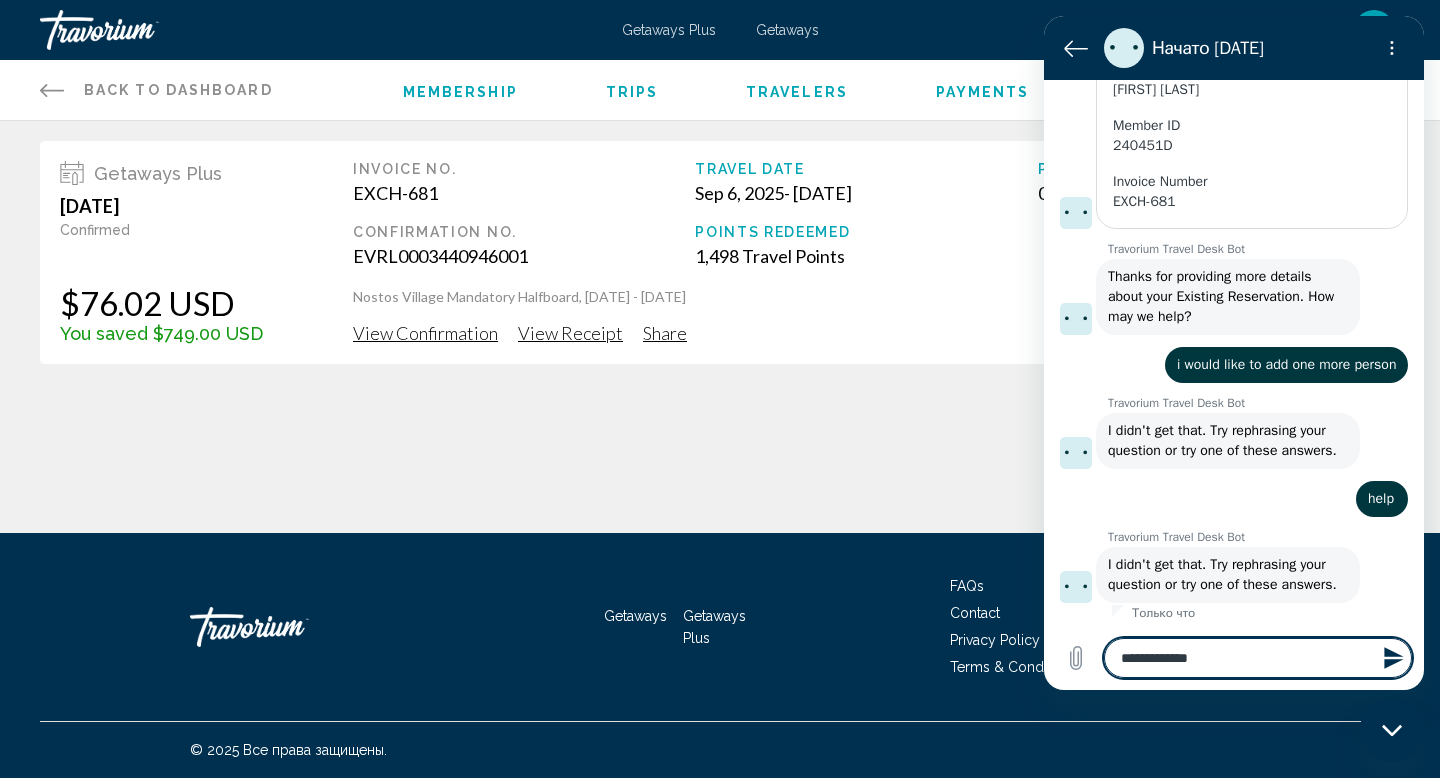 type on "**********" 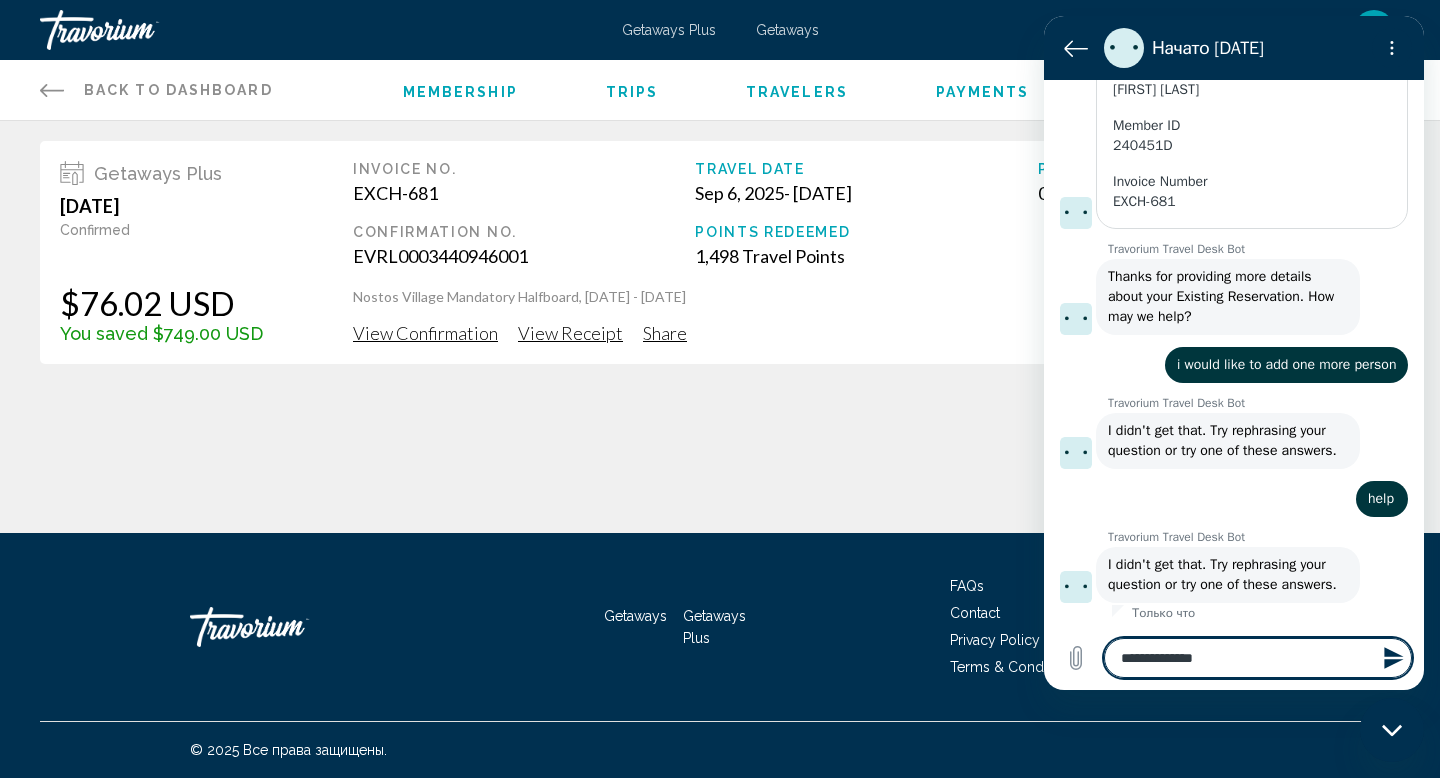 type on "**********" 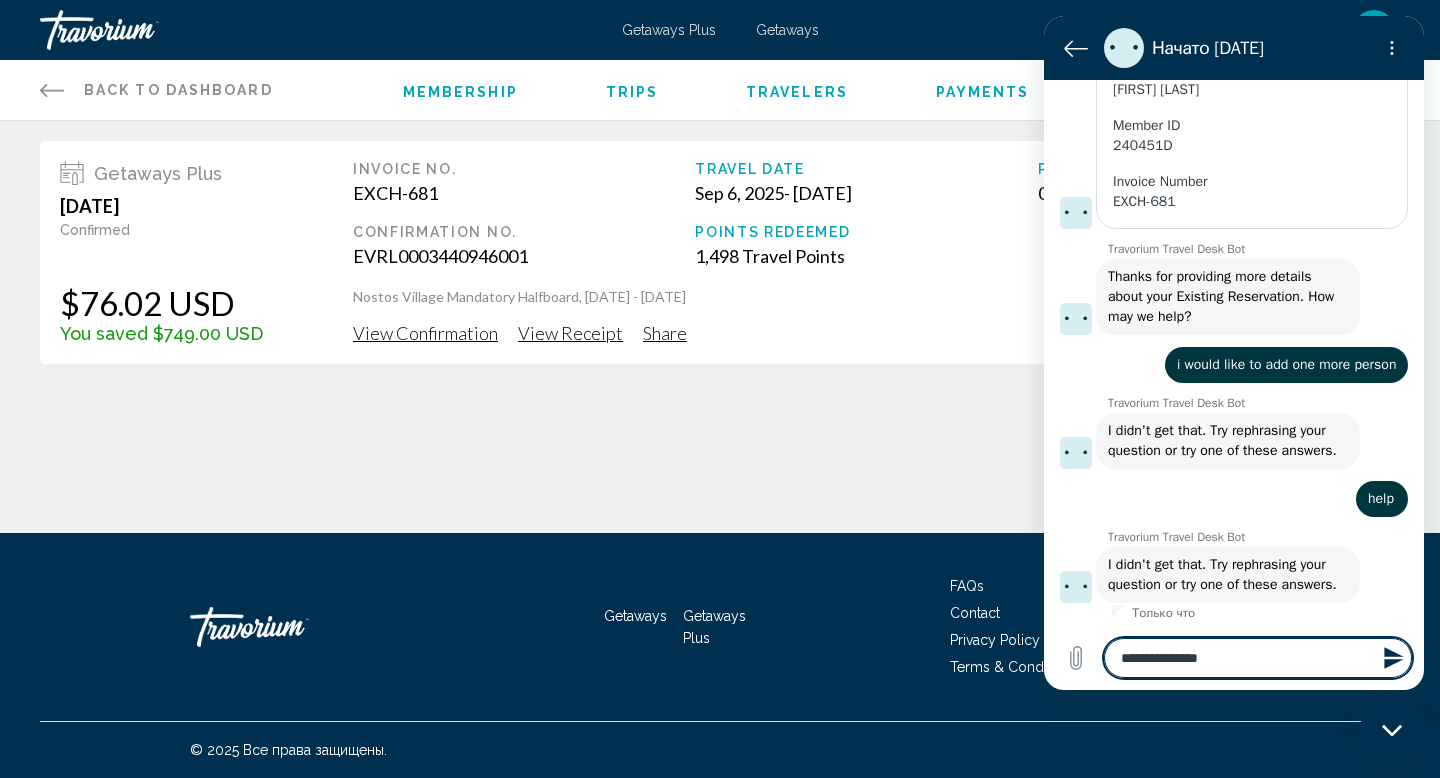 type on "**********" 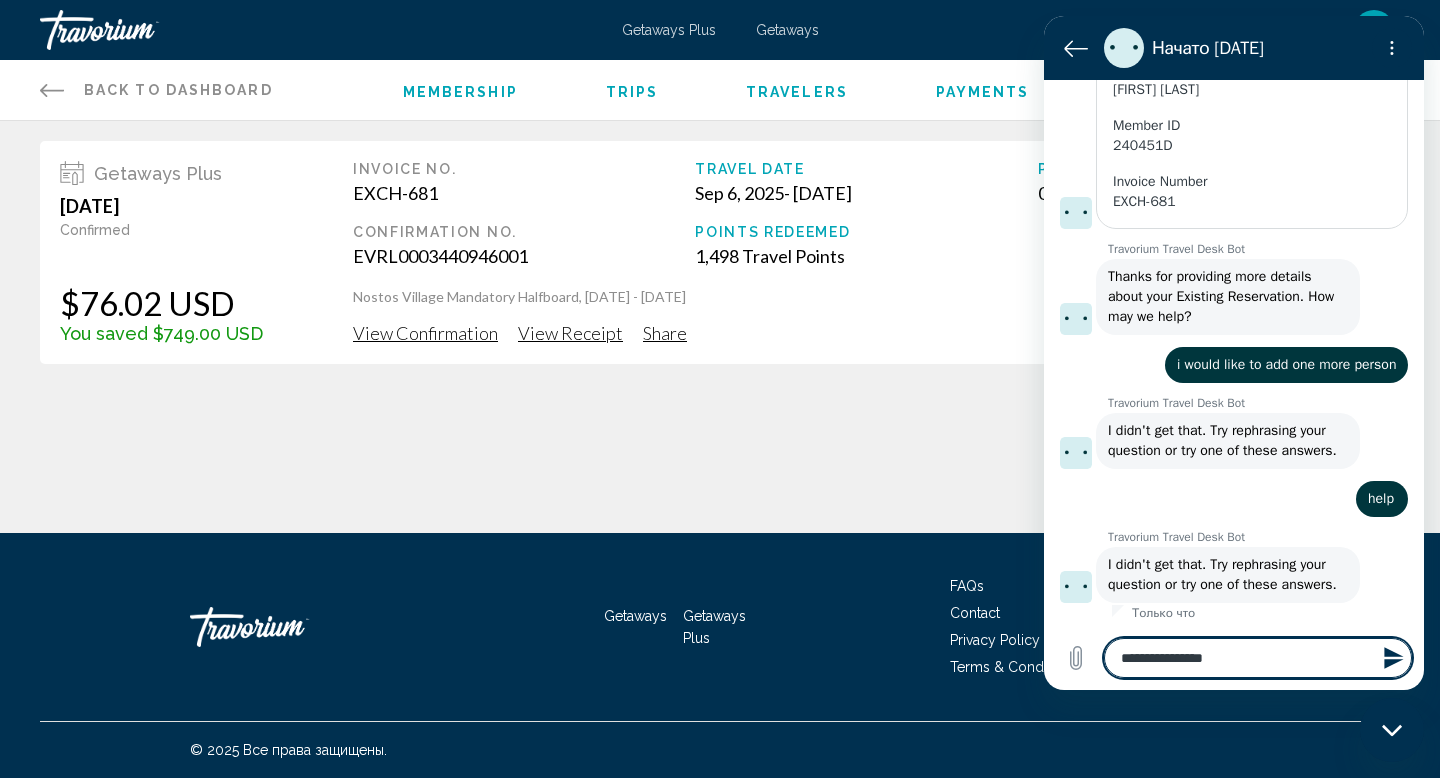type on "**********" 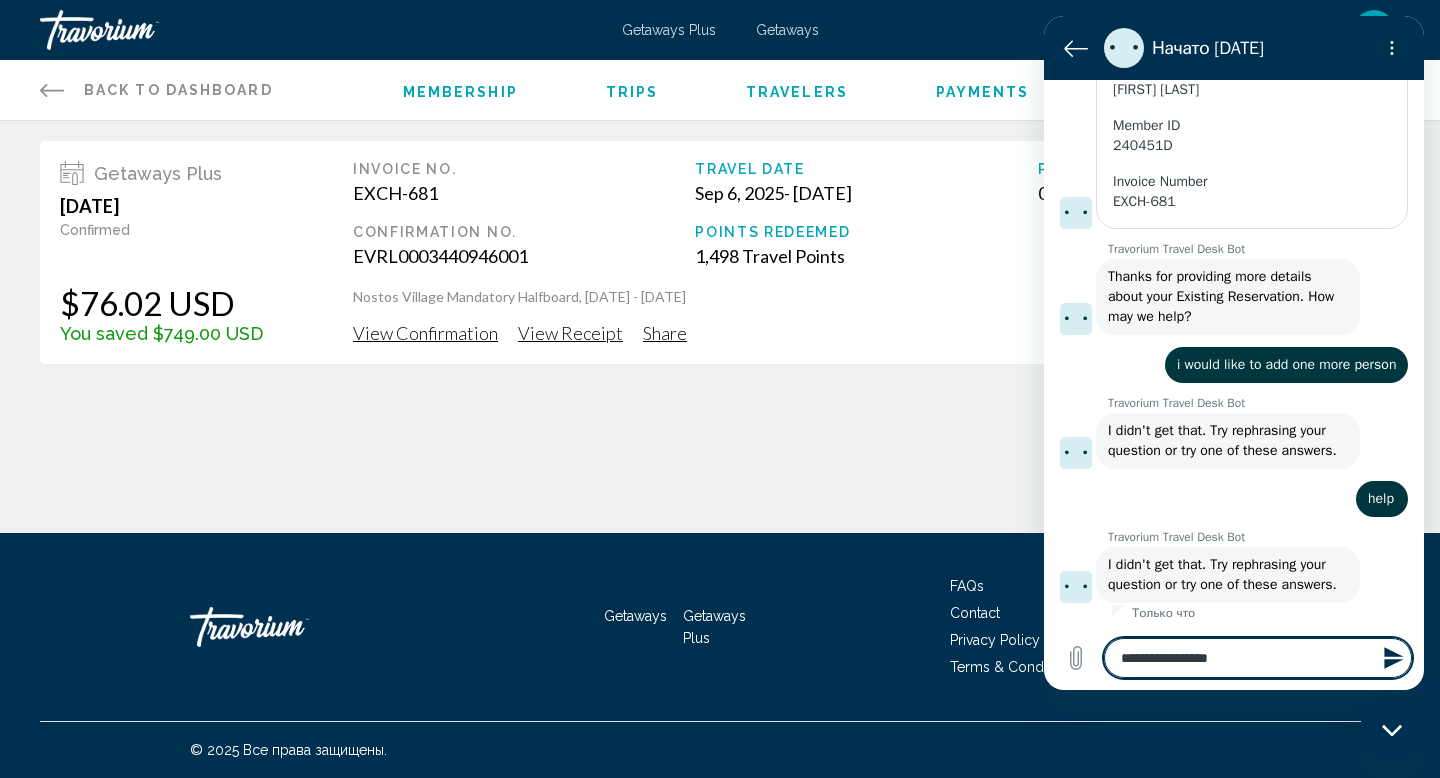 type on "**********" 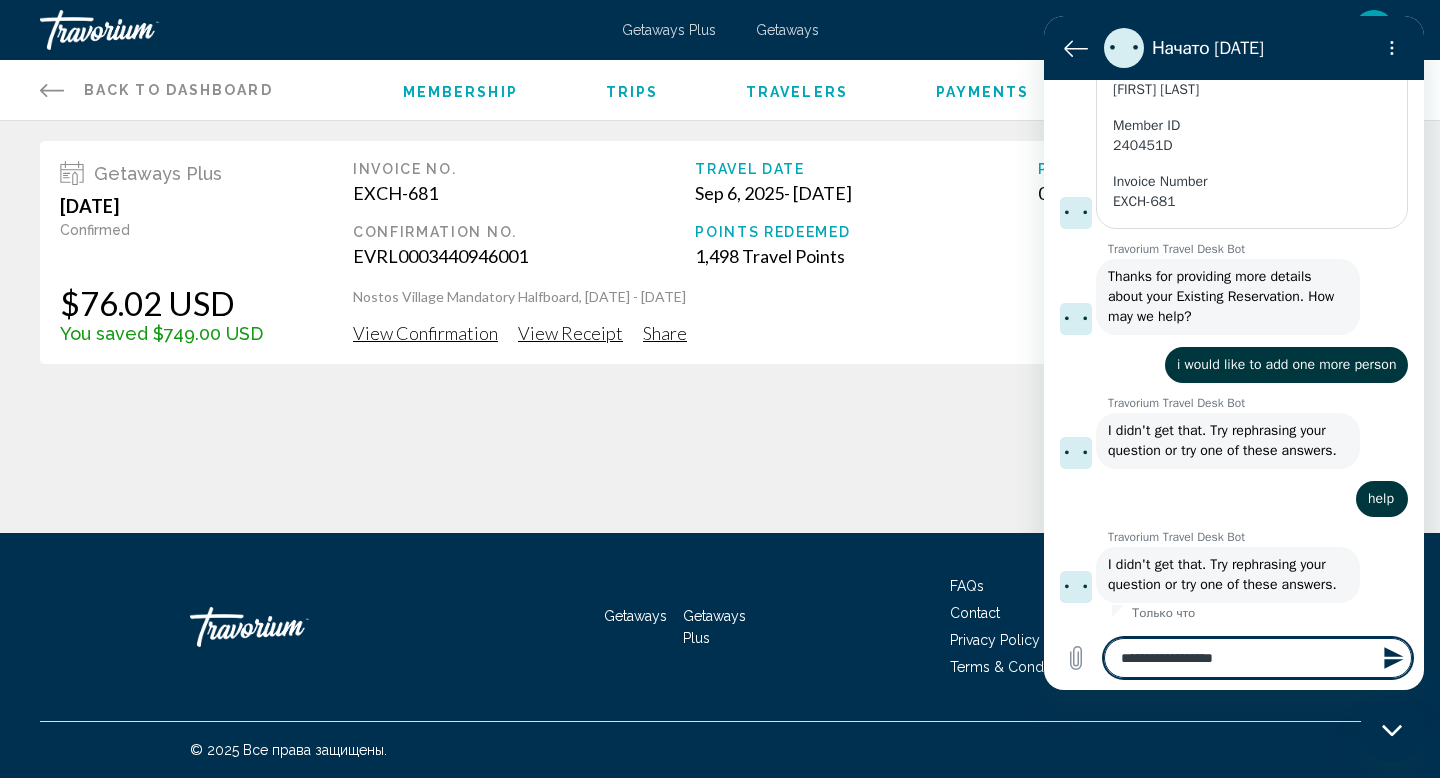 type on "**********" 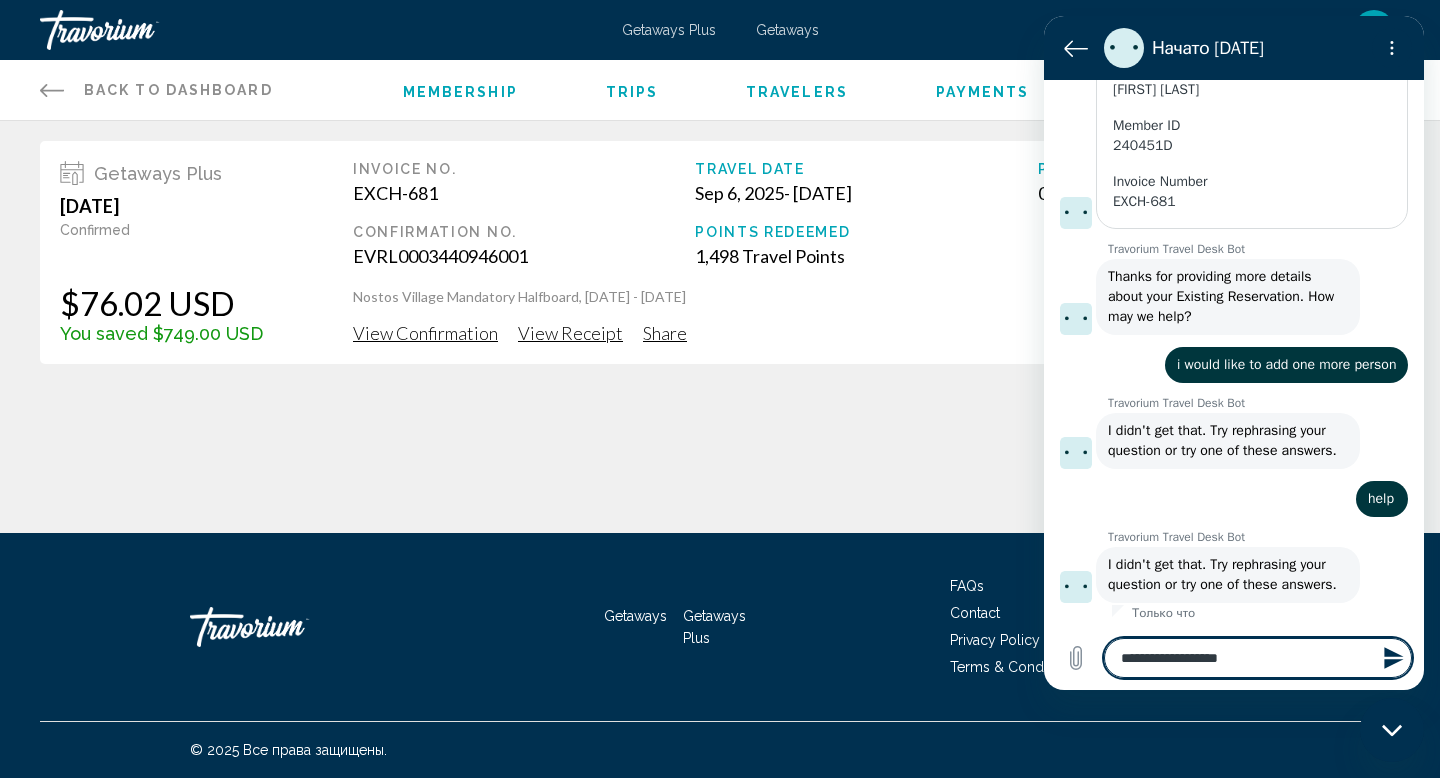 type on "**********" 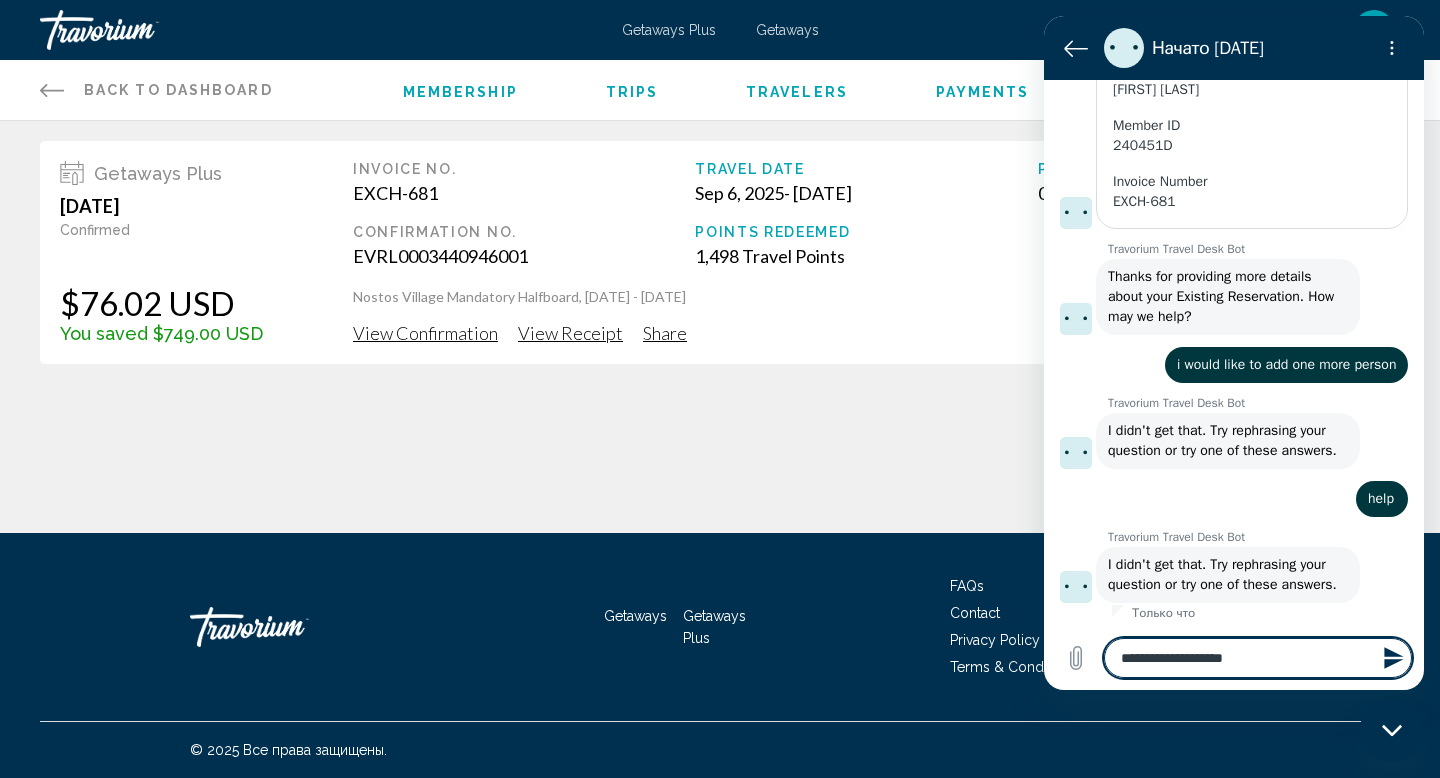 type on "**********" 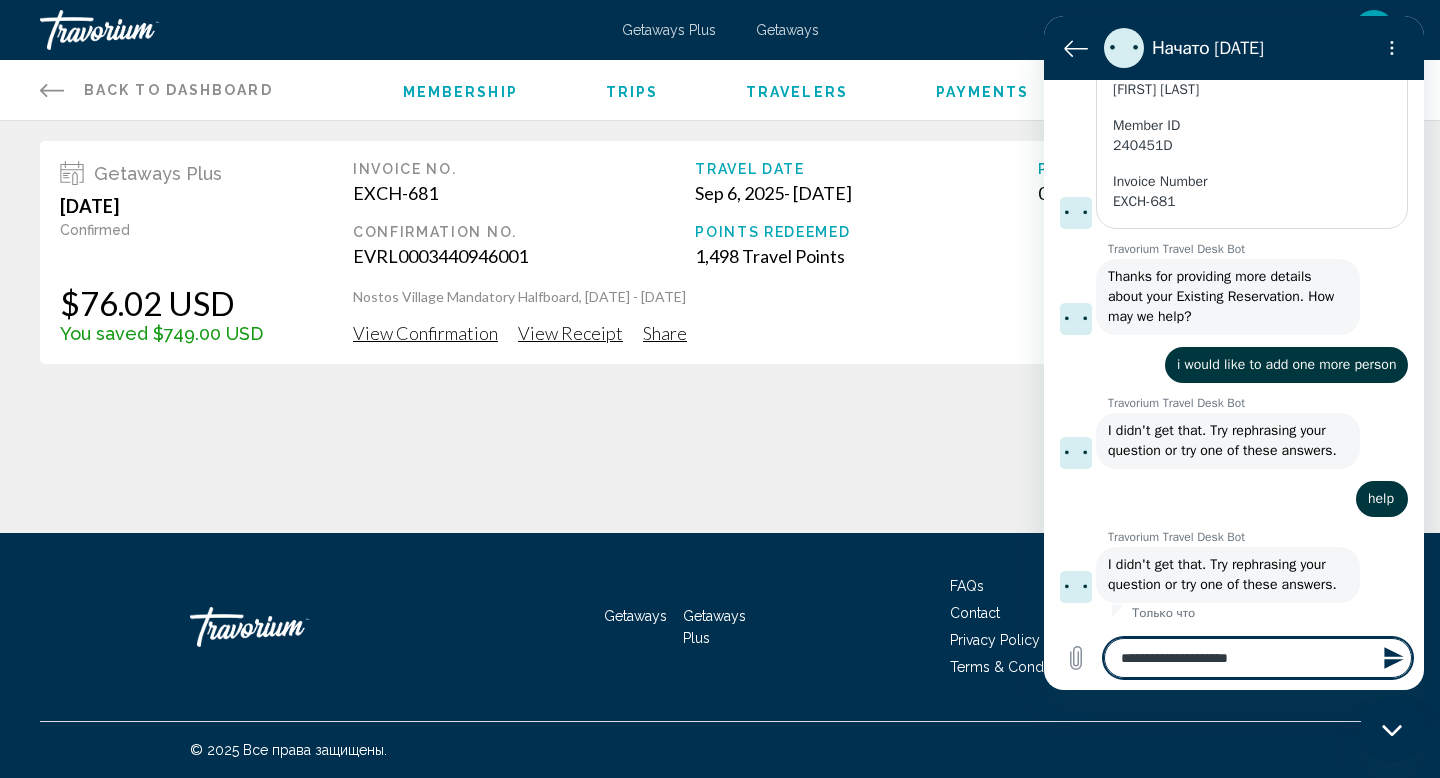 type on "**********" 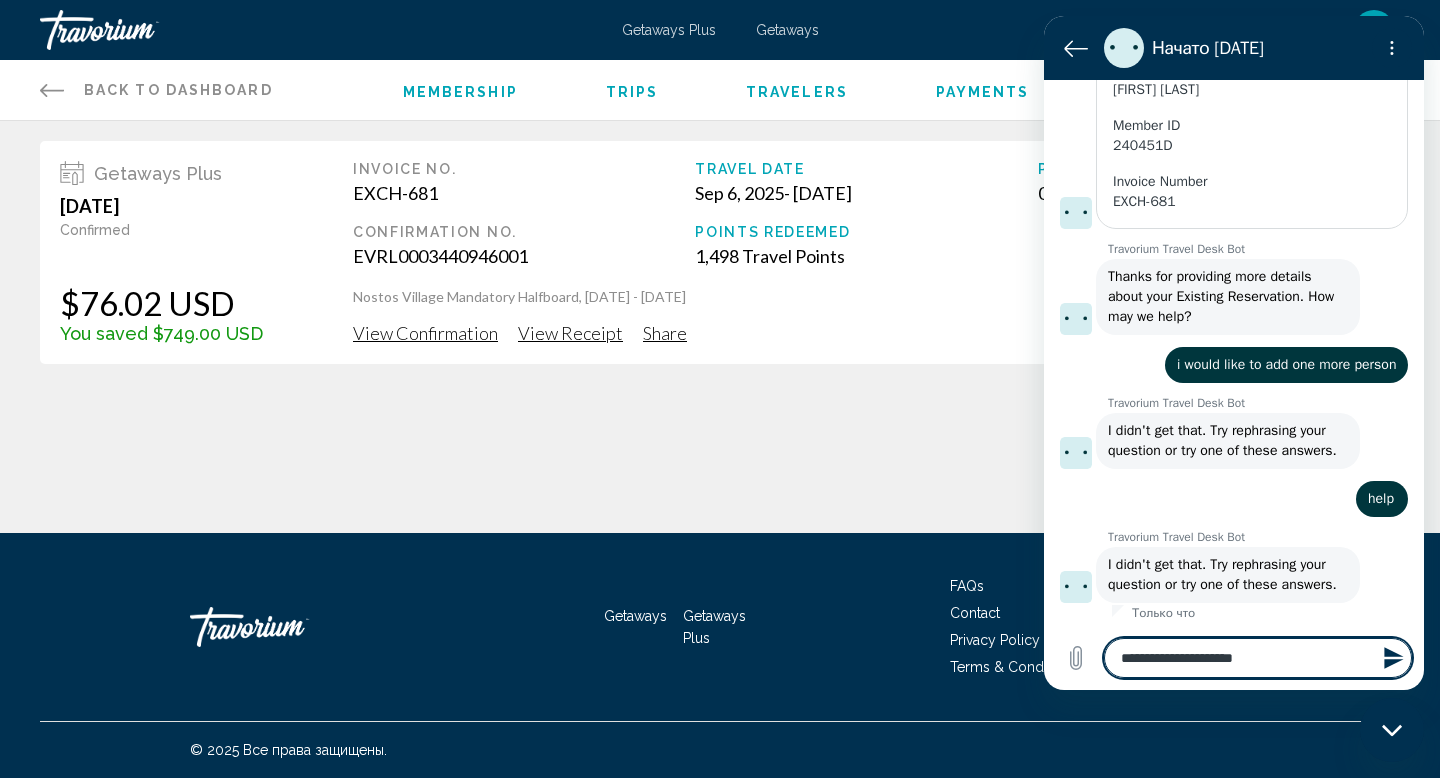 type on "**********" 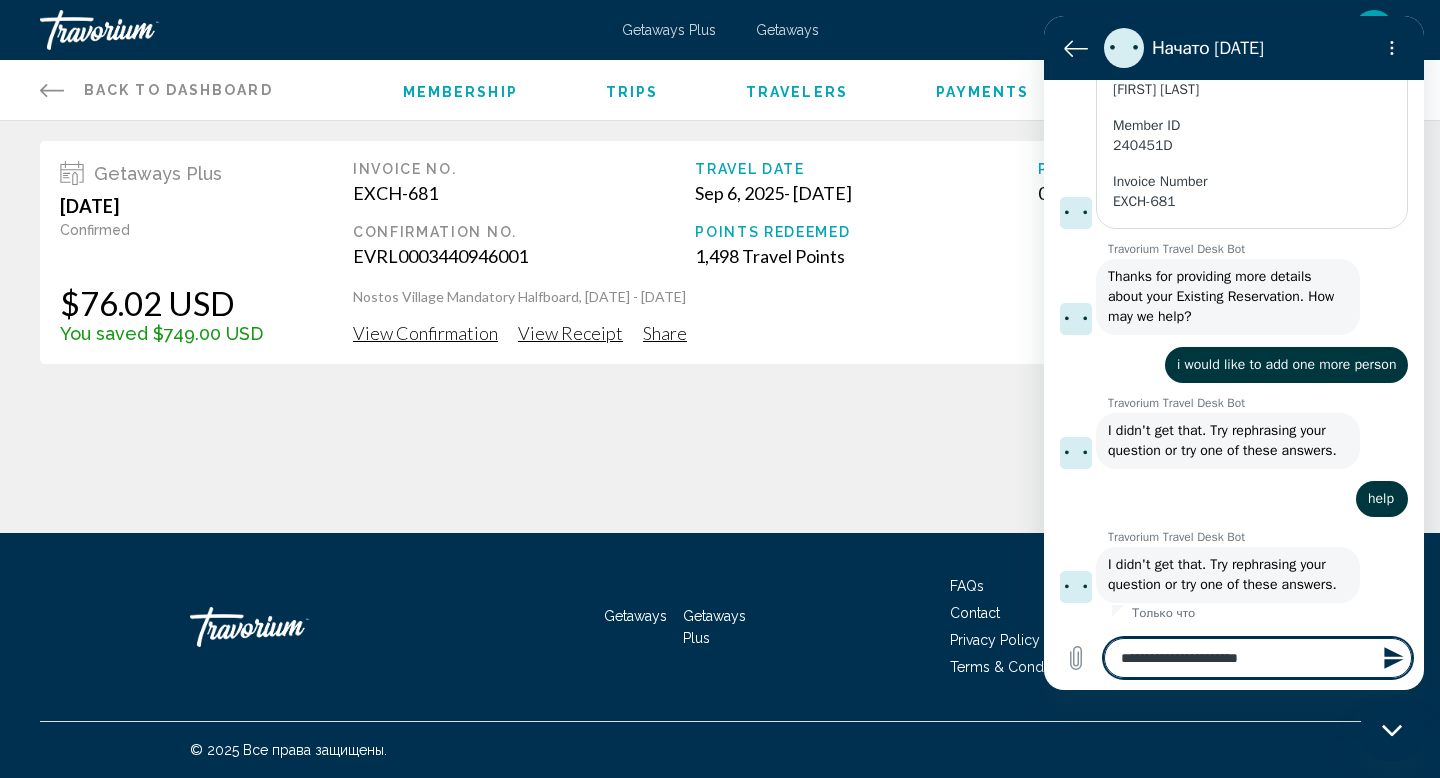 type 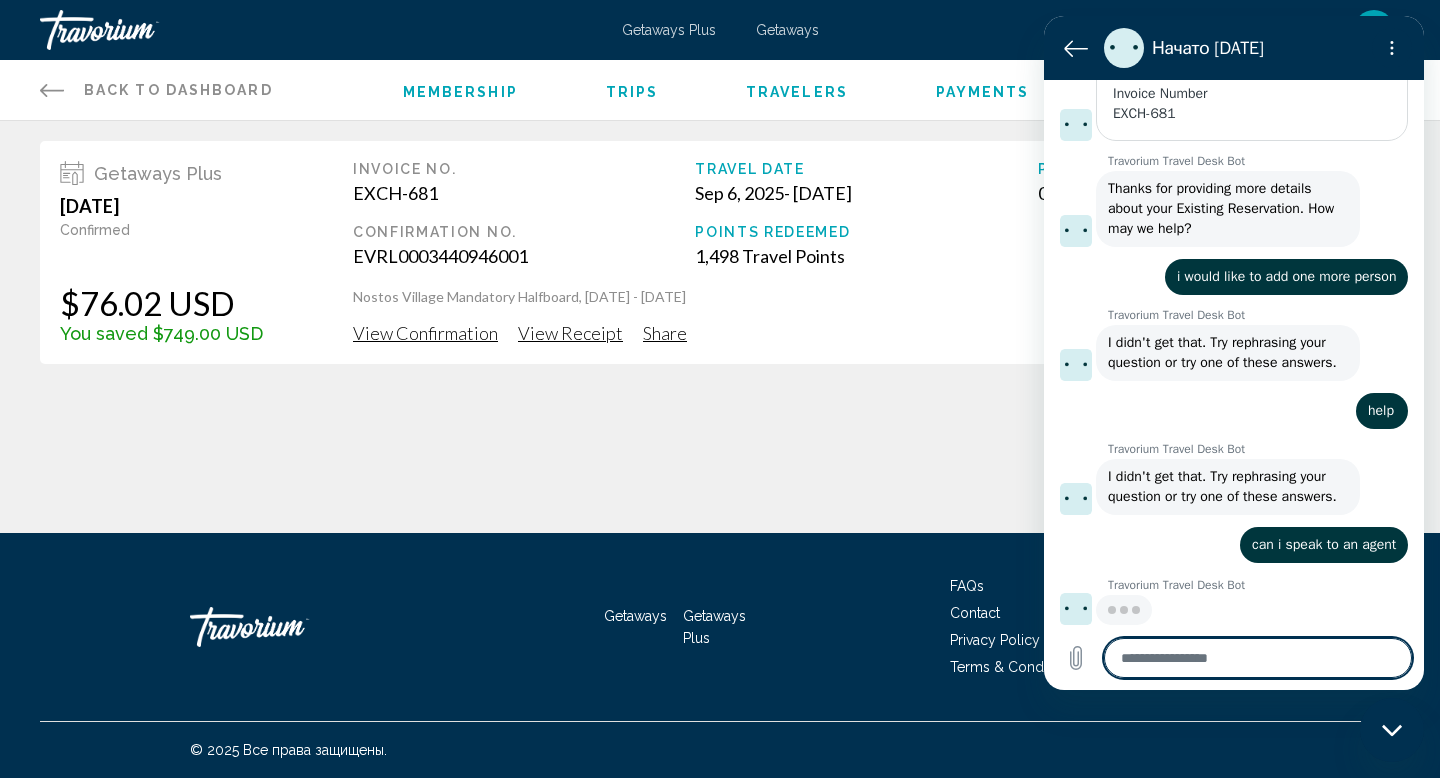 scroll, scrollTop: 504, scrollLeft: 0, axis: vertical 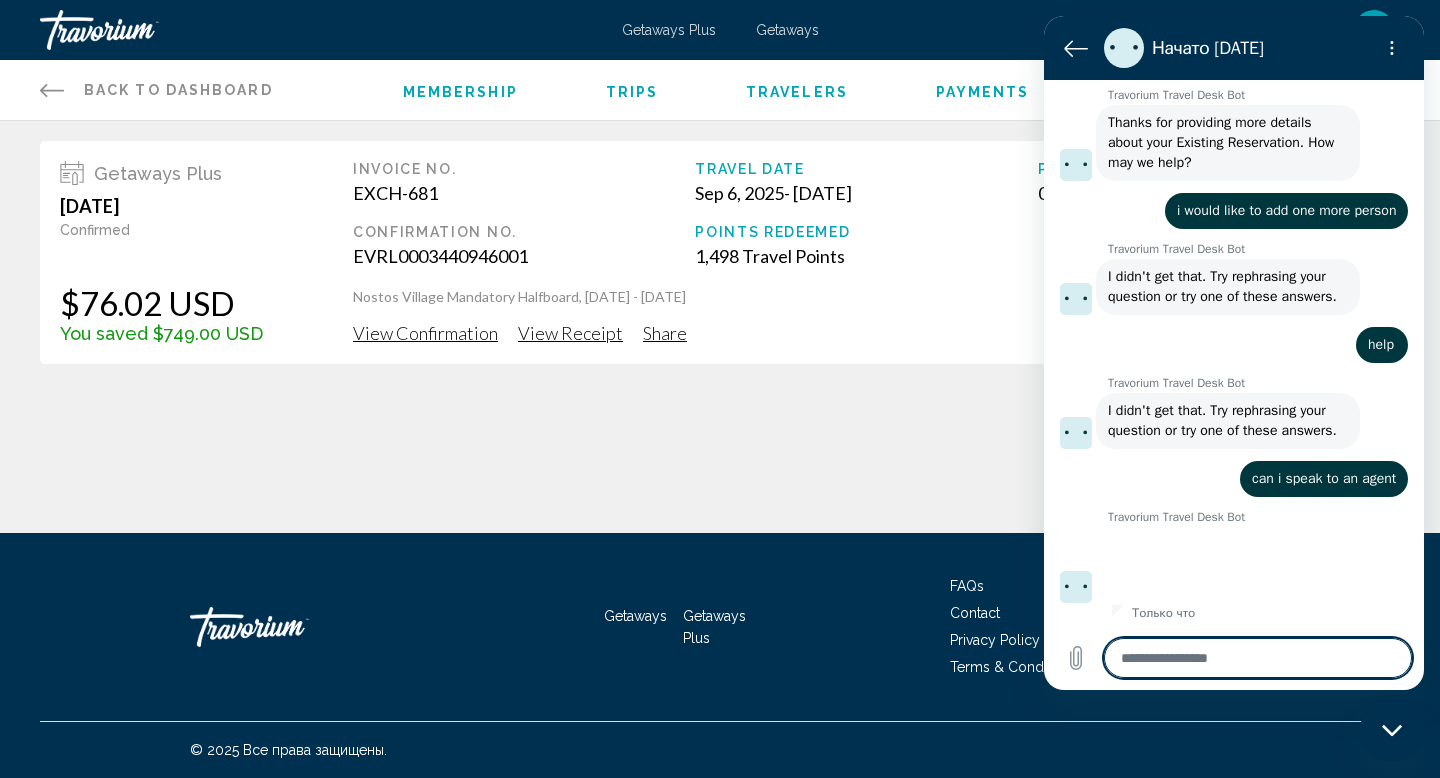 type on "*" 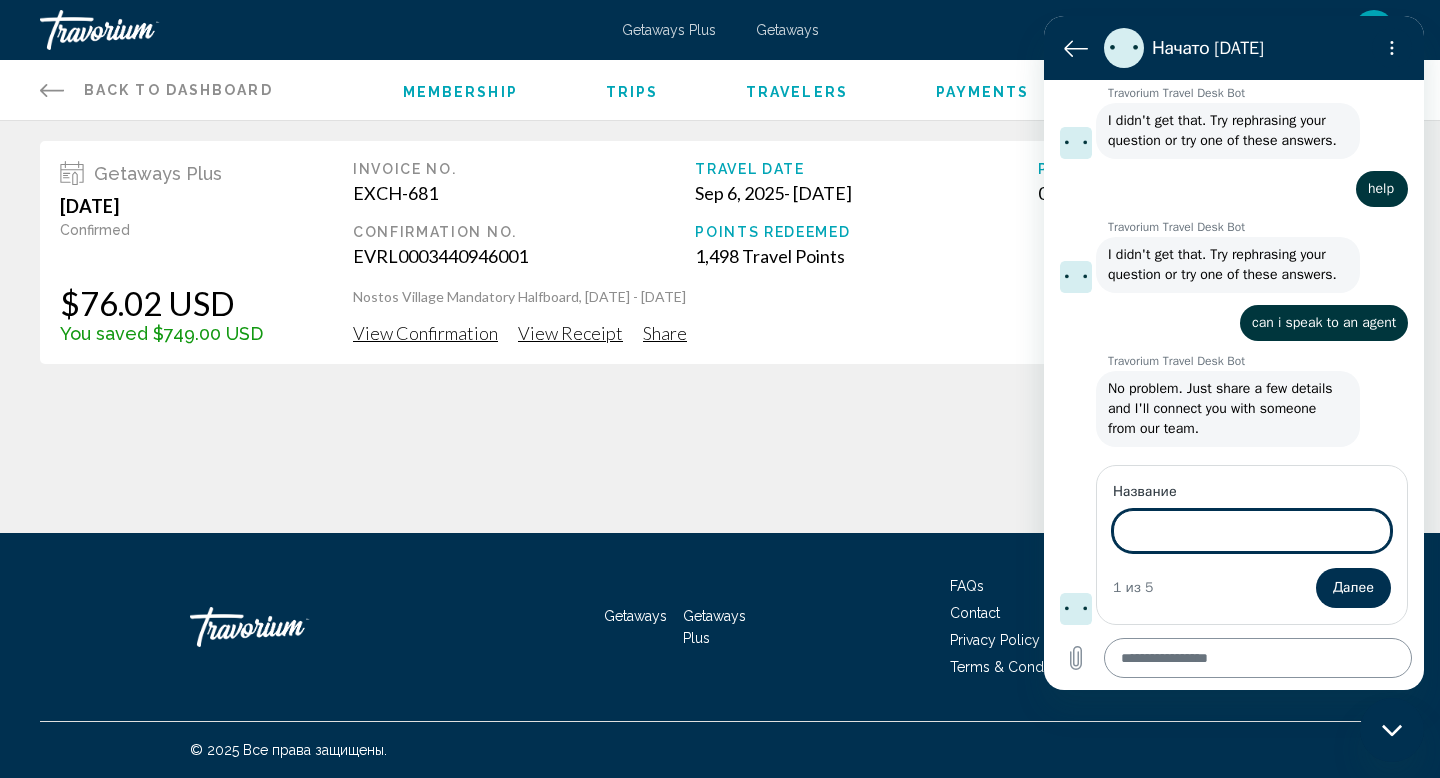 scroll, scrollTop: 726, scrollLeft: 0, axis: vertical 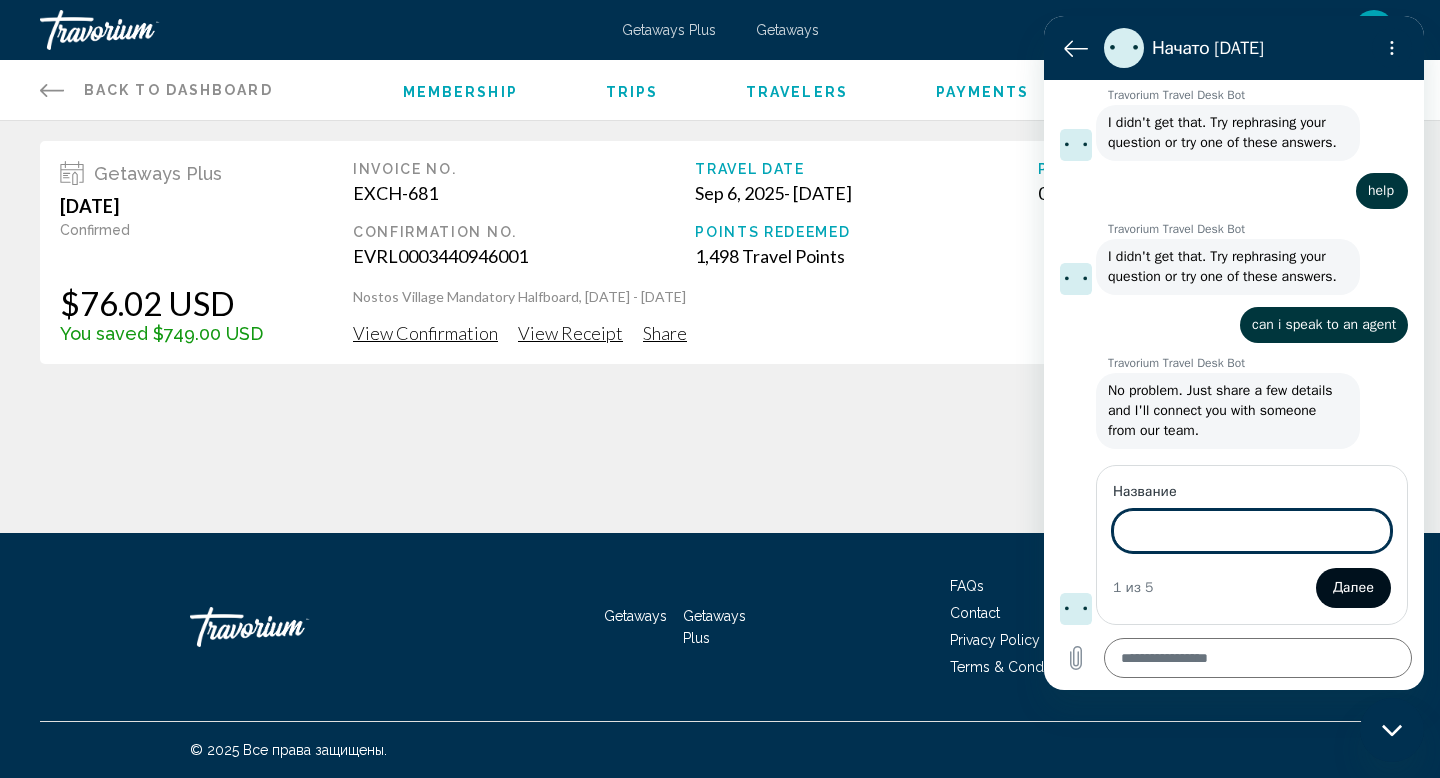 click on "Далее" at bounding box center [1353, 588] 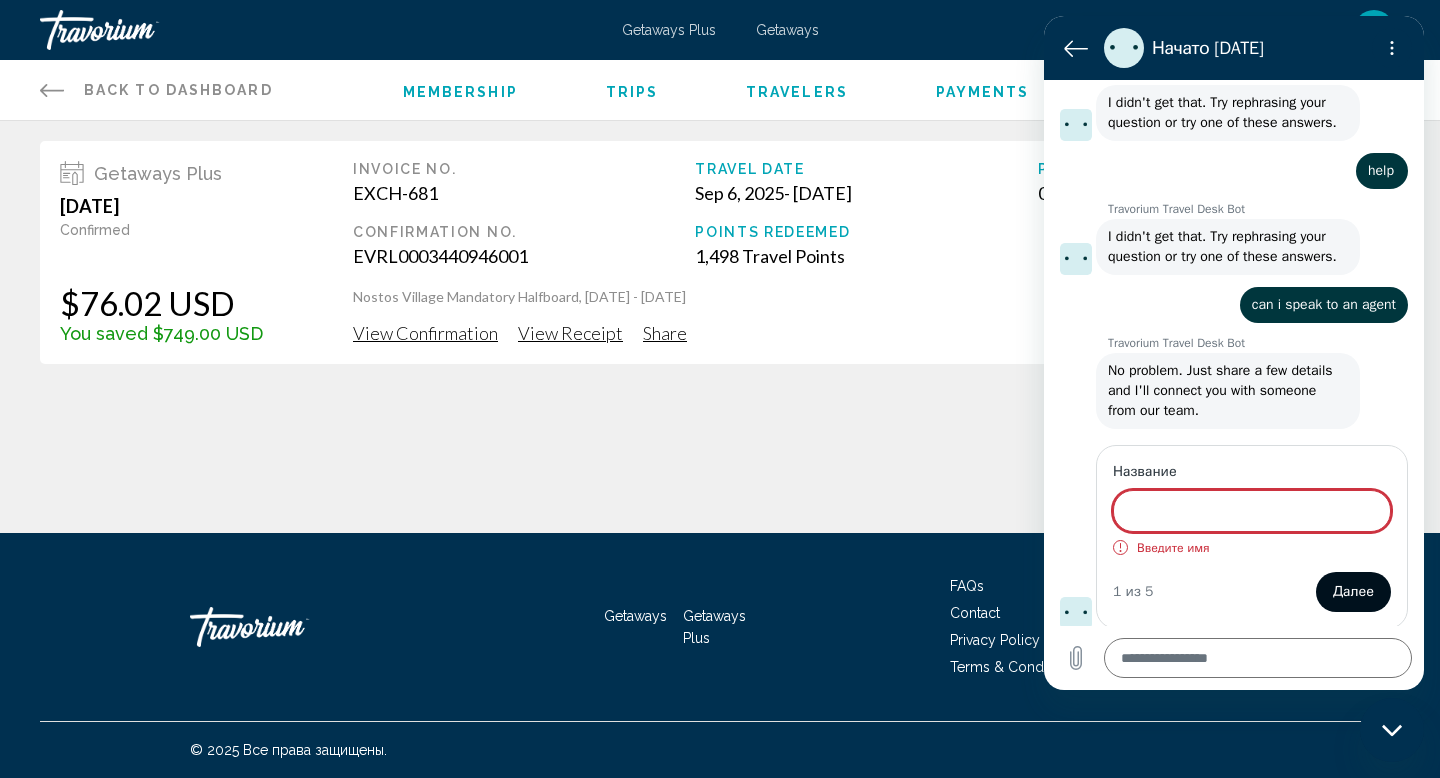scroll, scrollTop: 750, scrollLeft: 0, axis: vertical 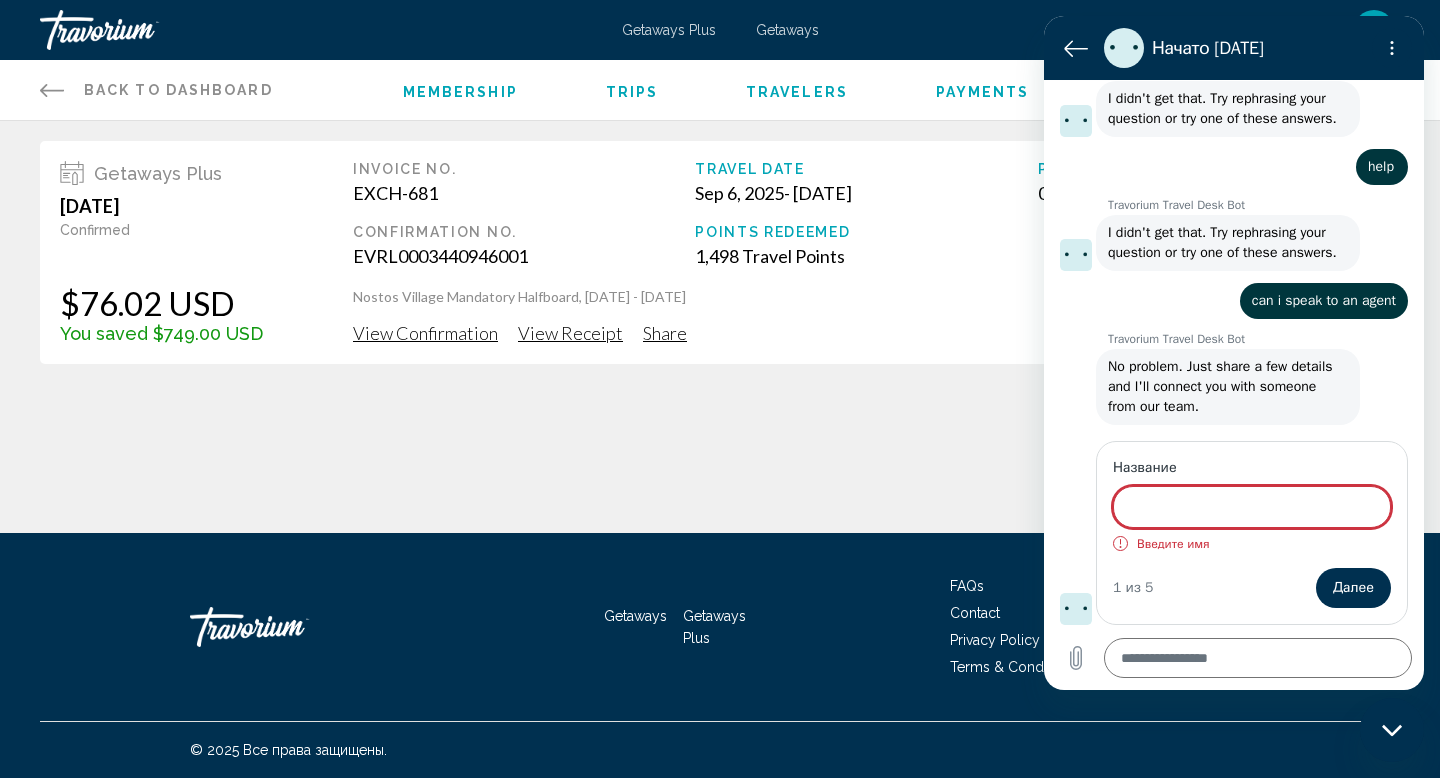 click on "Название" at bounding box center (1252, 507) 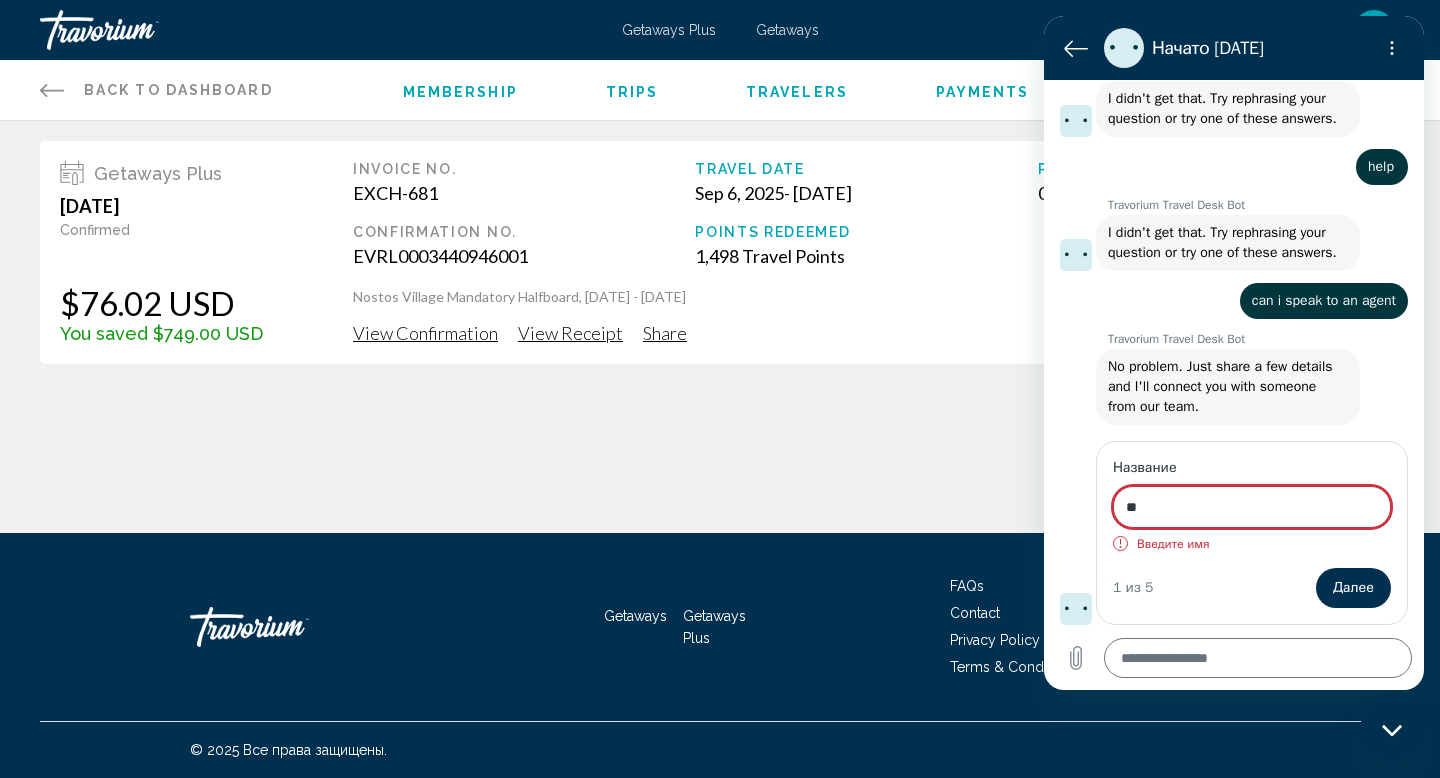 scroll, scrollTop: 726, scrollLeft: 0, axis: vertical 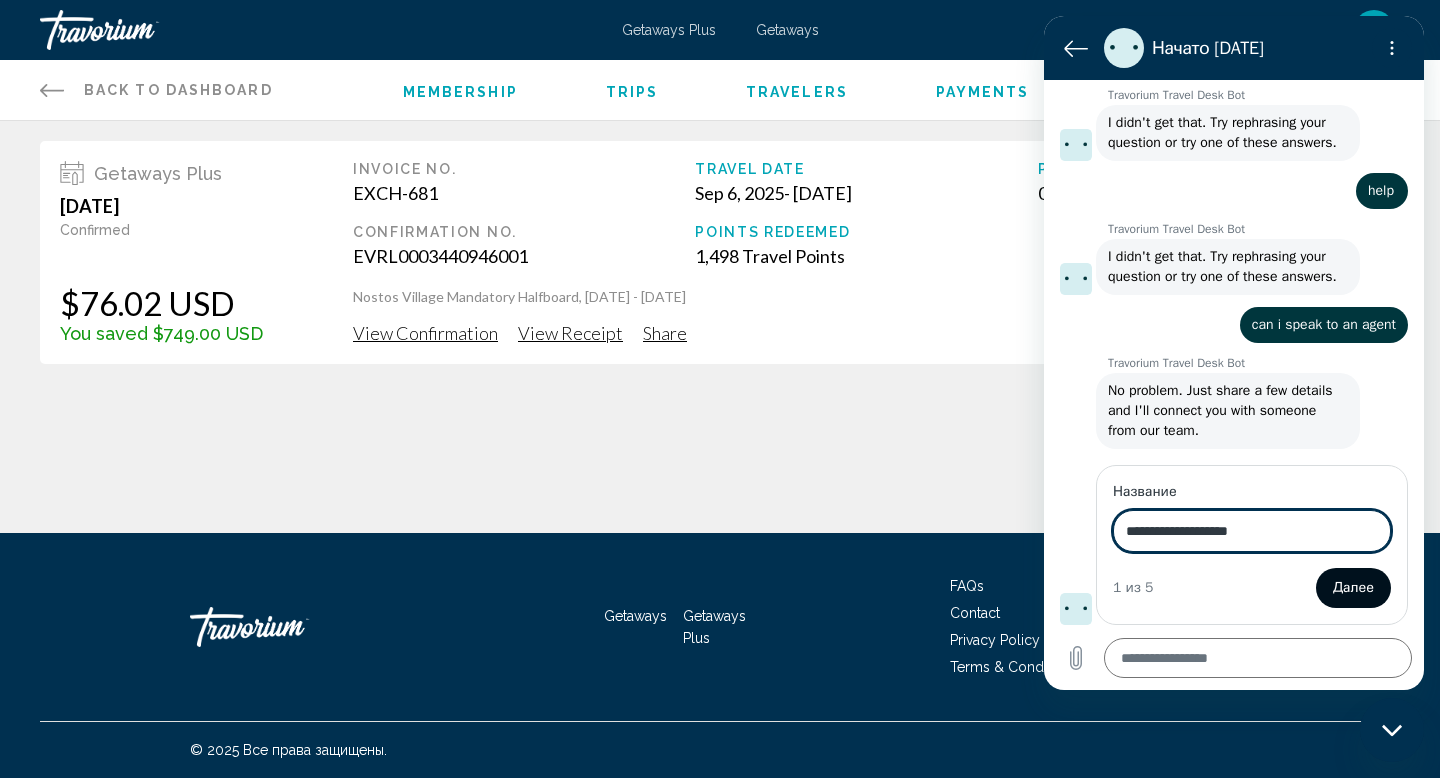 type on "**********" 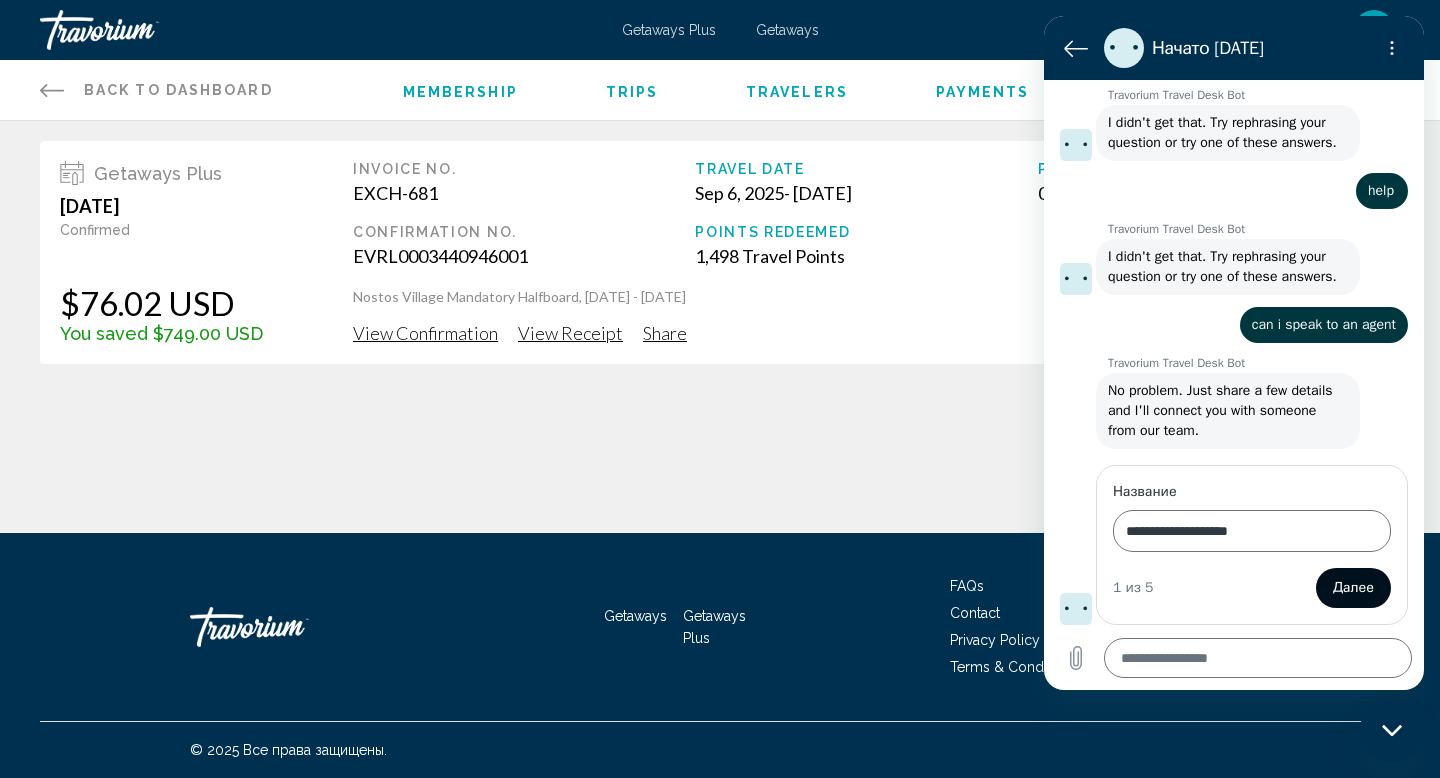 click on "Далее" at bounding box center (1353, 588) 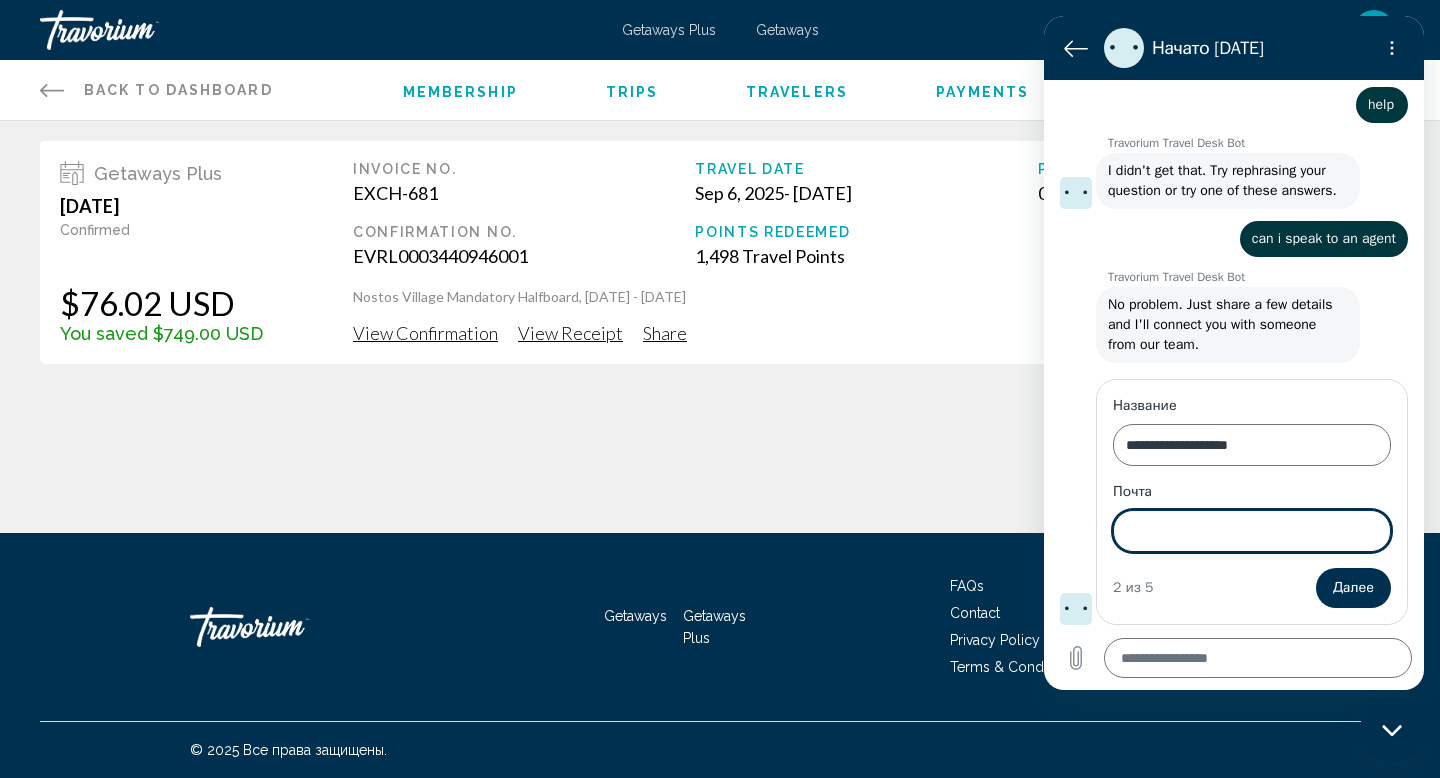 scroll, scrollTop: 812, scrollLeft: 0, axis: vertical 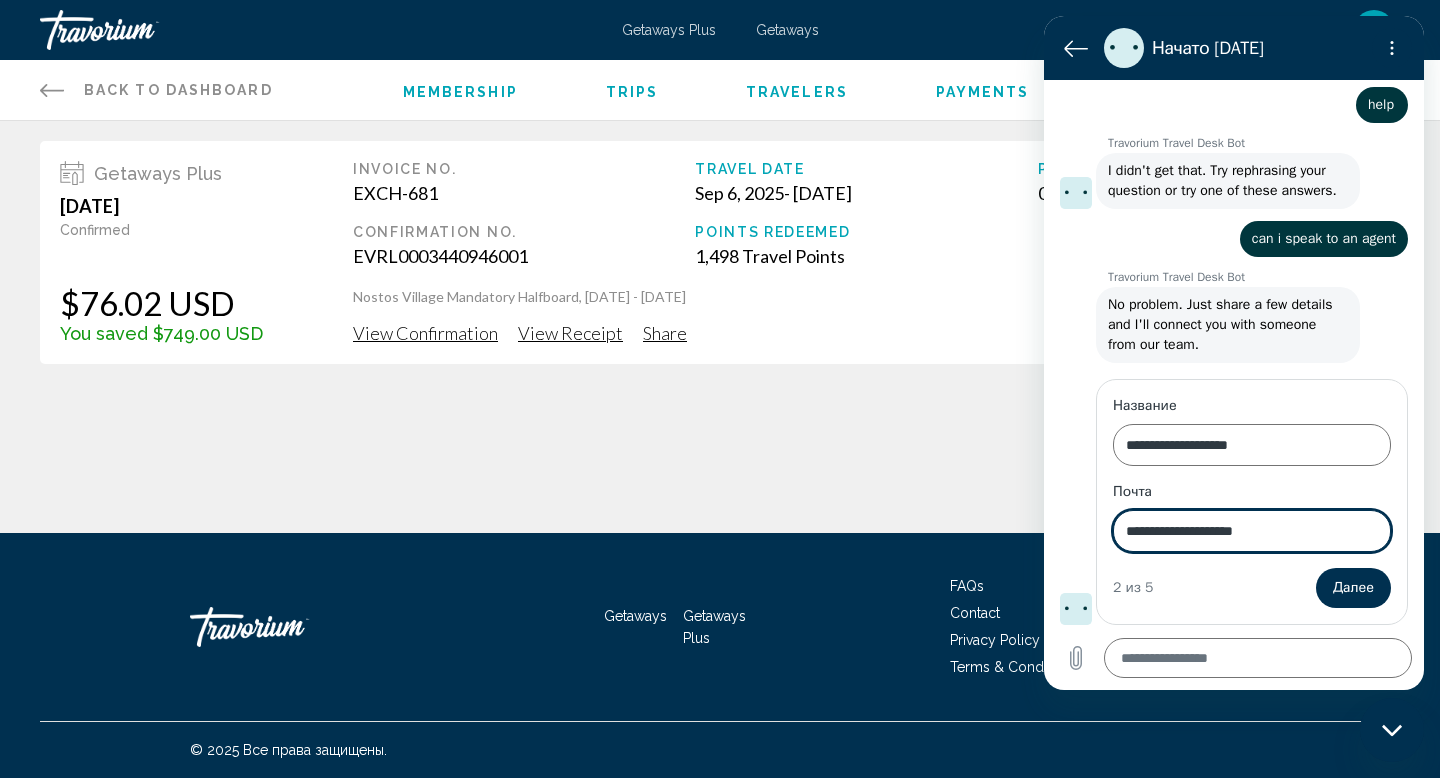 type on "**********" 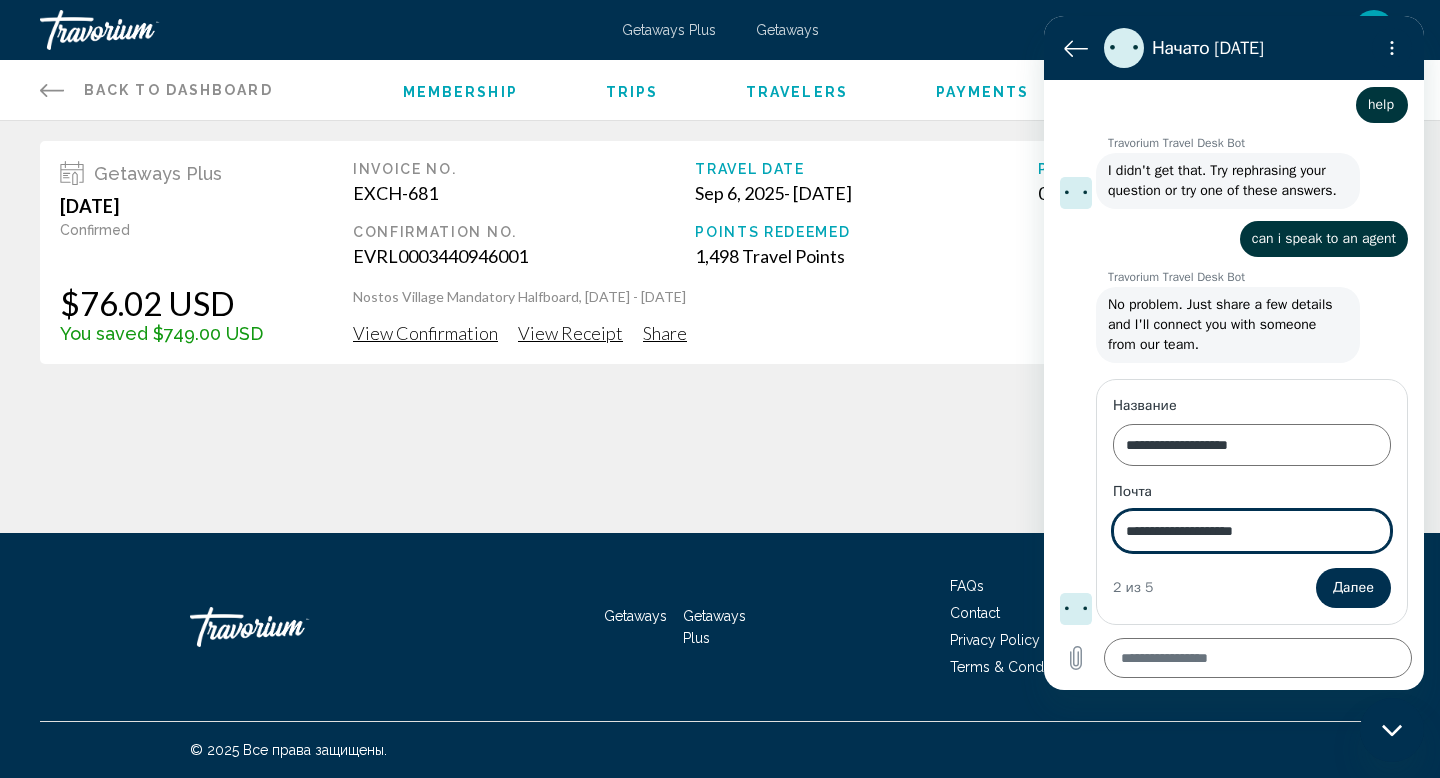 click on "Далее" at bounding box center (1353, 588) 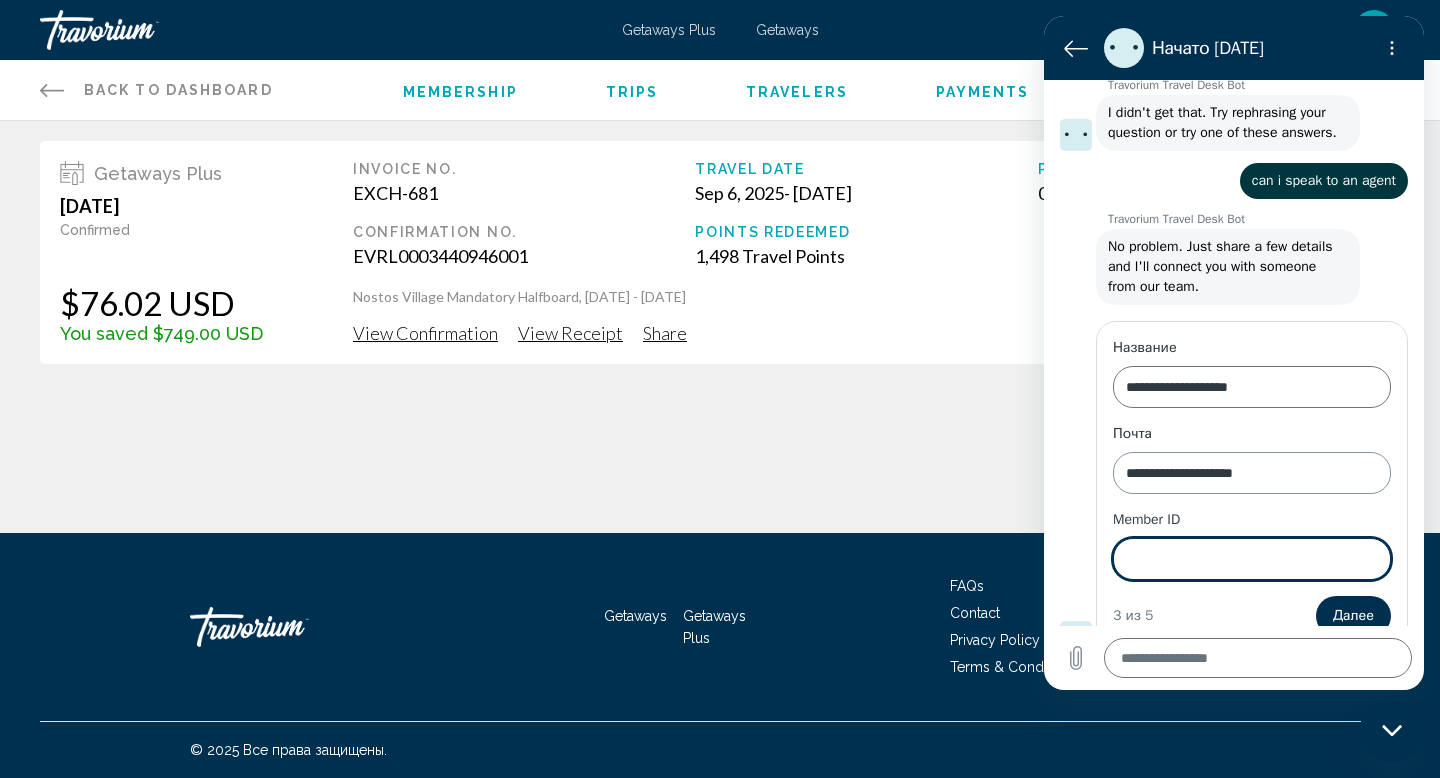 scroll, scrollTop: 898, scrollLeft: 0, axis: vertical 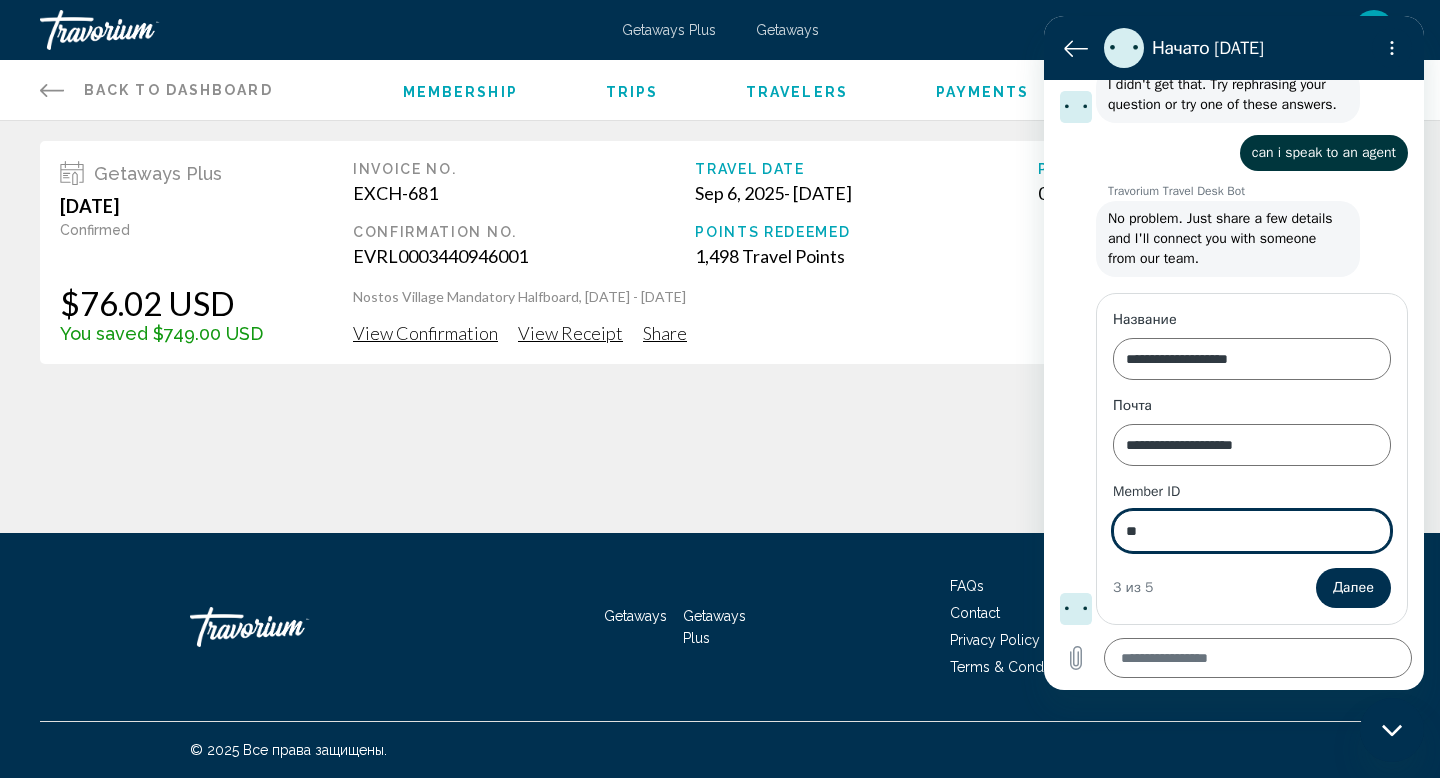 type on "*" 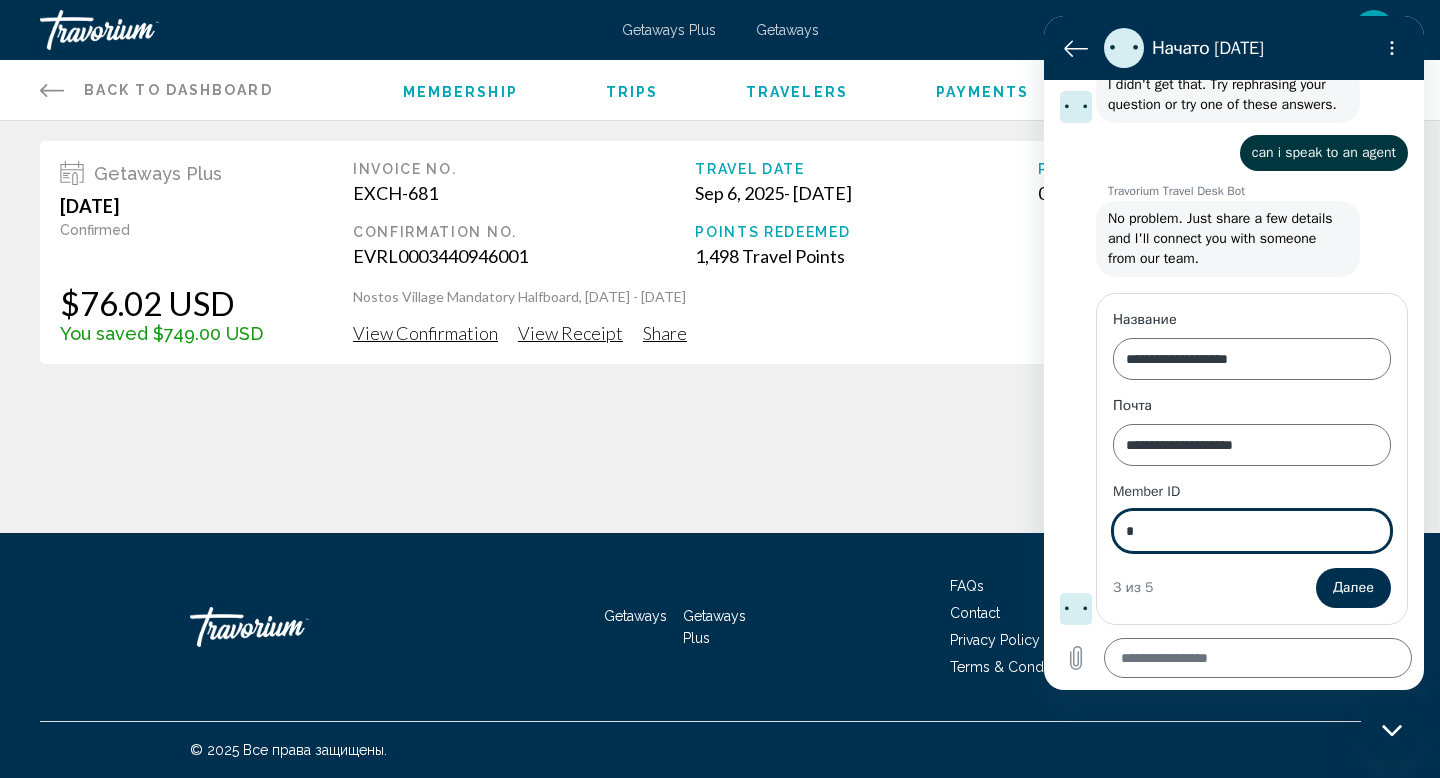 type 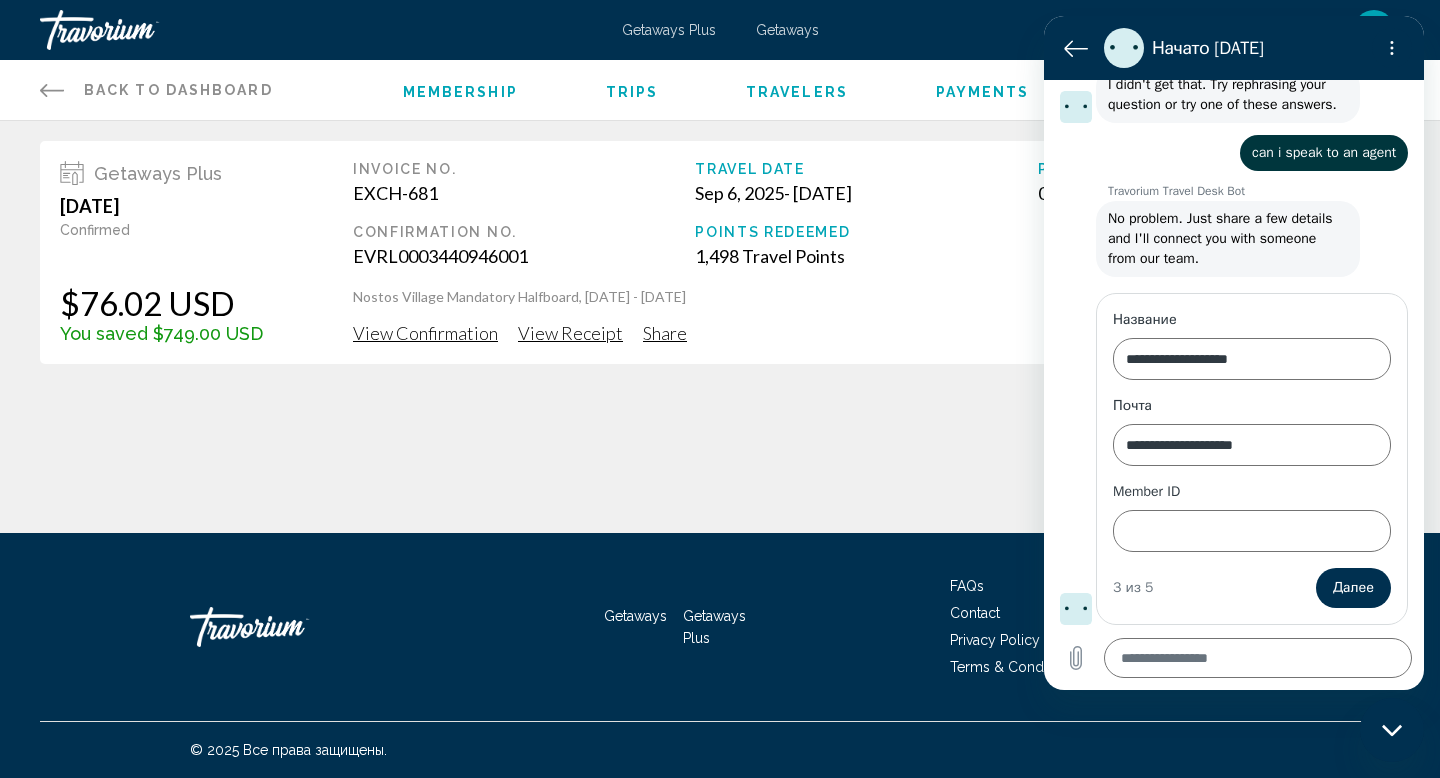 click on "Back to Dashboard Dashboard Membership
Trips
Travelers
Payments
Purchases
Settings
Getaways Plus [DATE] Confirmed  $76.02 USD  You saved $749.00 USD Invoice No. EXCH-681 Confirmation No.  EVRL0003440946001  Travel Date  [DATE]  - [DATE] Points Redeemed 1,498  Travel Points Points Earned 0  Travel Points Nostos Village Mandatory Halfboard, [DATE] - [DATE] View Confirmation View Receipt Share Show More There are no purchases available for display." at bounding box center [720, 266] 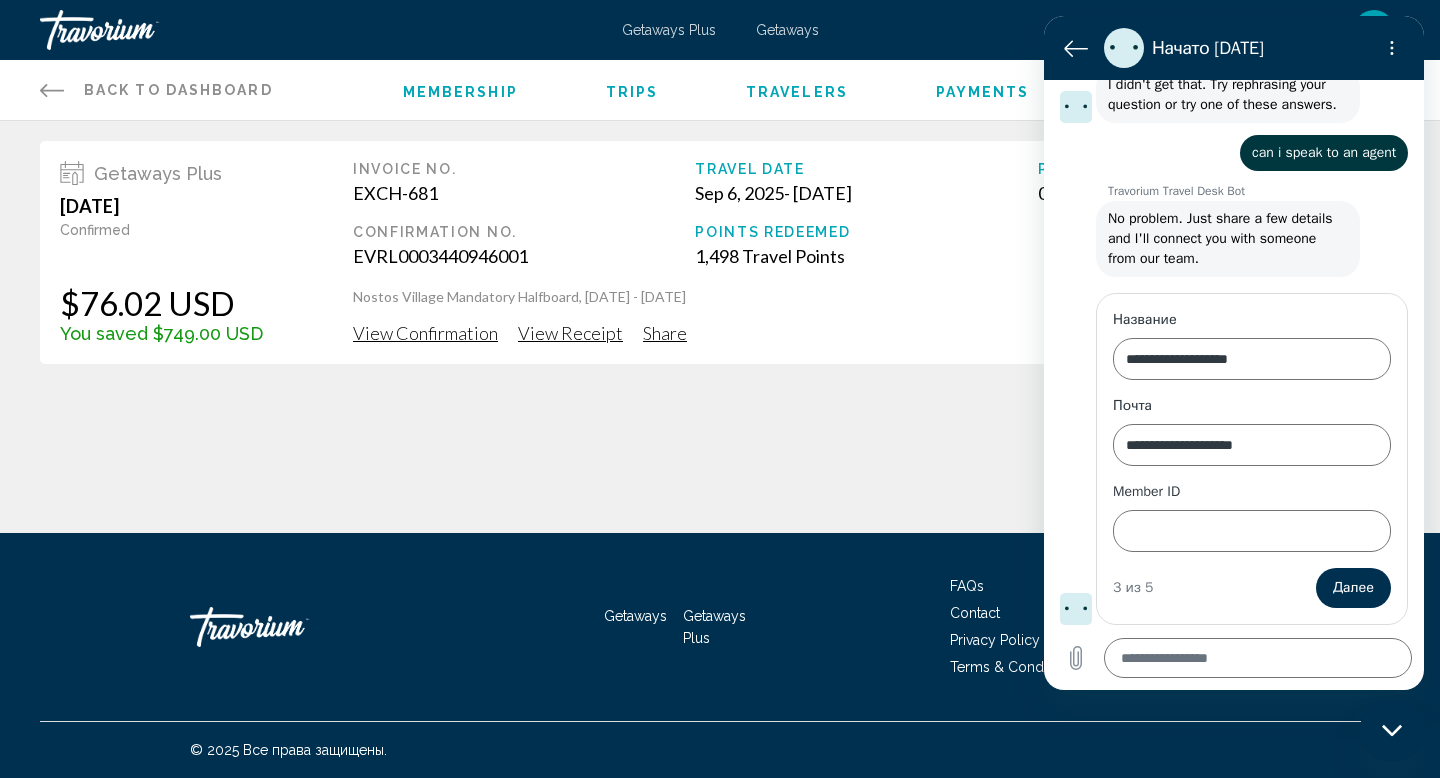click at bounding box center (1392, 730) 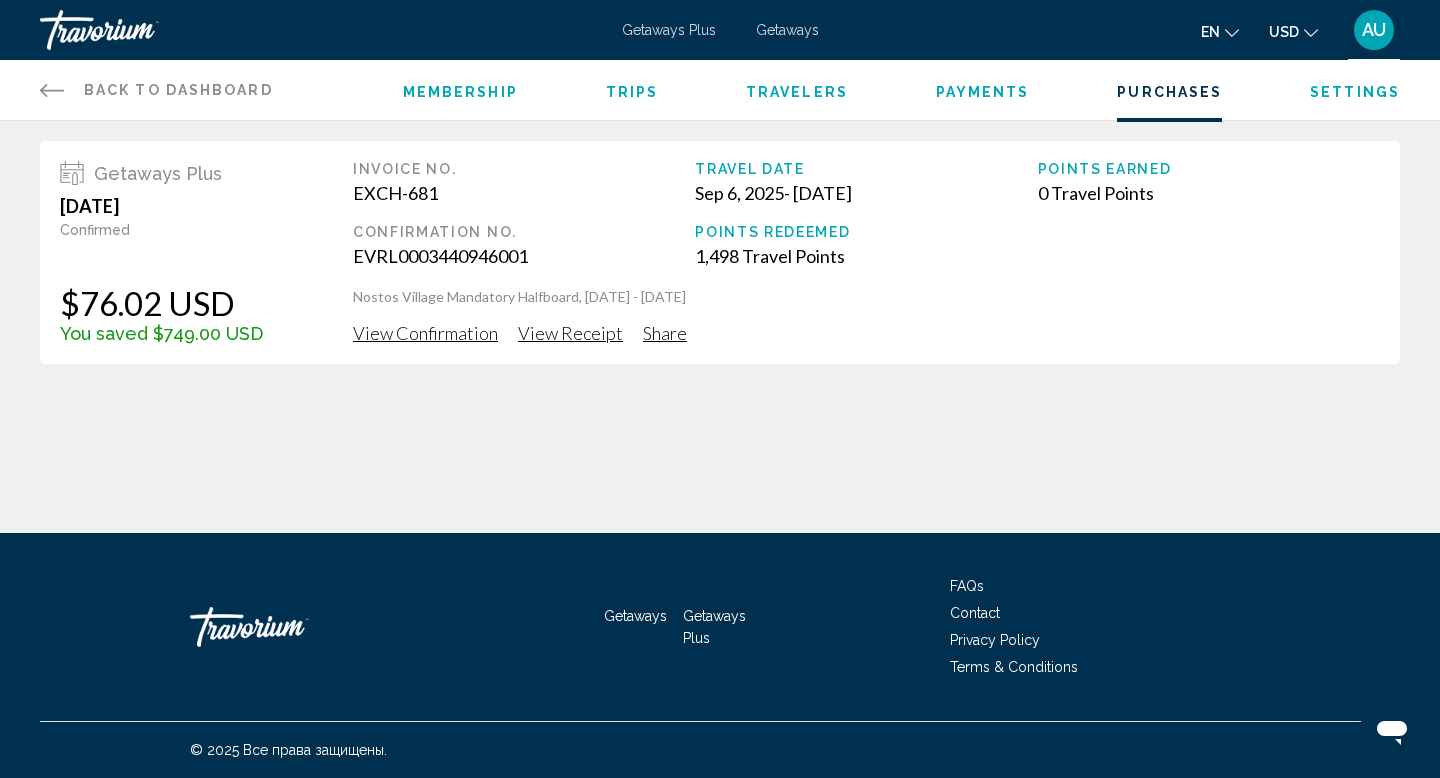 click on "AU" at bounding box center (1374, 30) 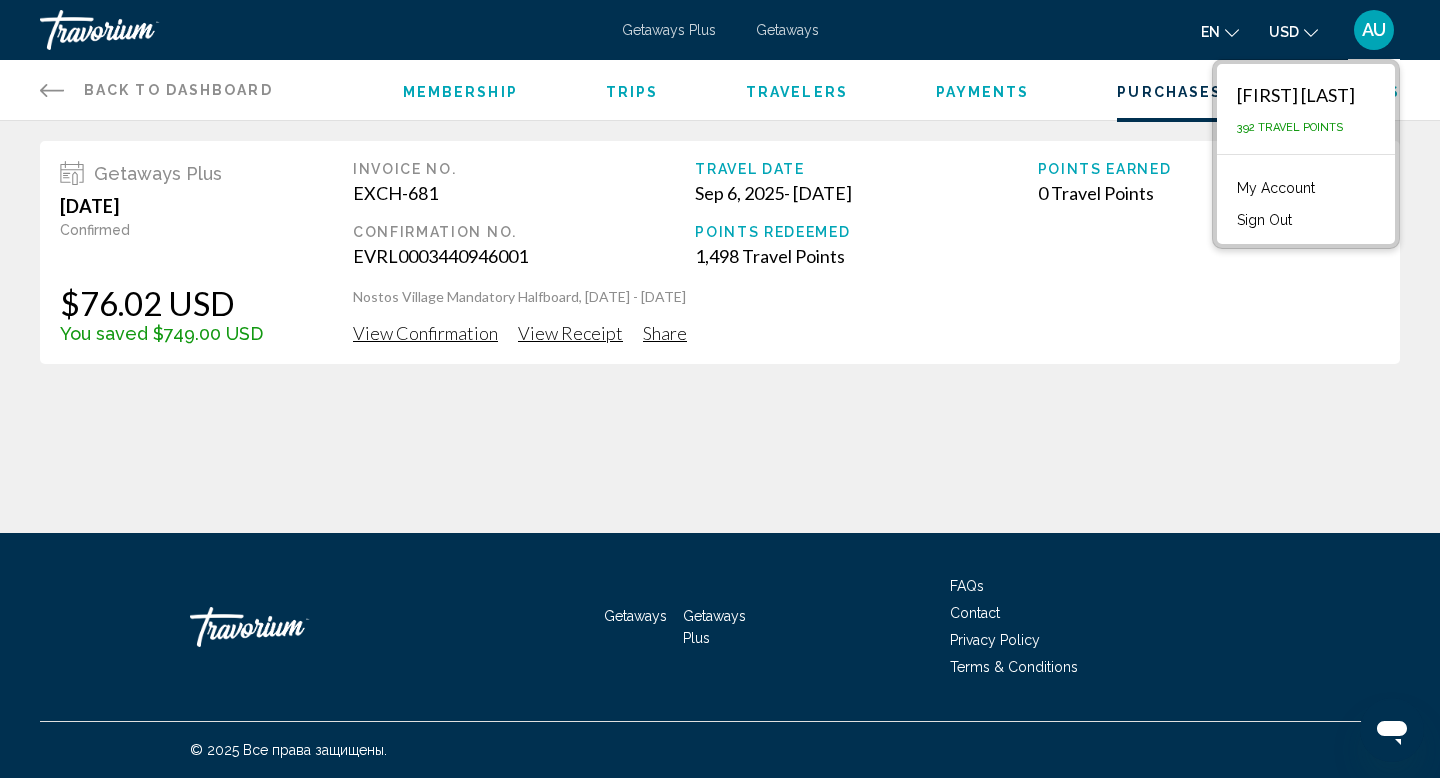 click on "My Account" at bounding box center (1276, 188) 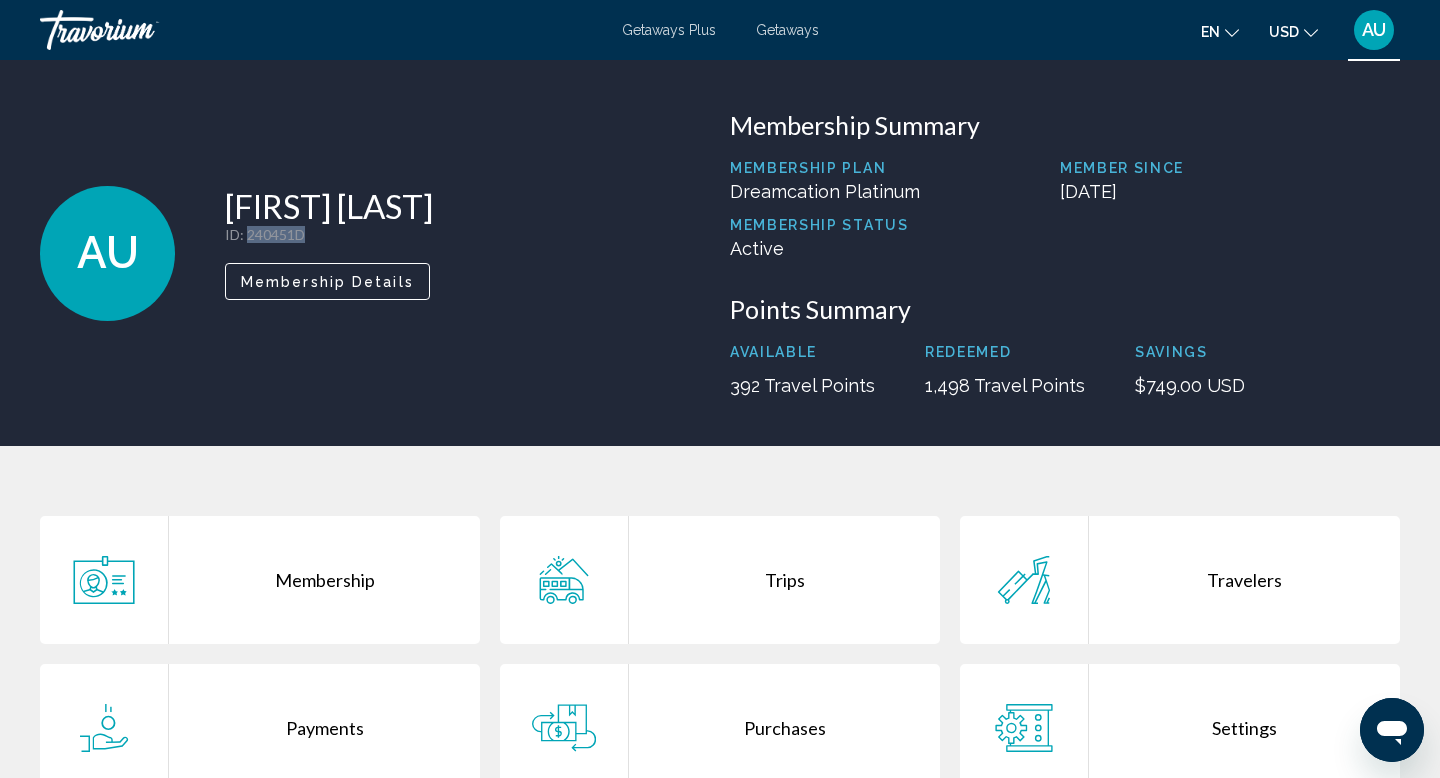 drag, startPoint x: 314, startPoint y: 237, endPoint x: 249, endPoint y: 239, distance: 65.03076 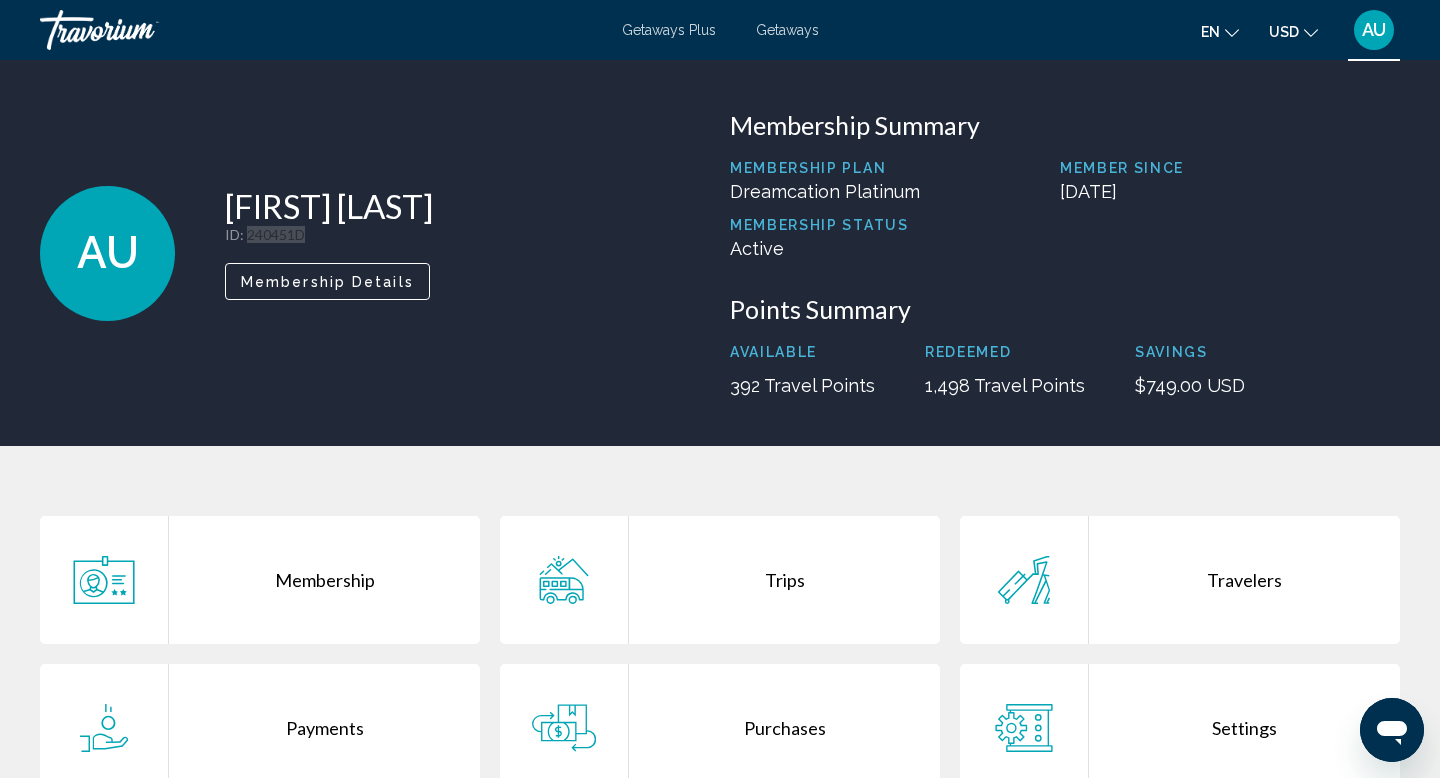 click at bounding box center [1392, 730] 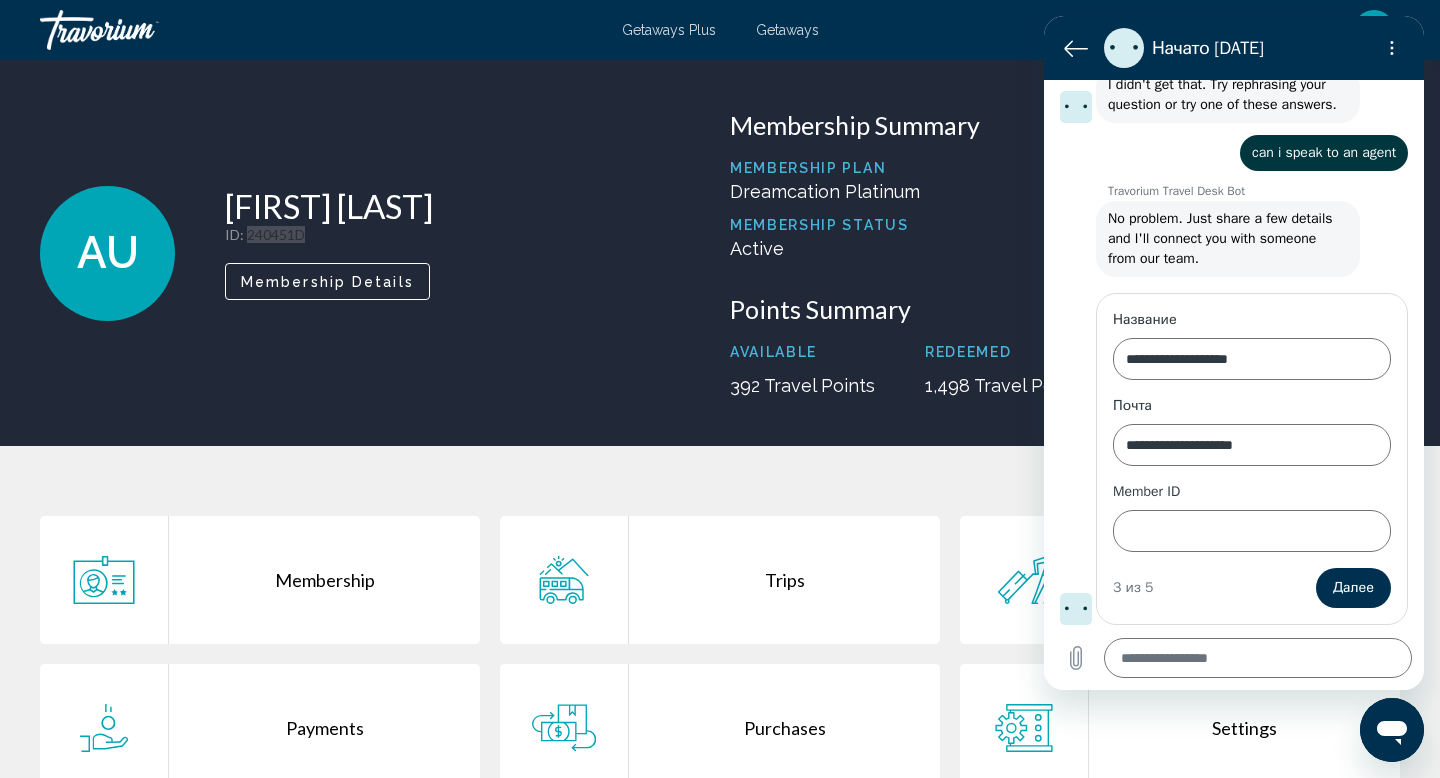 scroll, scrollTop: 0, scrollLeft: 0, axis: both 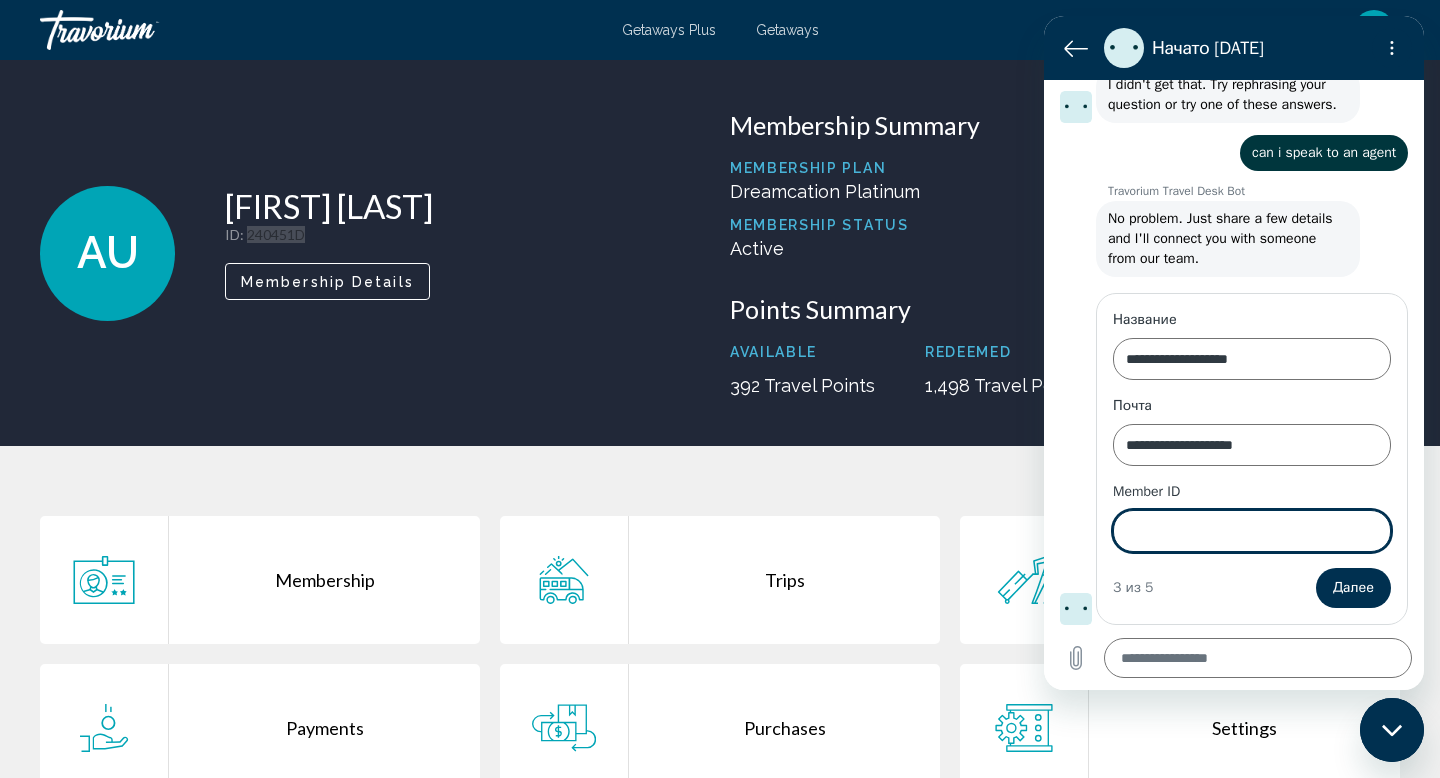 click on "Member ID" at bounding box center [1252, 531] 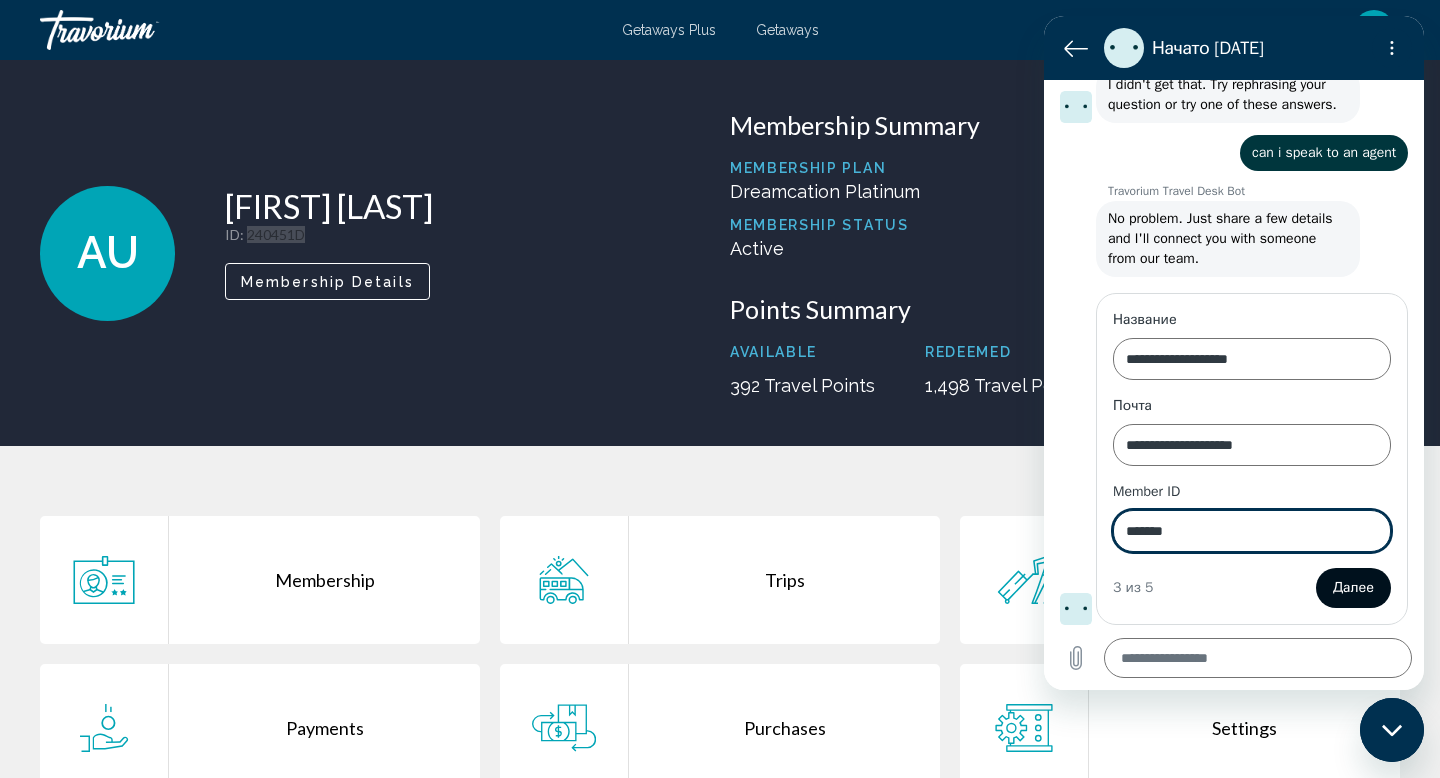 type on "*******" 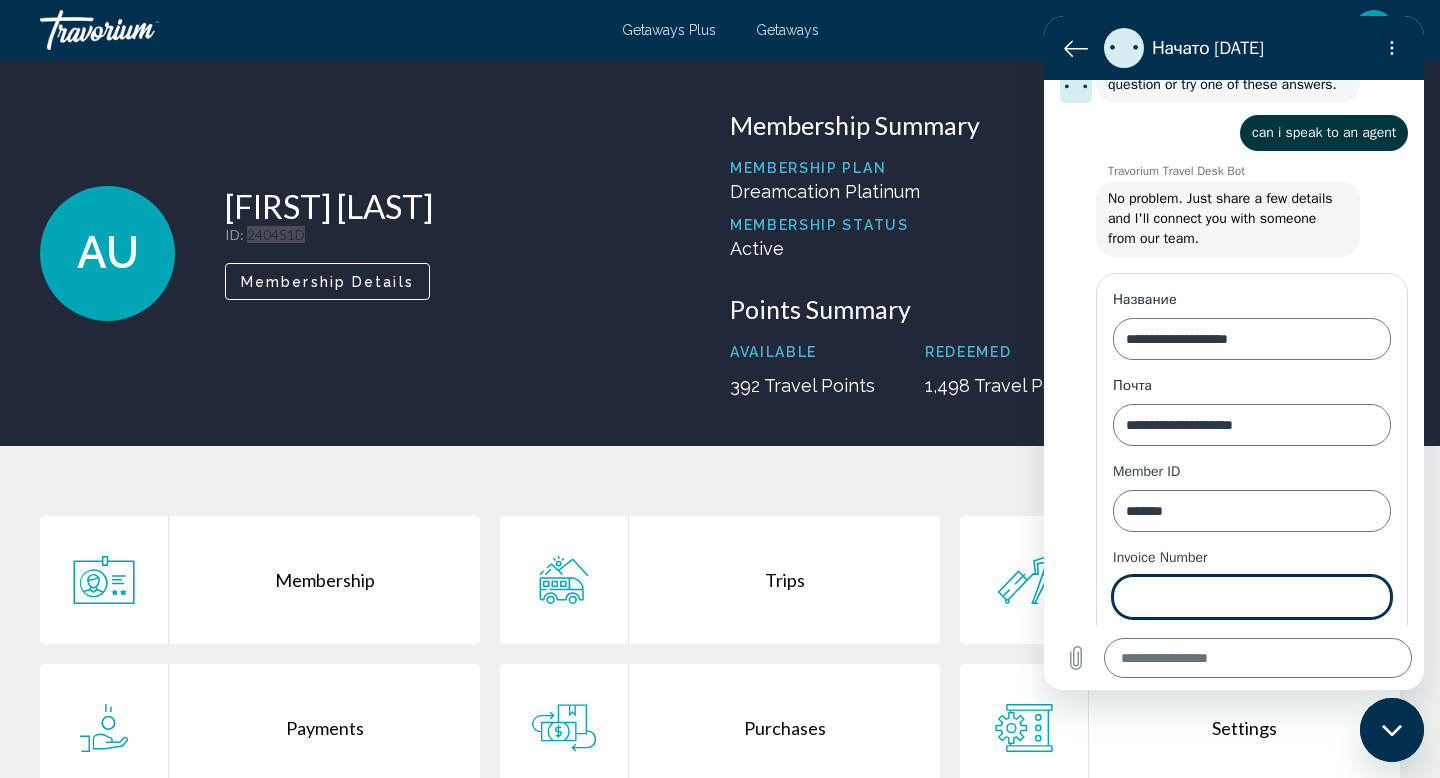 type on "*" 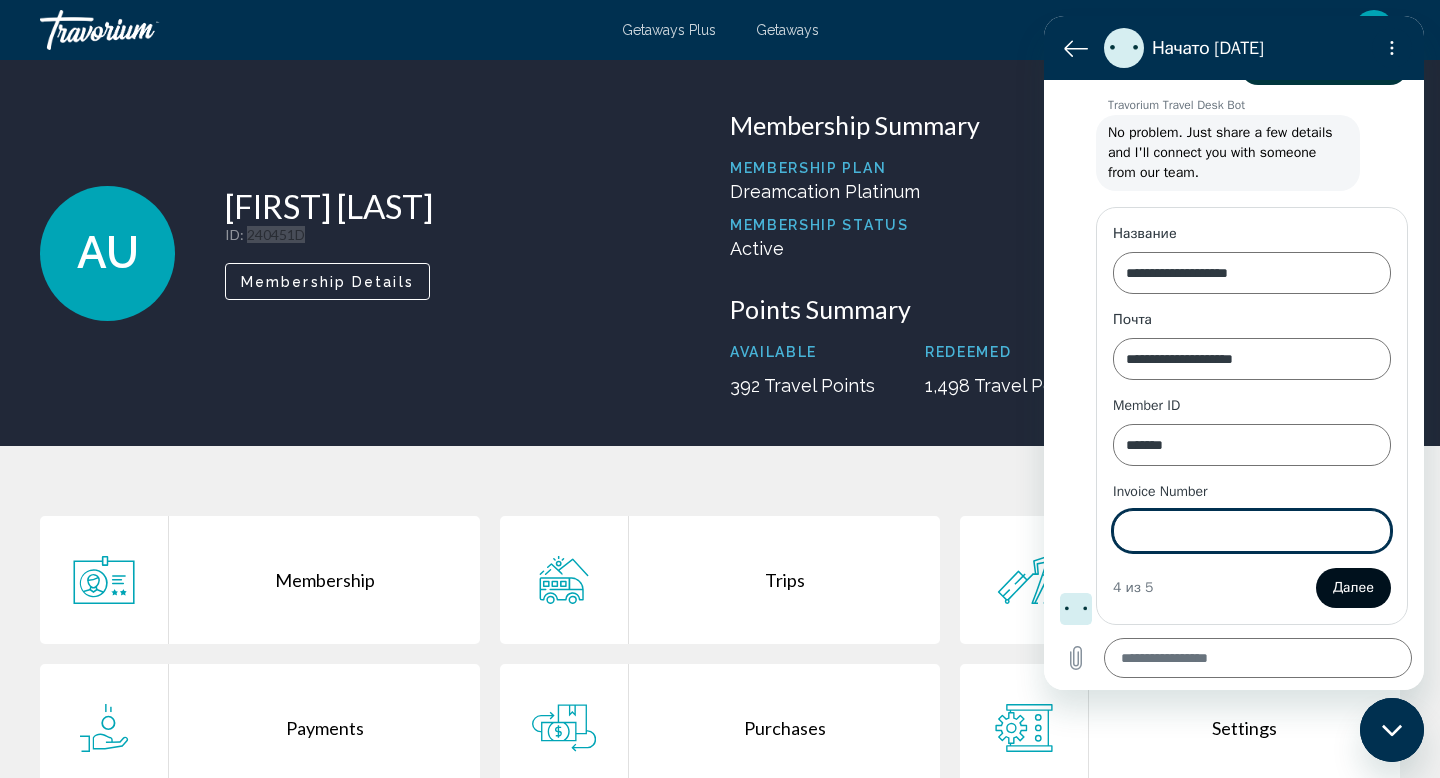 scroll, scrollTop: 984, scrollLeft: 0, axis: vertical 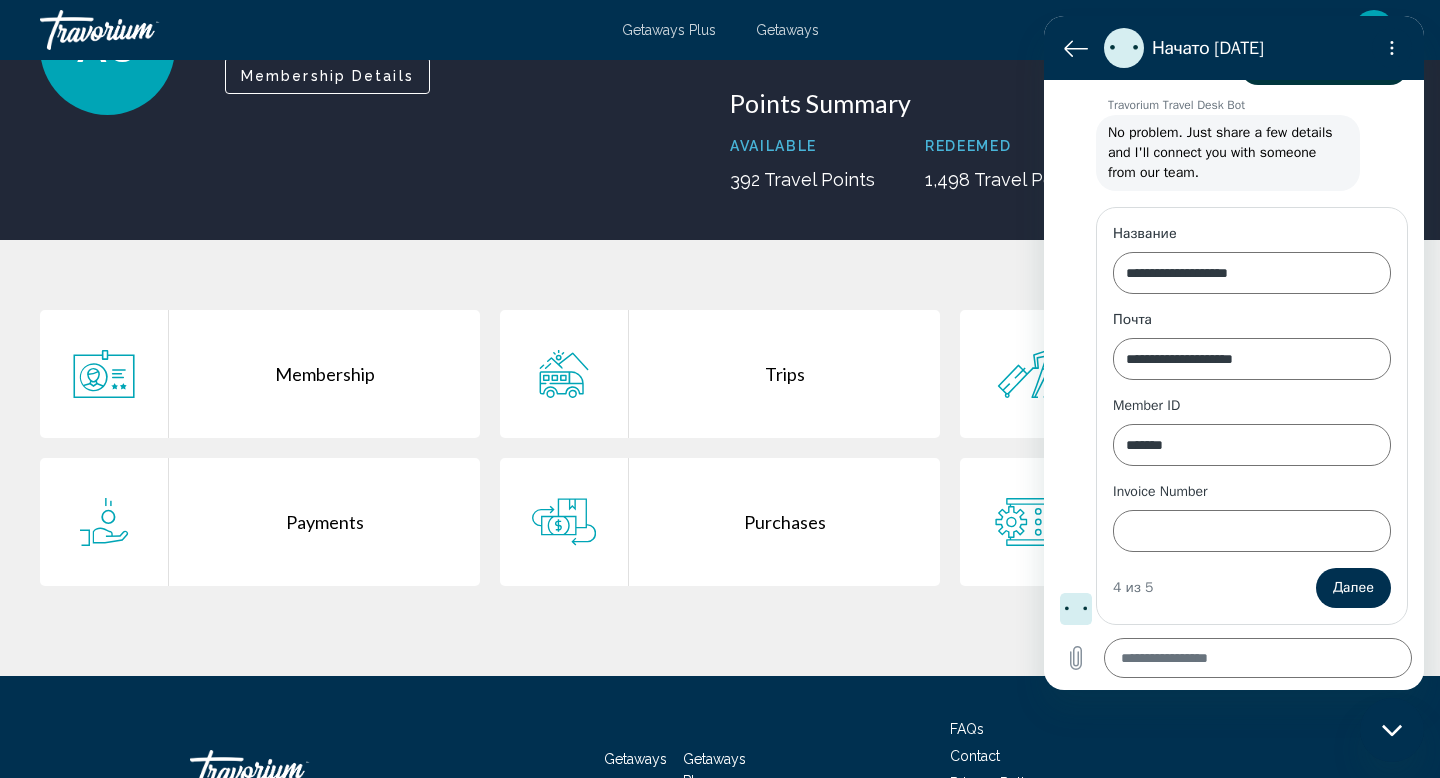 click on "Purchases" at bounding box center [784, 522] 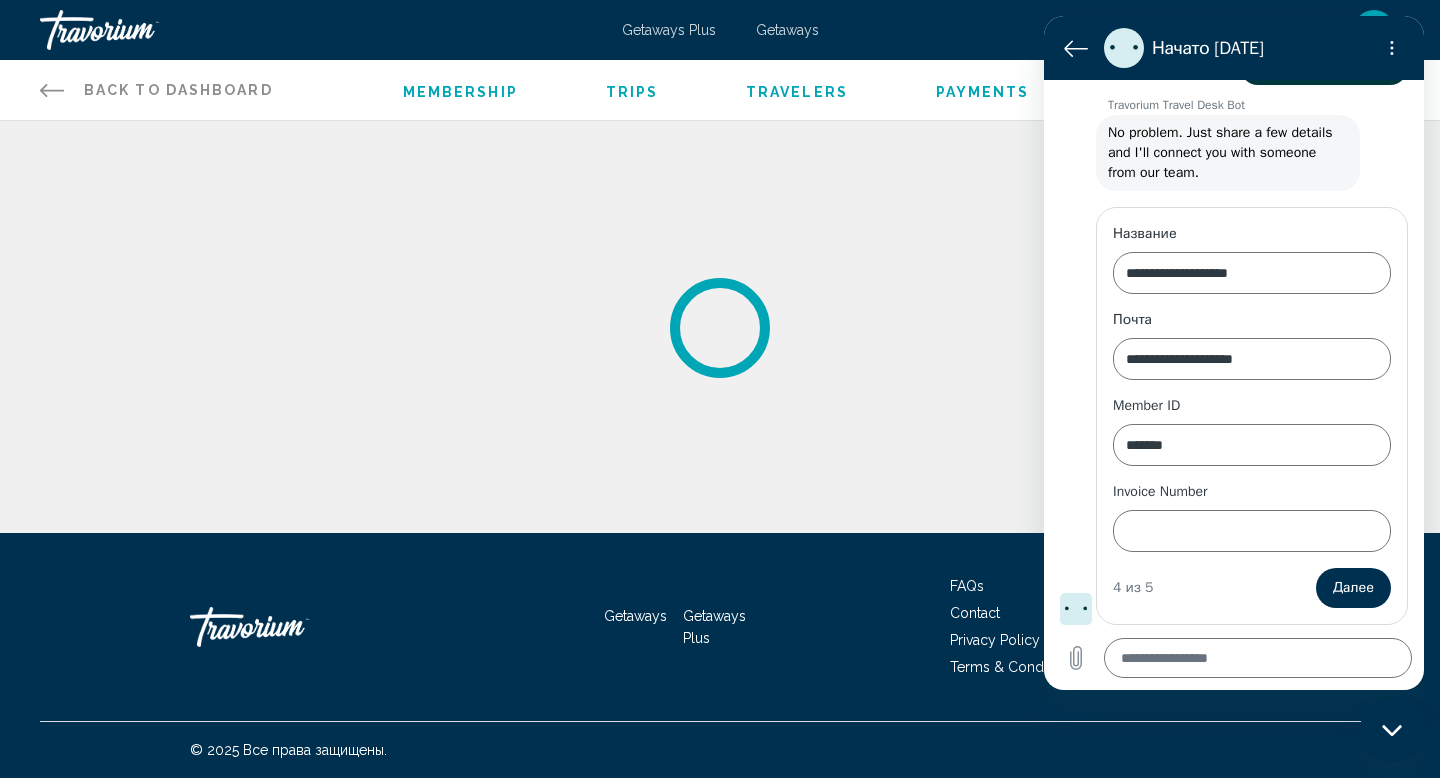 scroll, scrollTop: 0, scrollLeft: 0, axis: both 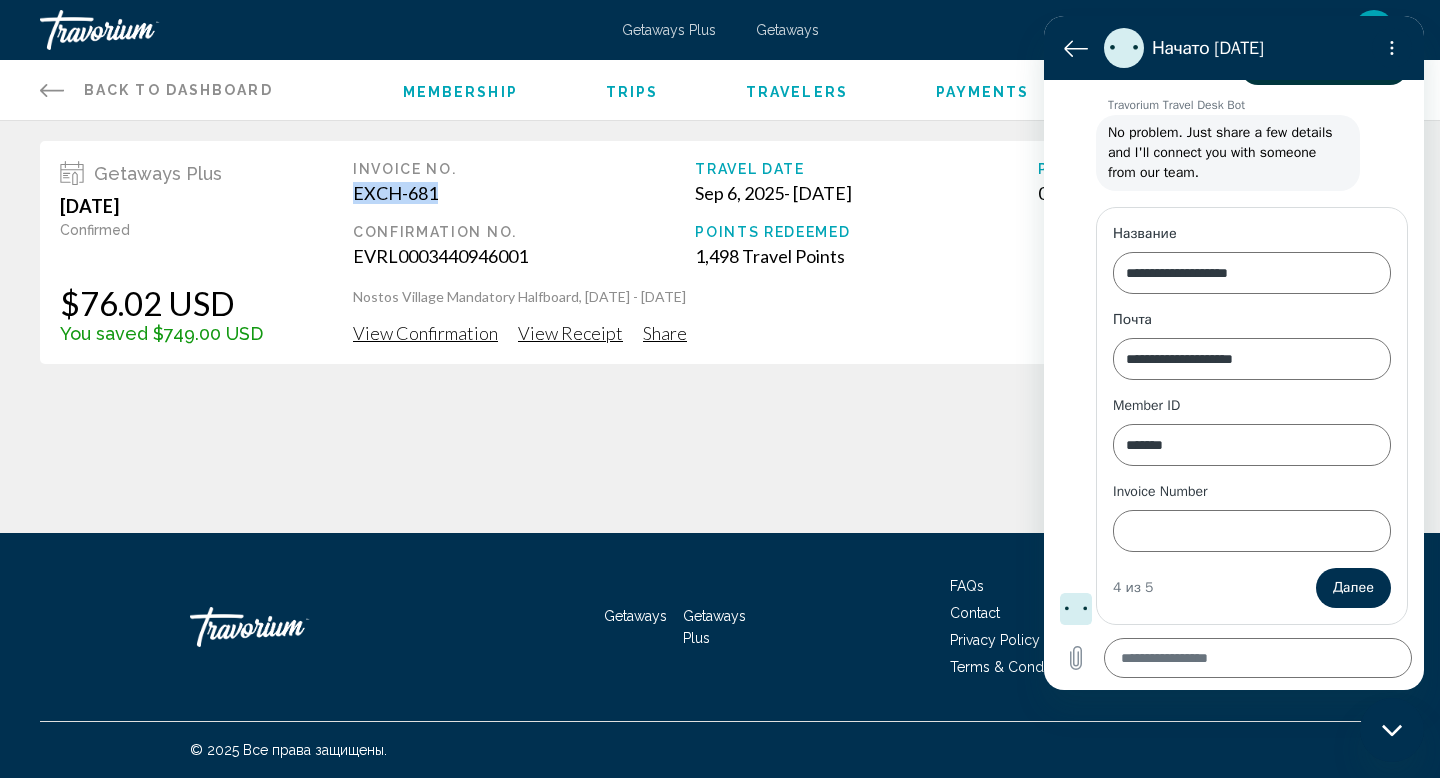 drag, startPoint x: 441, startPoint y: 196, endPoint x: 351, endPoint y: 198, distance: 90.02222 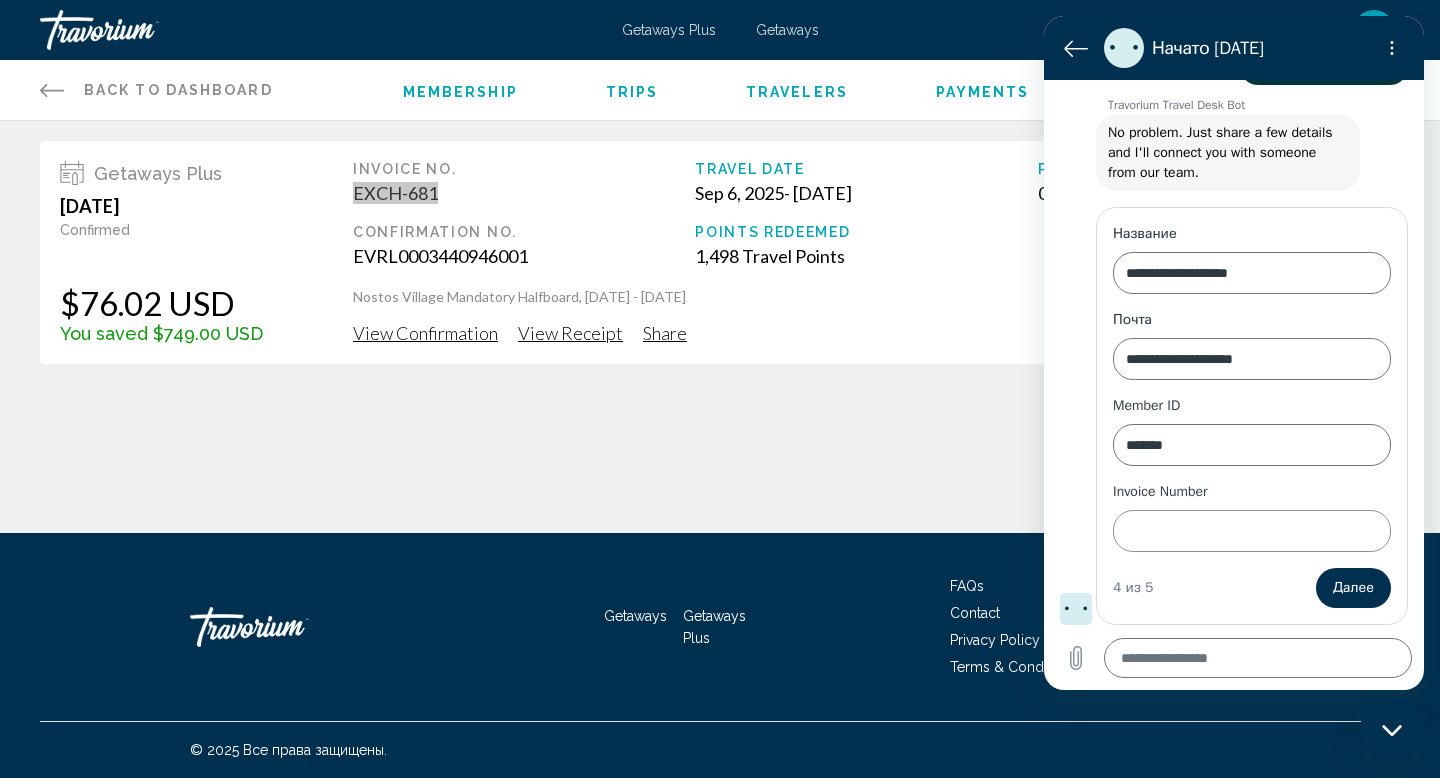 click on "Invoice Number" at bounding box center [1252, 531] 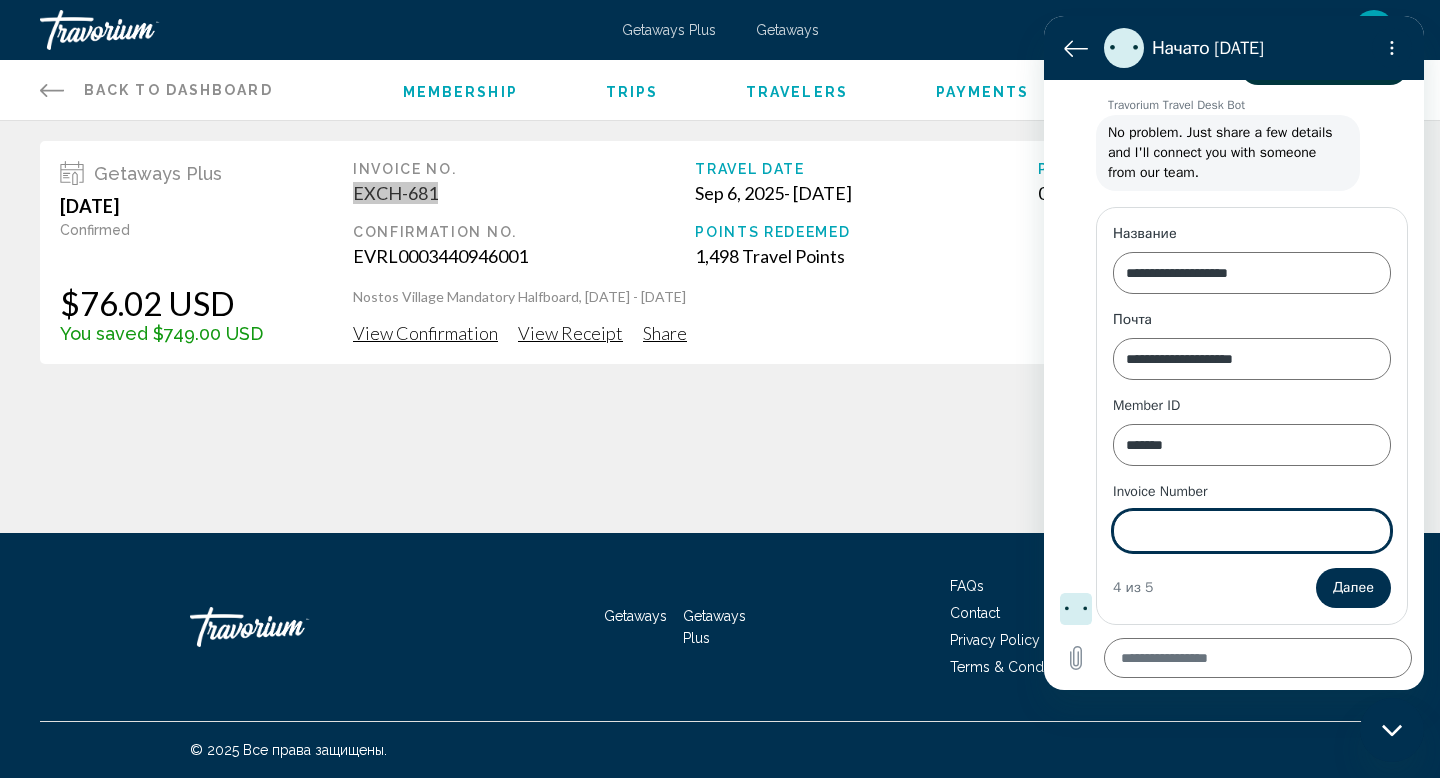 paste on "********" 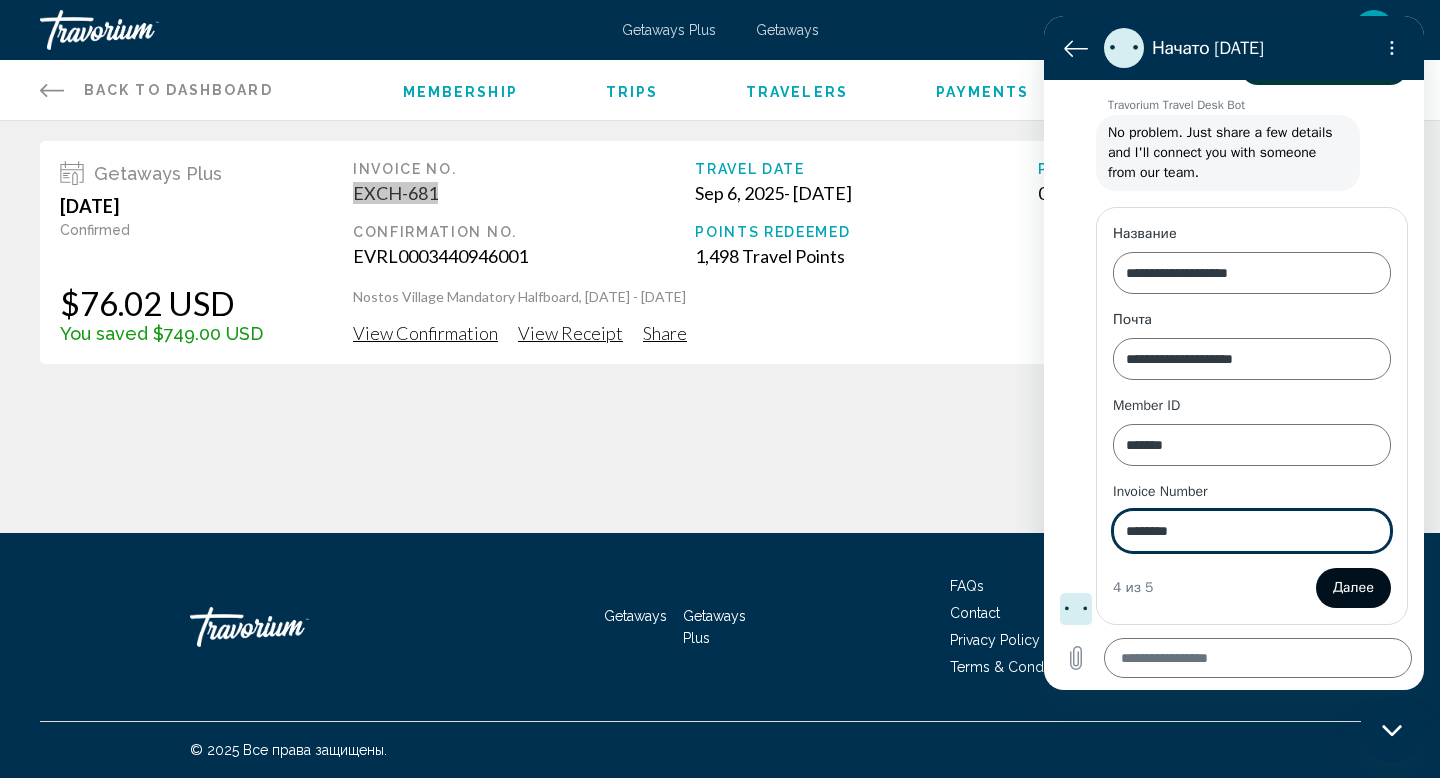 type on "********" 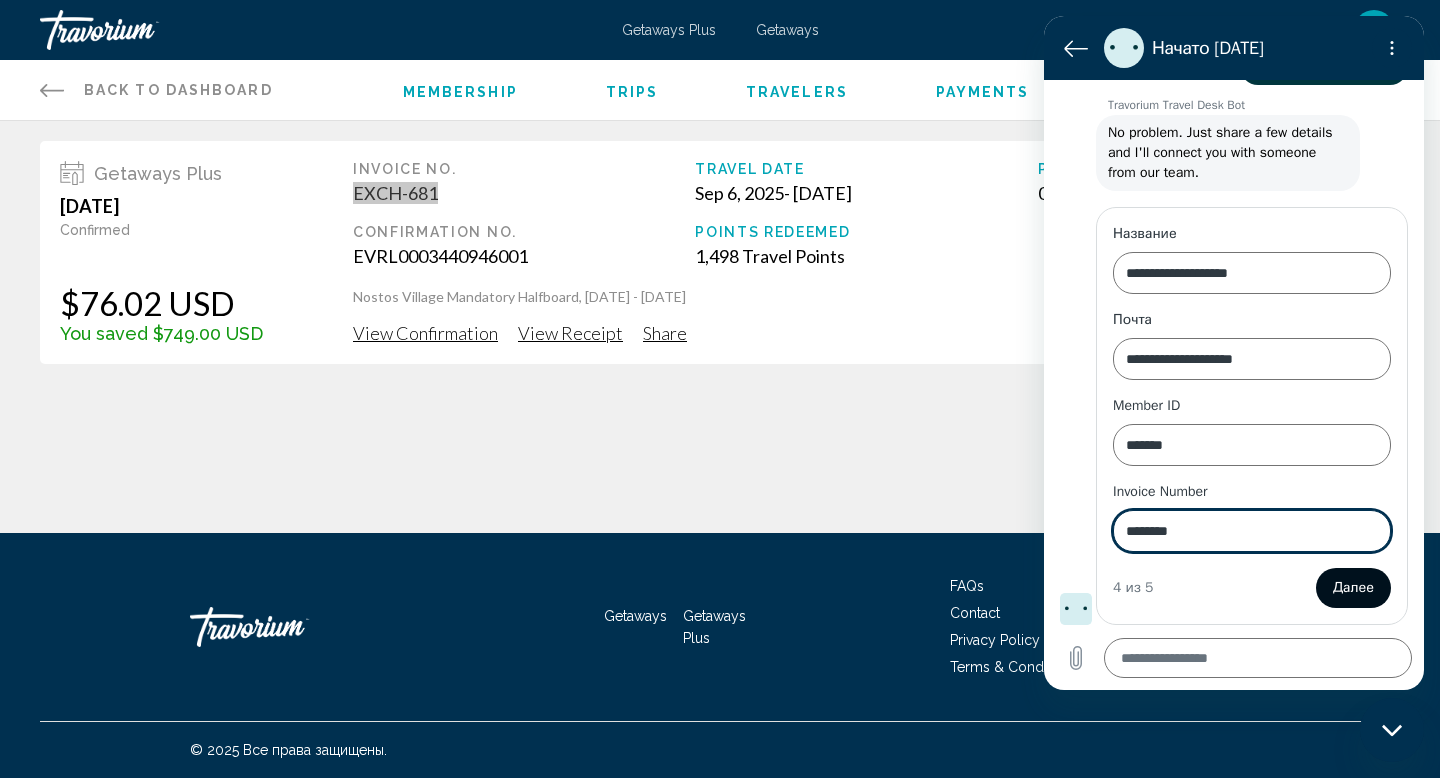 type on "*" 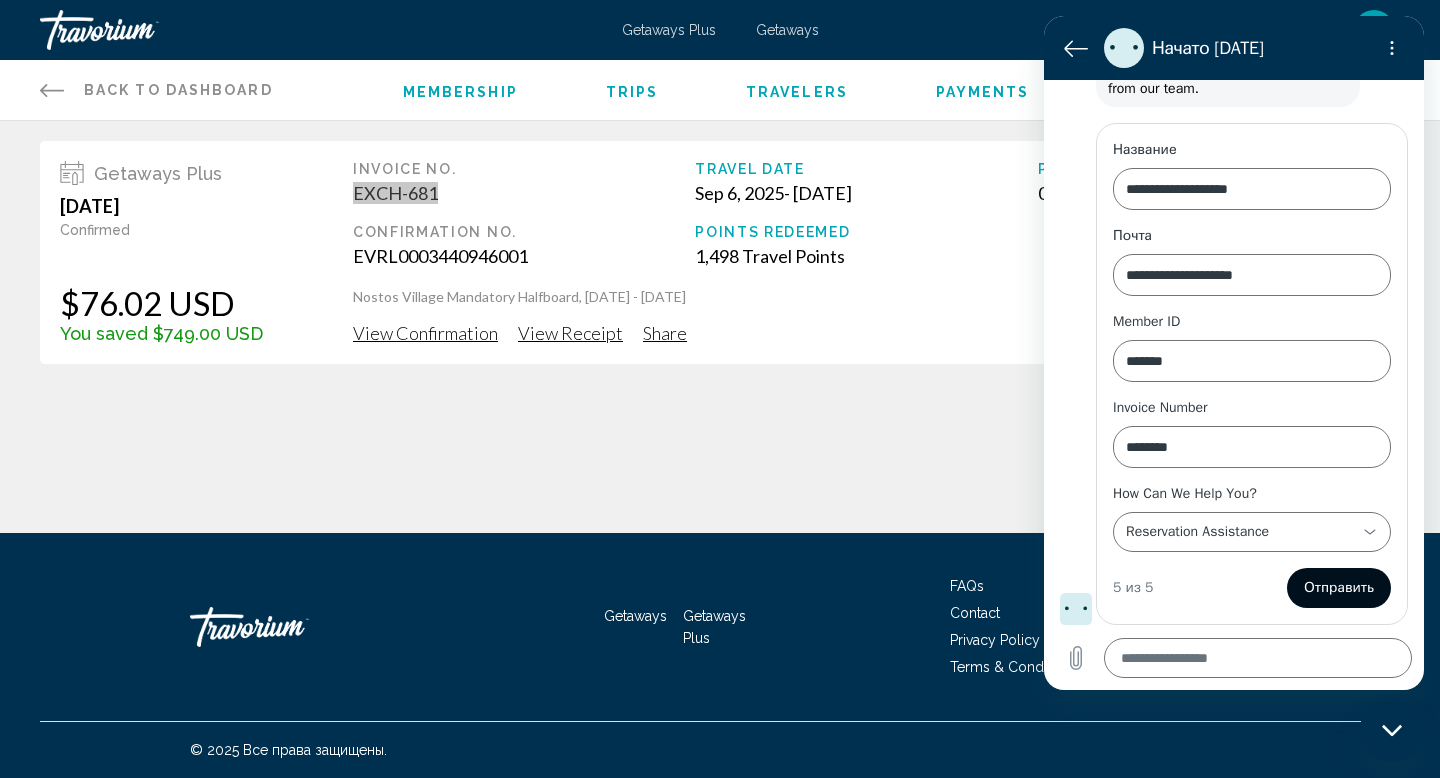 scroll, scrollTop: 1068, scrollLeft: 0, axis: vertical 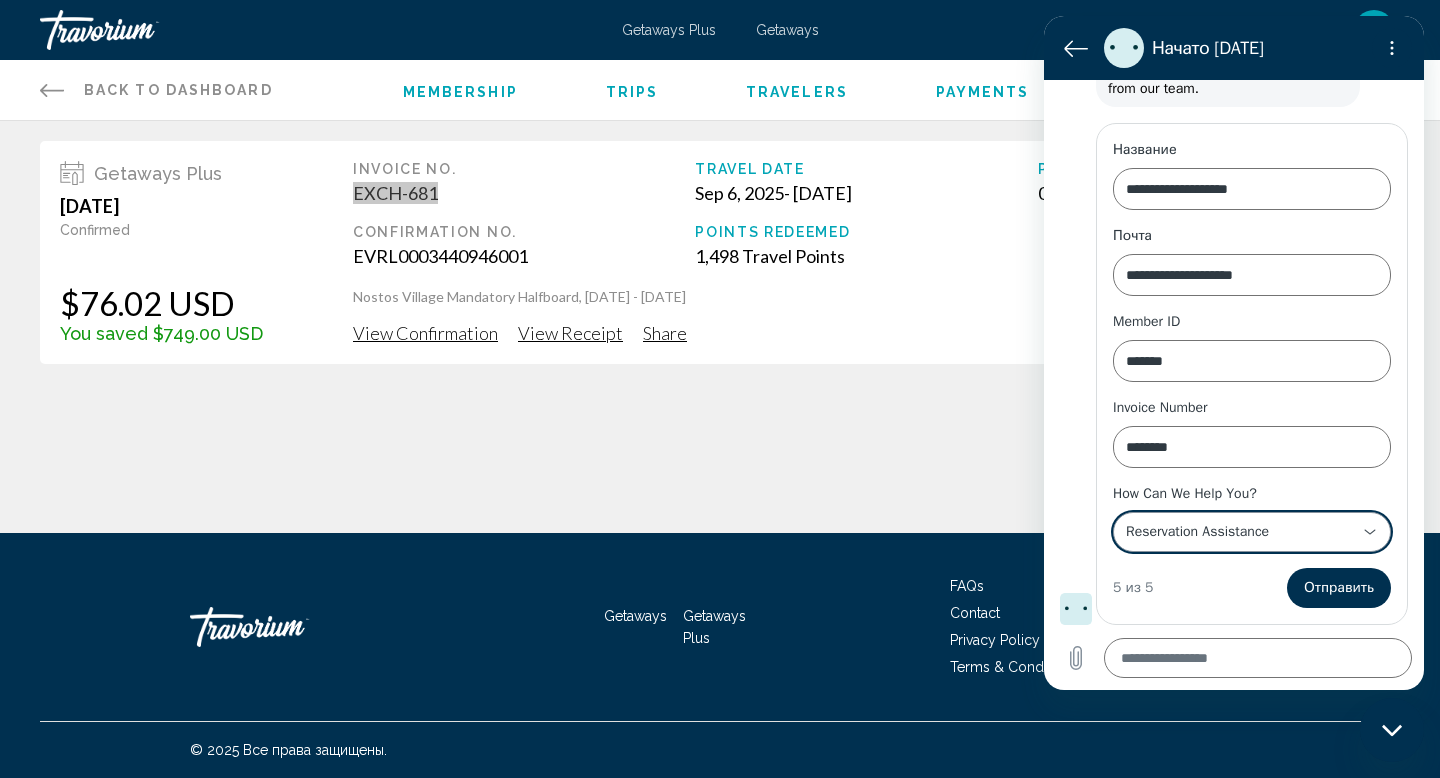 click on "**********" at bounding box center [1240, 532] 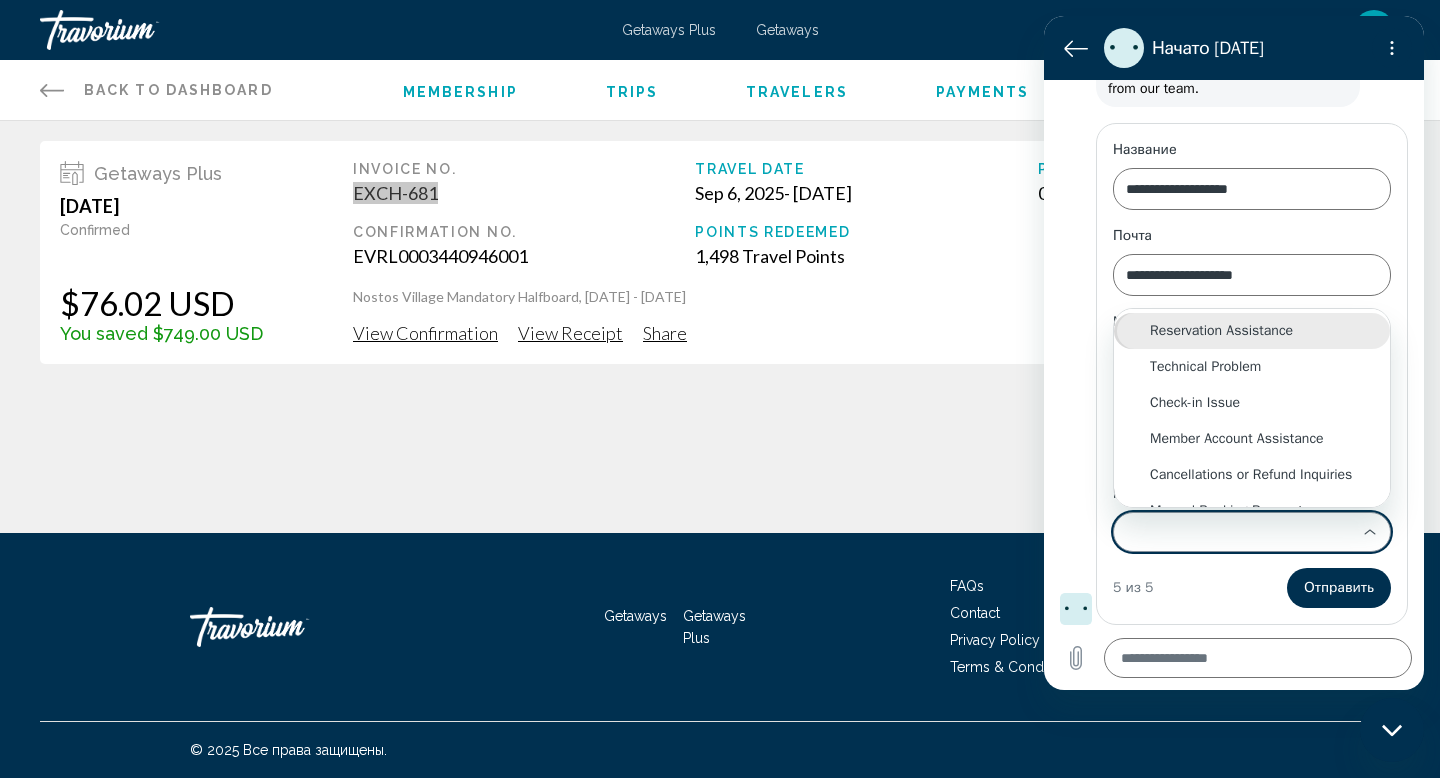scroll, scrollTop: 0, scrollLeft: 0, axis: both 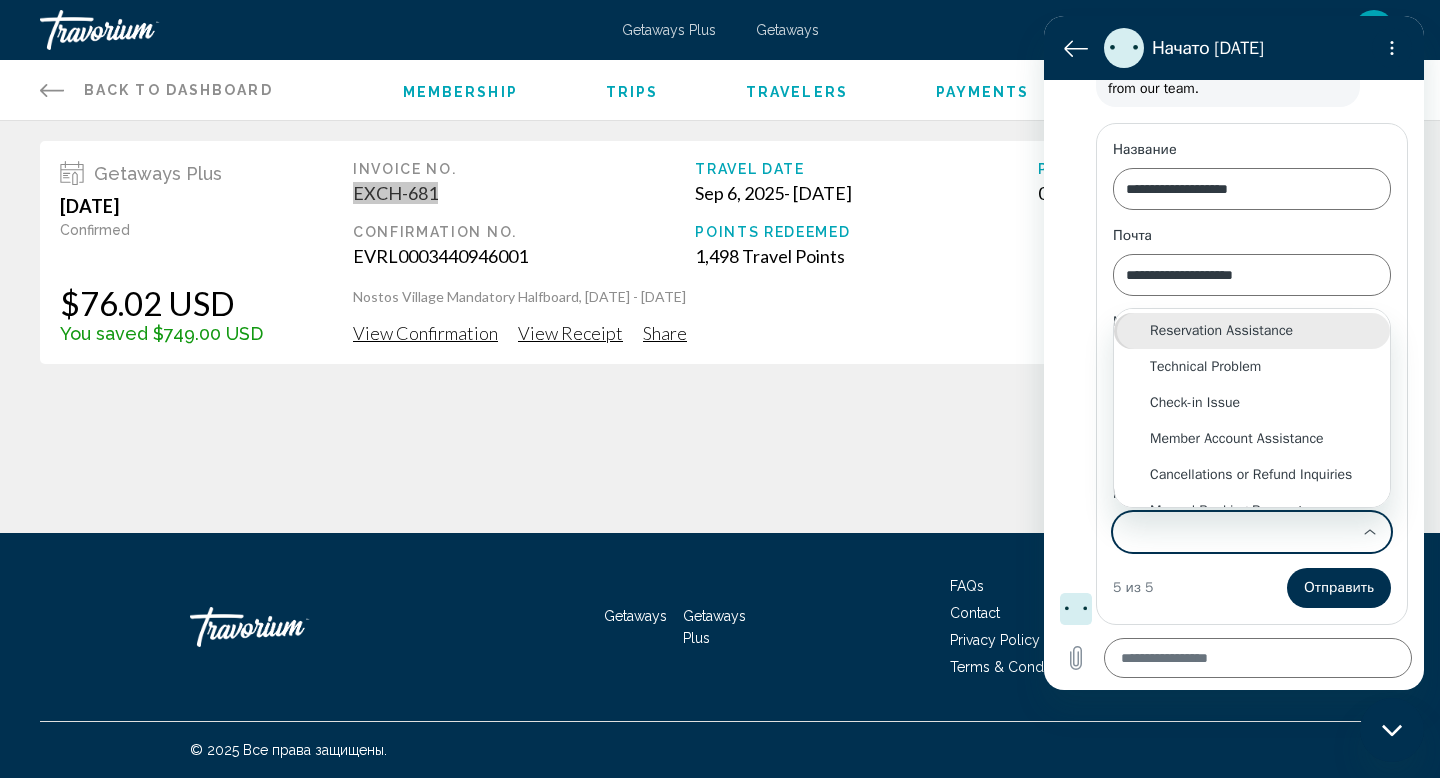 click on "Reservation Assistance" at bounding box center [1252, 331] 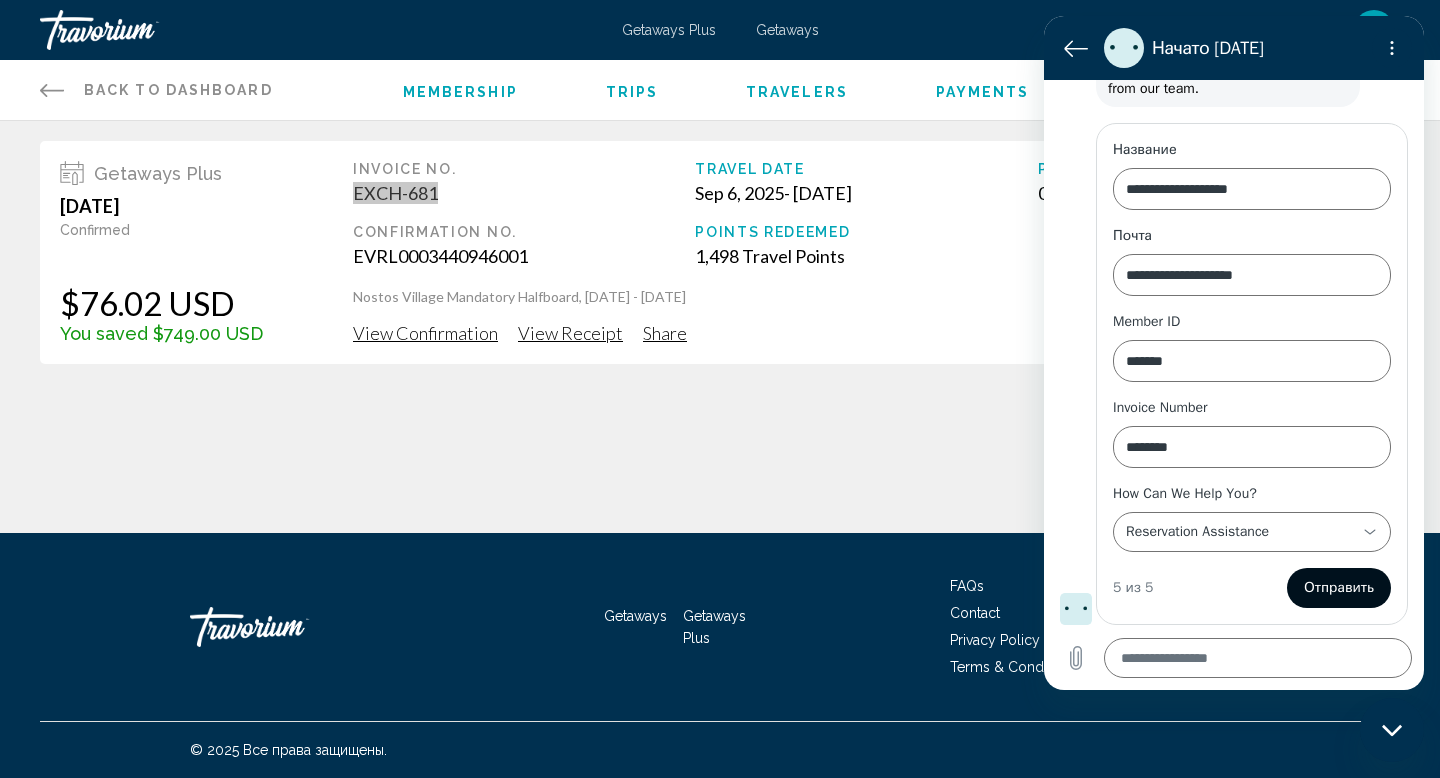 click on "Отправить" at bounding box center (1339, 588) 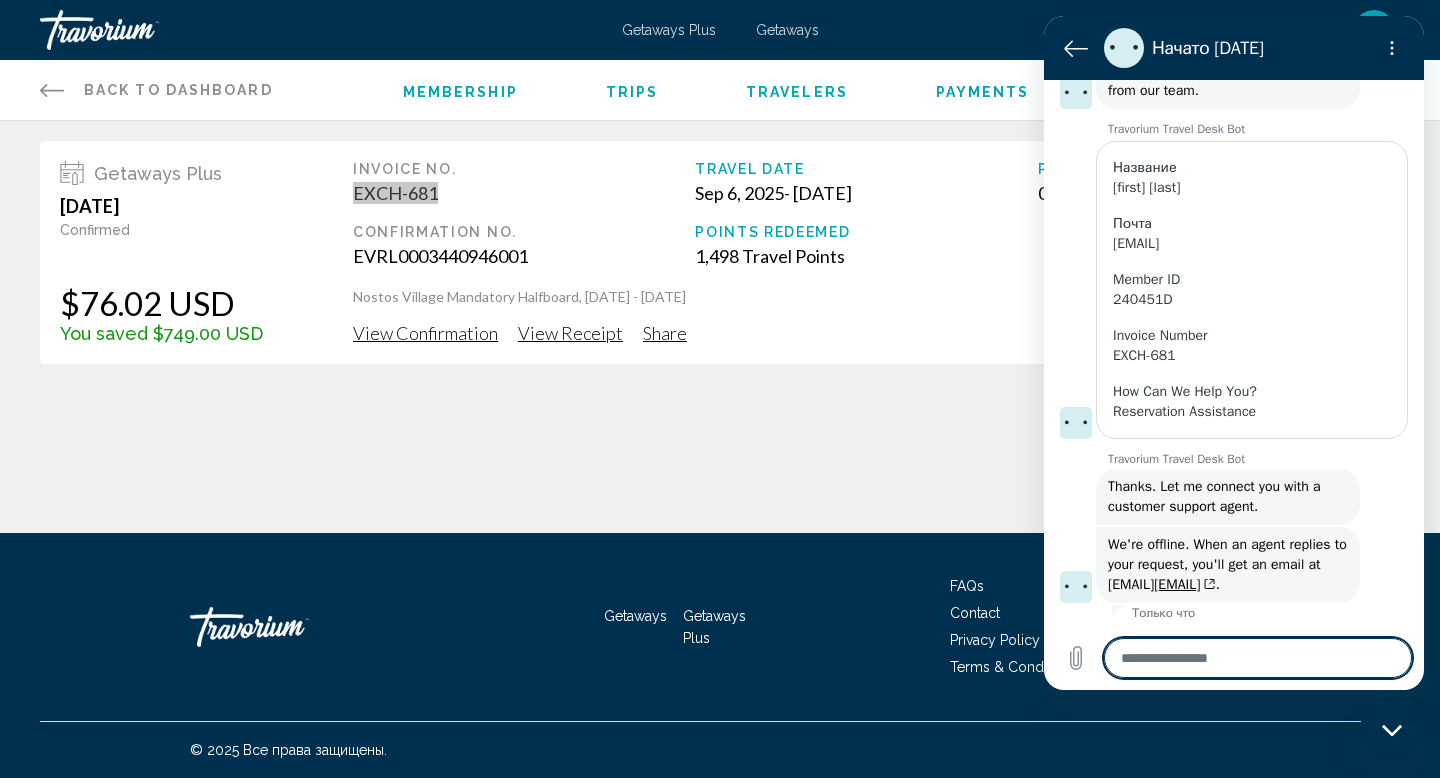 scroll, scrollTop: 1066, scrollLeft: 0, axis: vertical 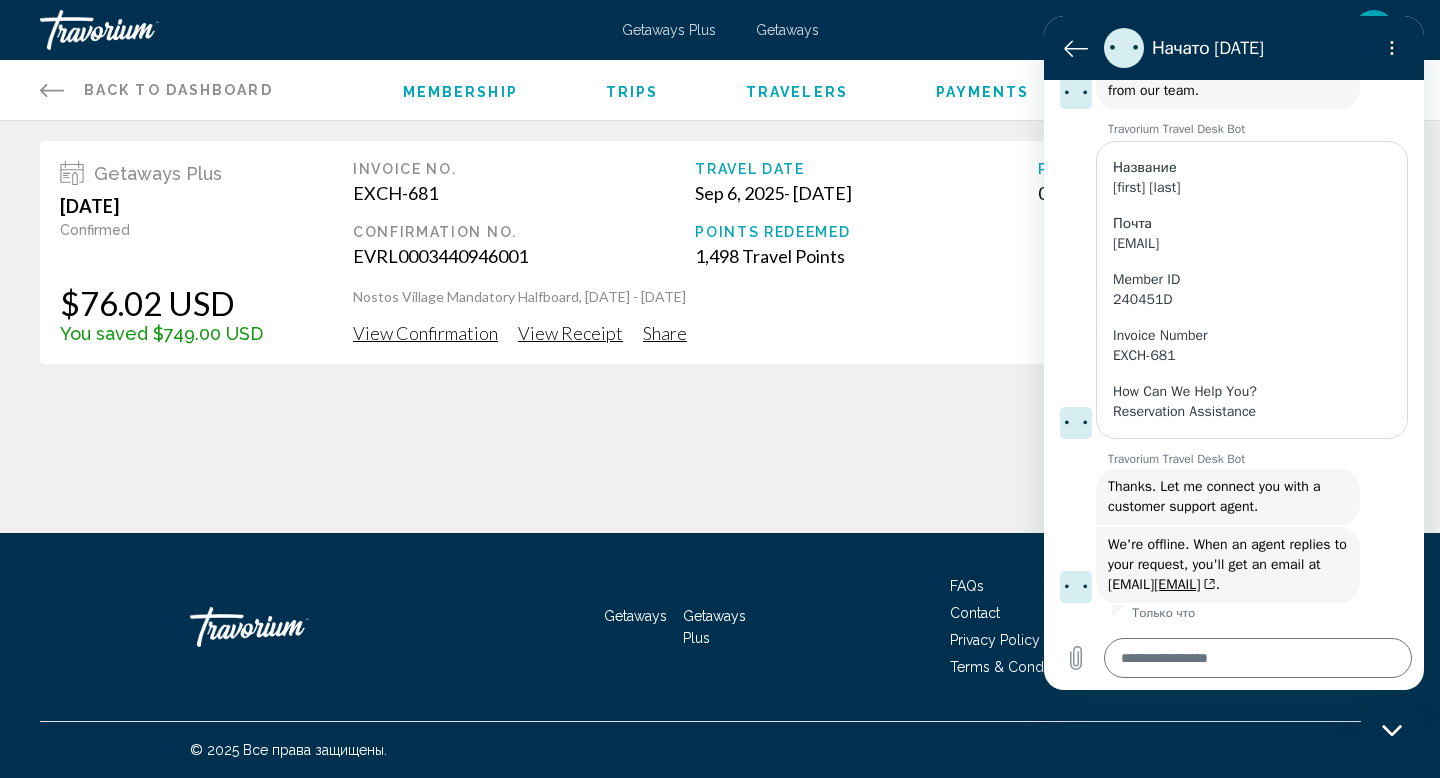 click on "Back to Dashboard Dashboard Membership
Trips
Travelers
Payments
Purchases
Settings
Getaways Plus [DATE] Confirmed  $76.02 USD  You saved $749.00 USD Invoice No. EXCH-681 Confirmation No.  EVRL0003440946001  Travel Date  [DATE]  - [DATE] Points Redeemed 1,498  Travel Points Points Earned 0  Travel Points Nostos Village Mandatory Halfboard, [DATE] - [DATE] View Confirmation View Receipt Share Show More There are no purchases available for display." at bounding box center [720, 266] 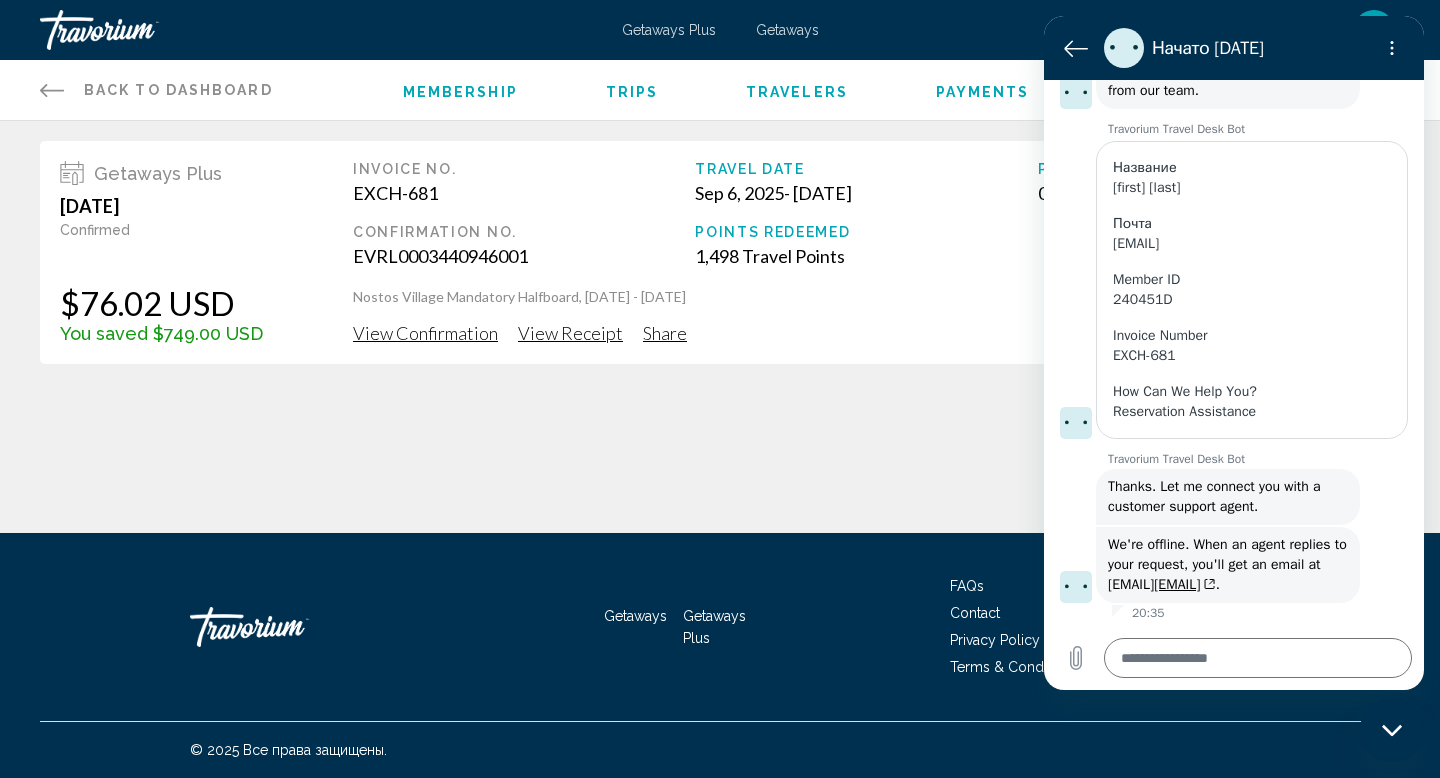 type on "*" 